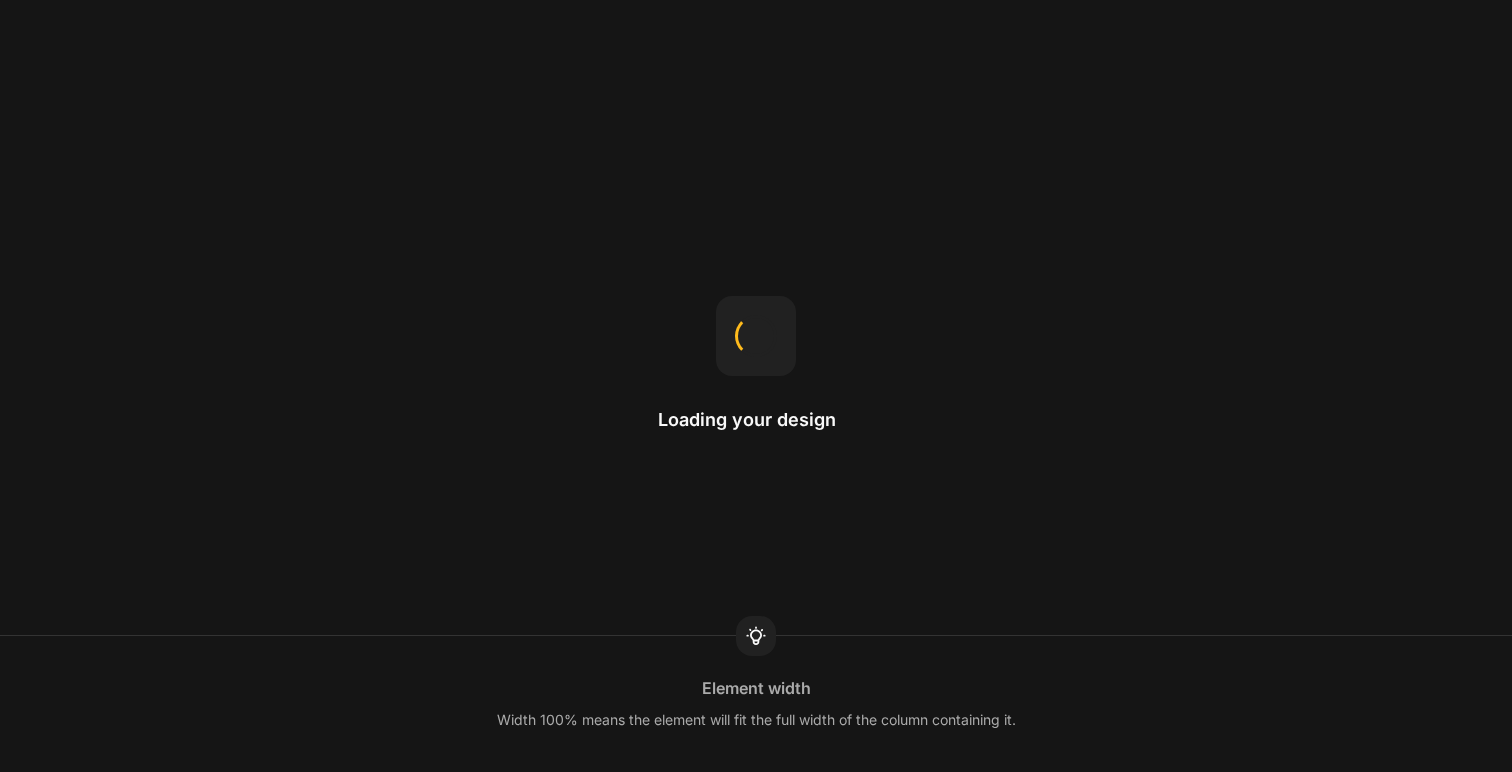 scroll, scrollTop: 0, scrollLeft: 0, axis: both 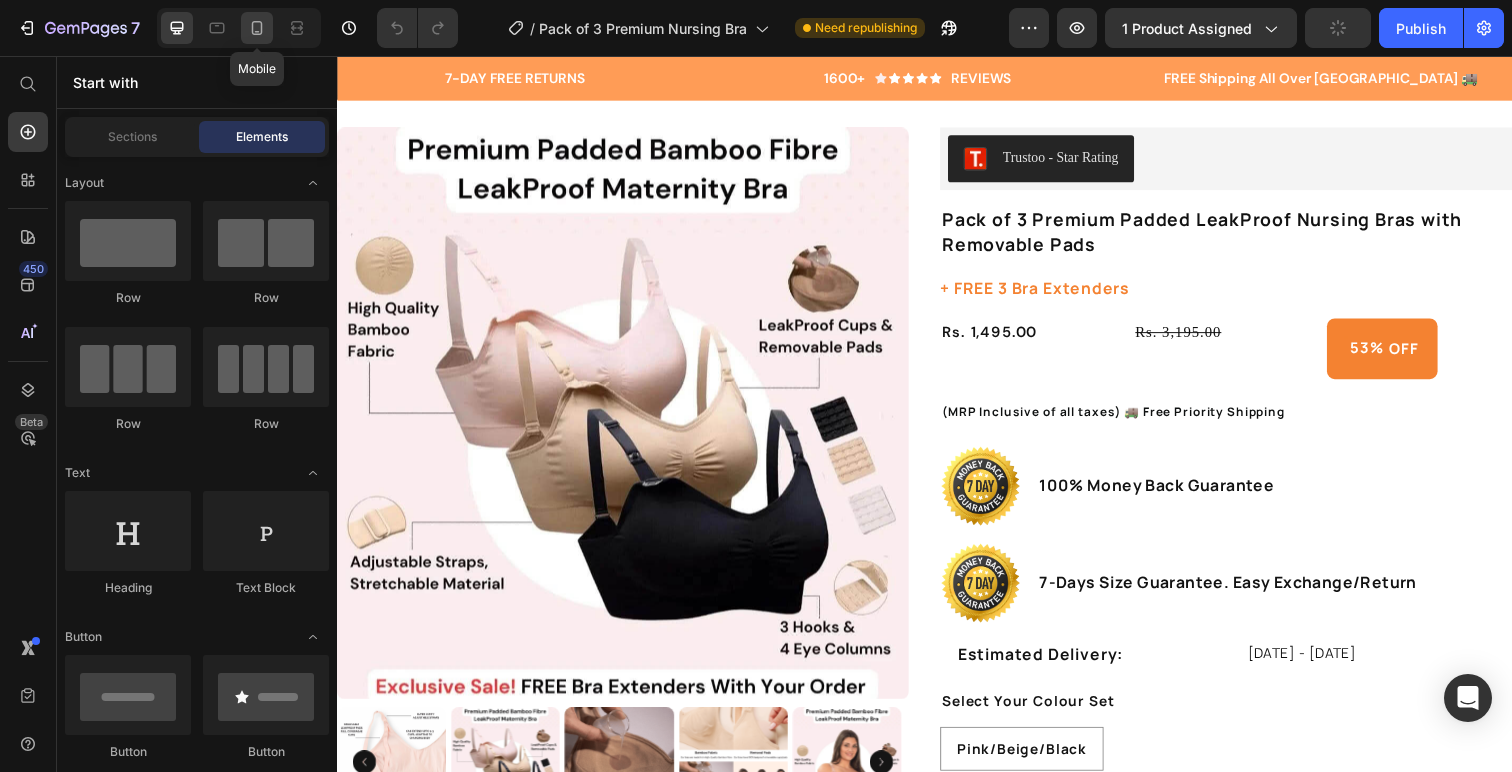 click 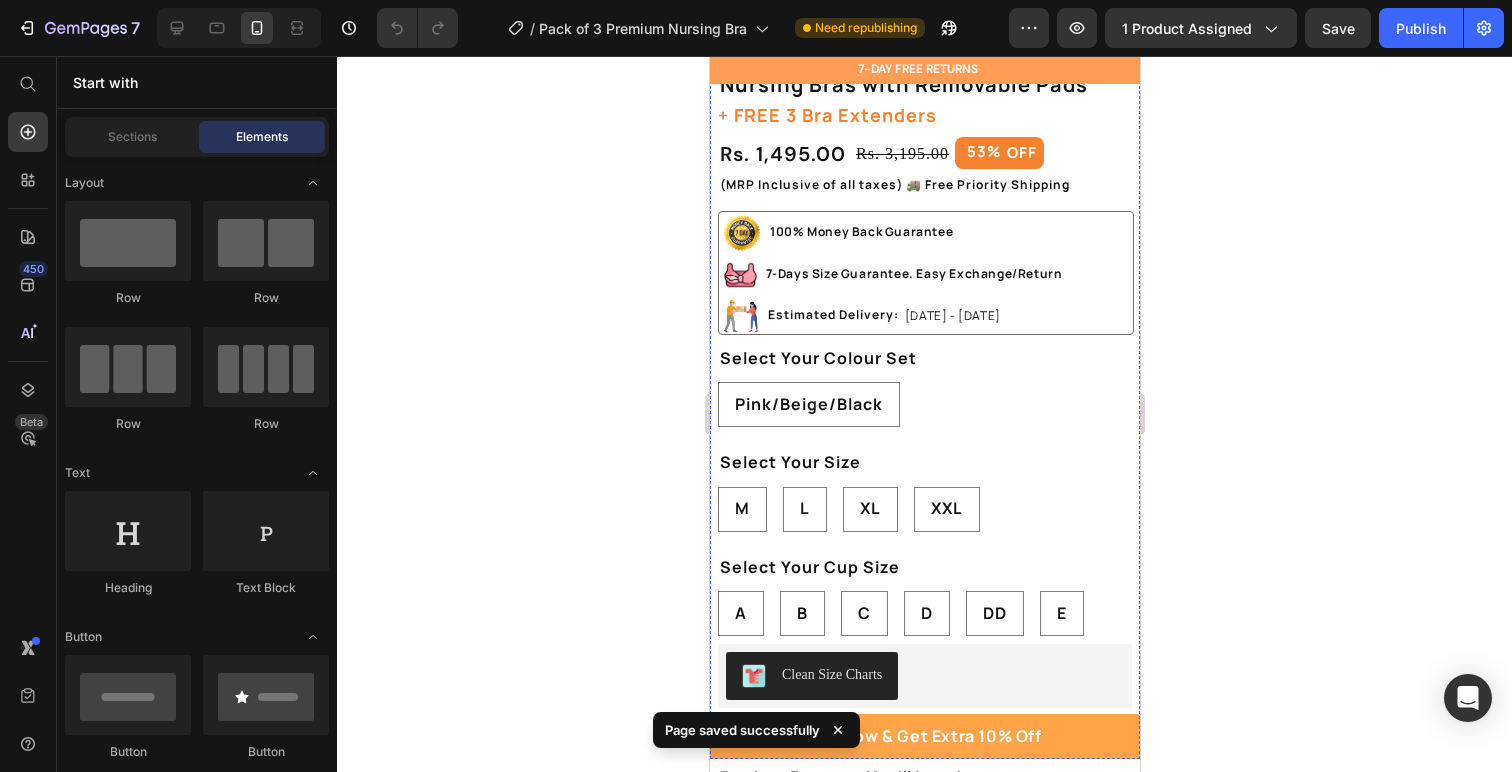 scroll, scrollTop: 738, scrollLeft: 0, axis: vertical 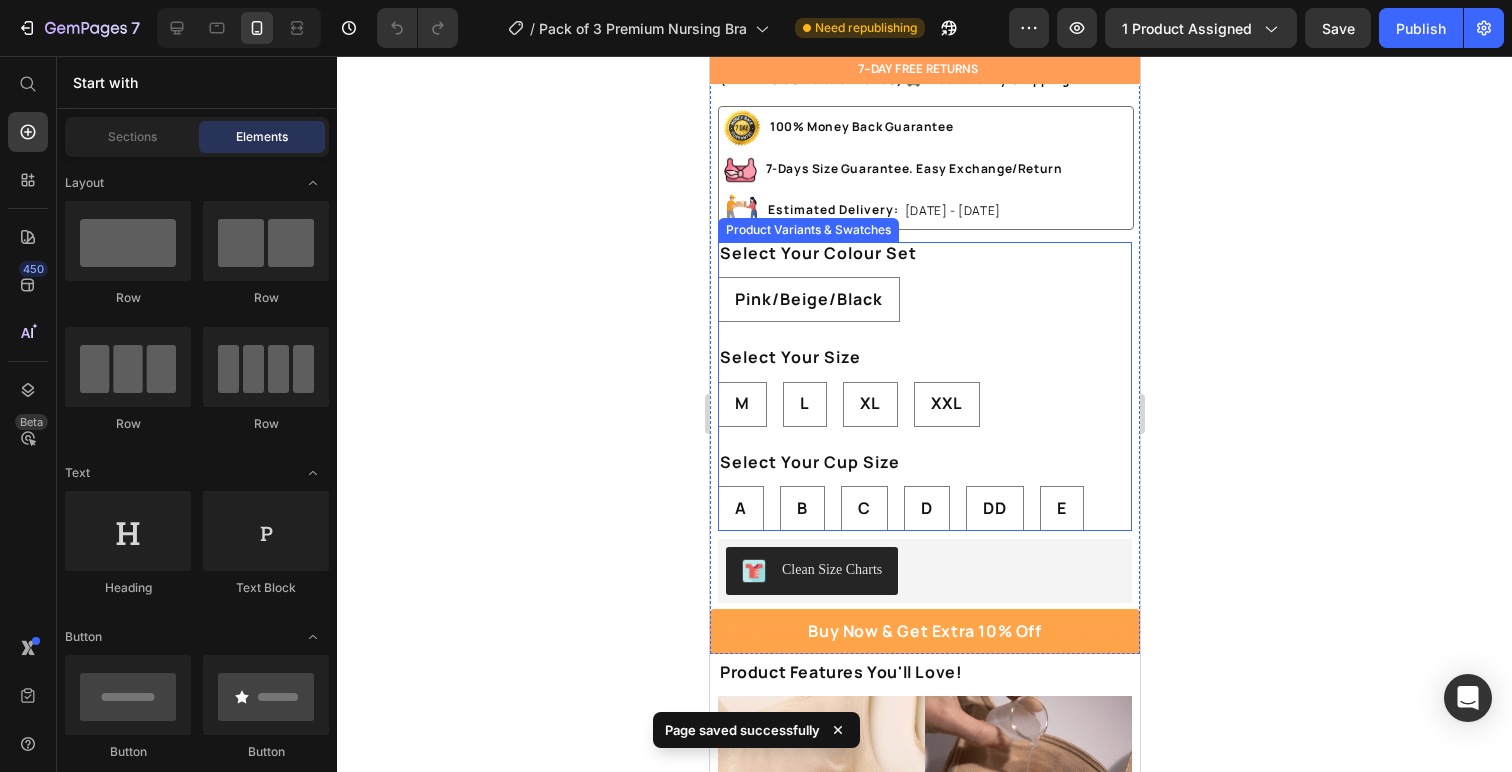 click on "Select Your Colour Set Pink/Beige/Black Pink/Beige/Black Pink/Beige/Black" at bounding box center (924, 282) 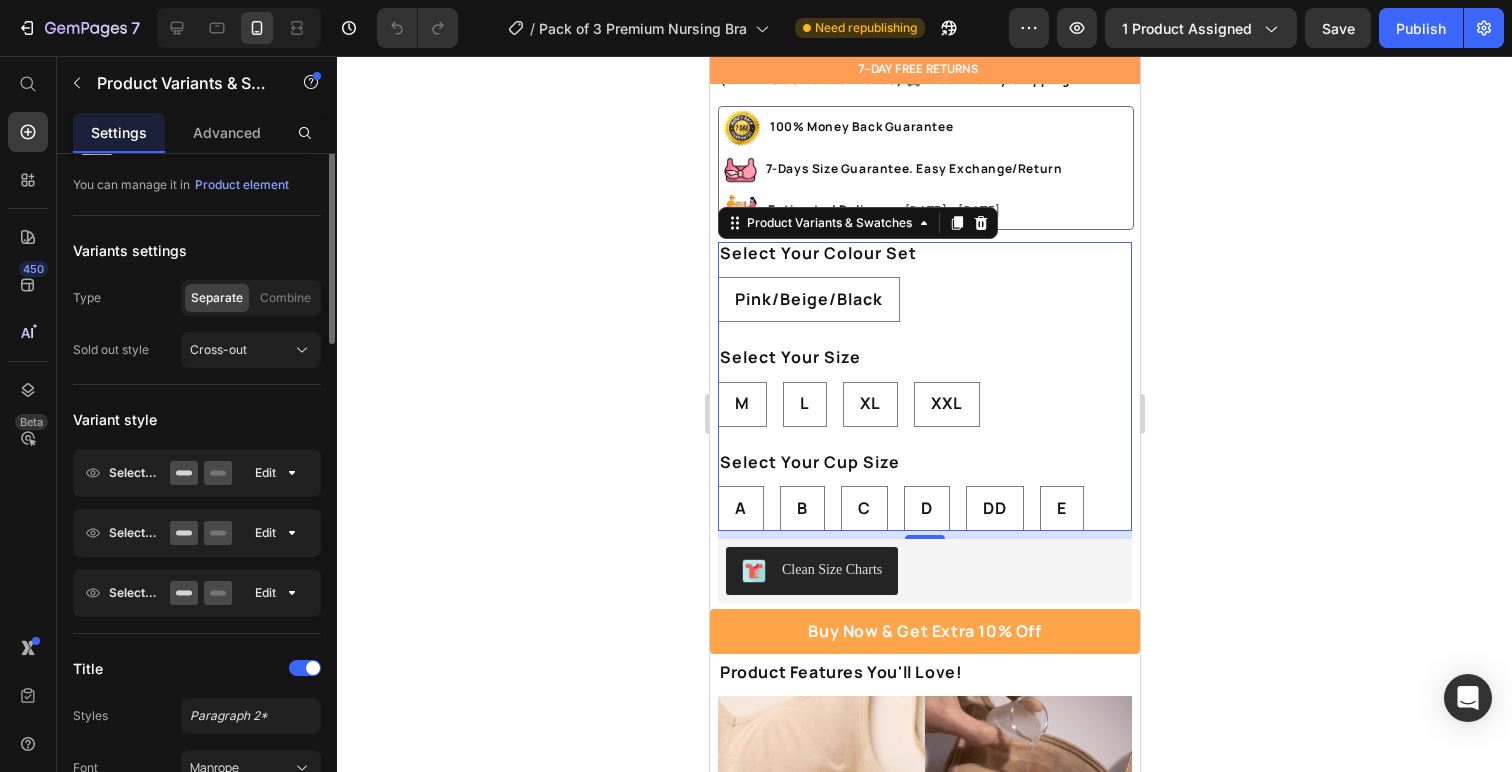 scroll, scrollTop: 101, scrollLeft: 0, axis: vertical 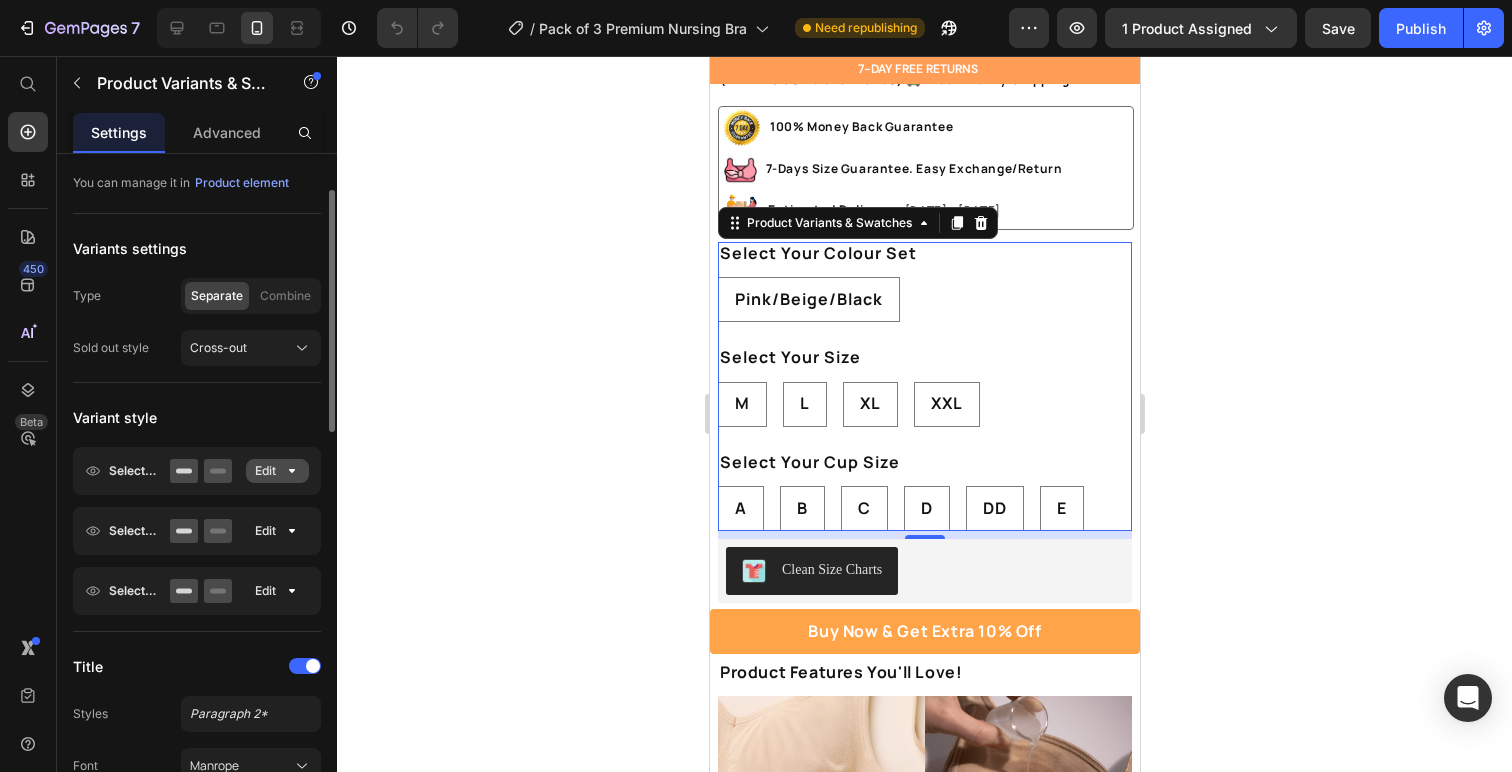 click 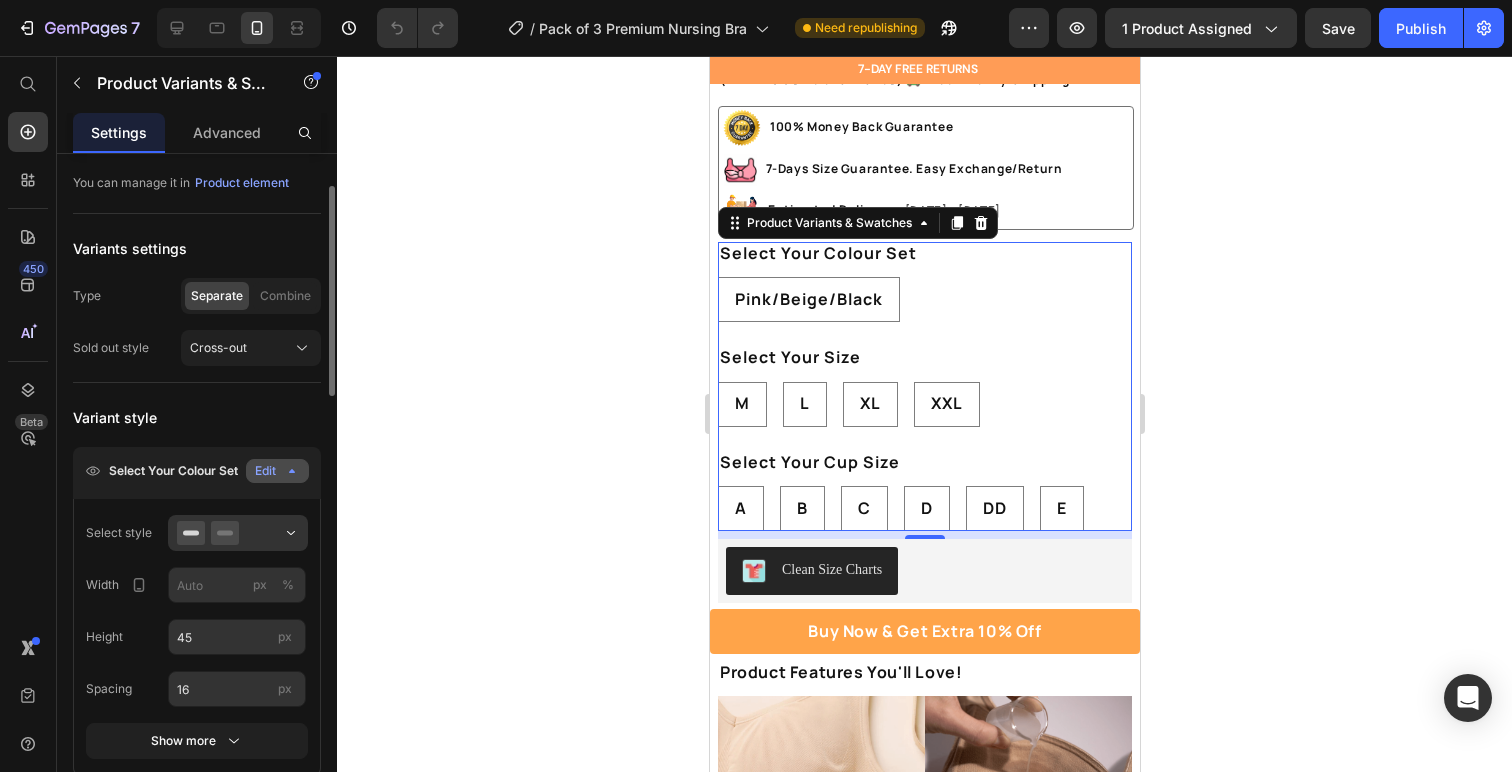 scroll, scrollTop: 144, scrollLeft: 0, axis: vertical 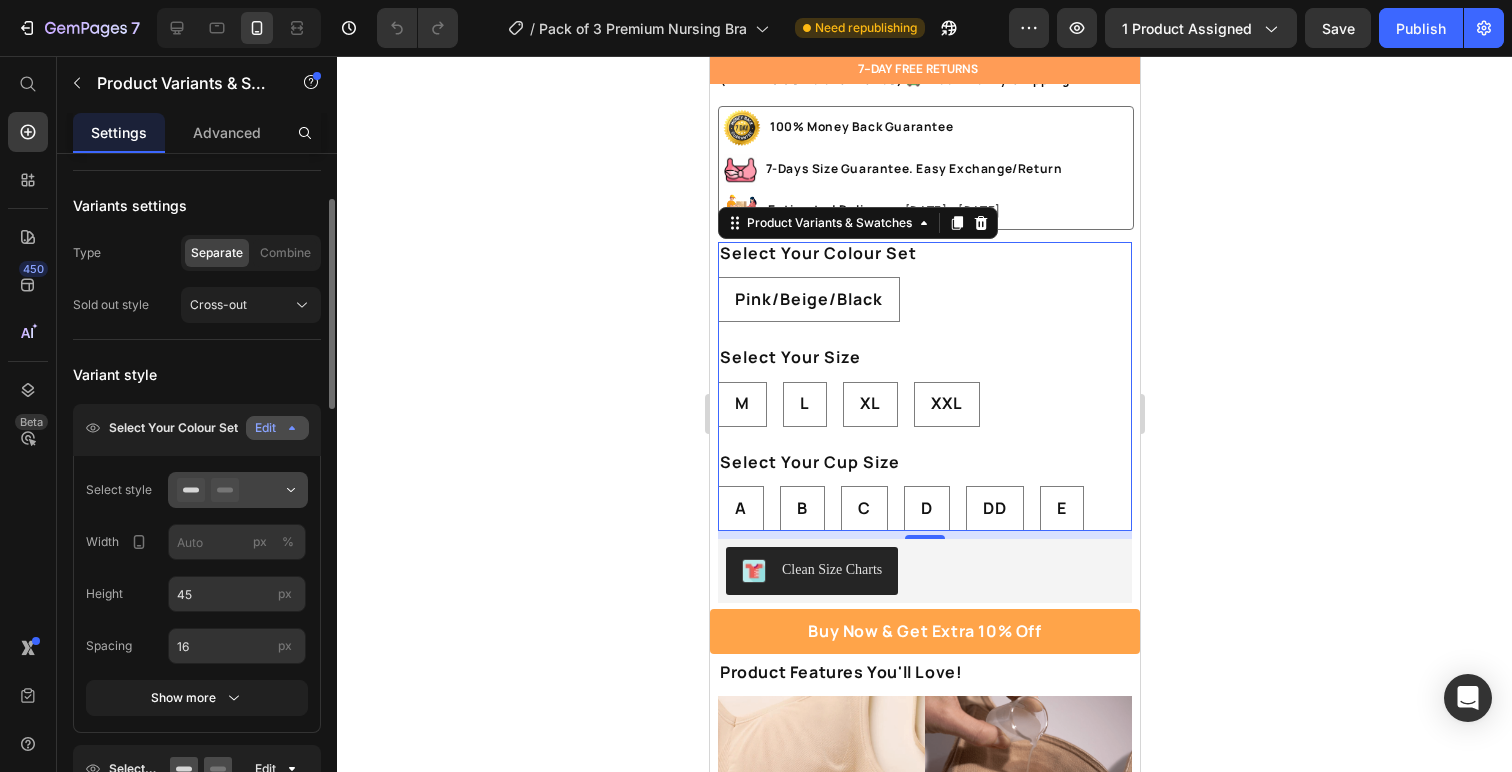 click at bounding box center [238, 490] 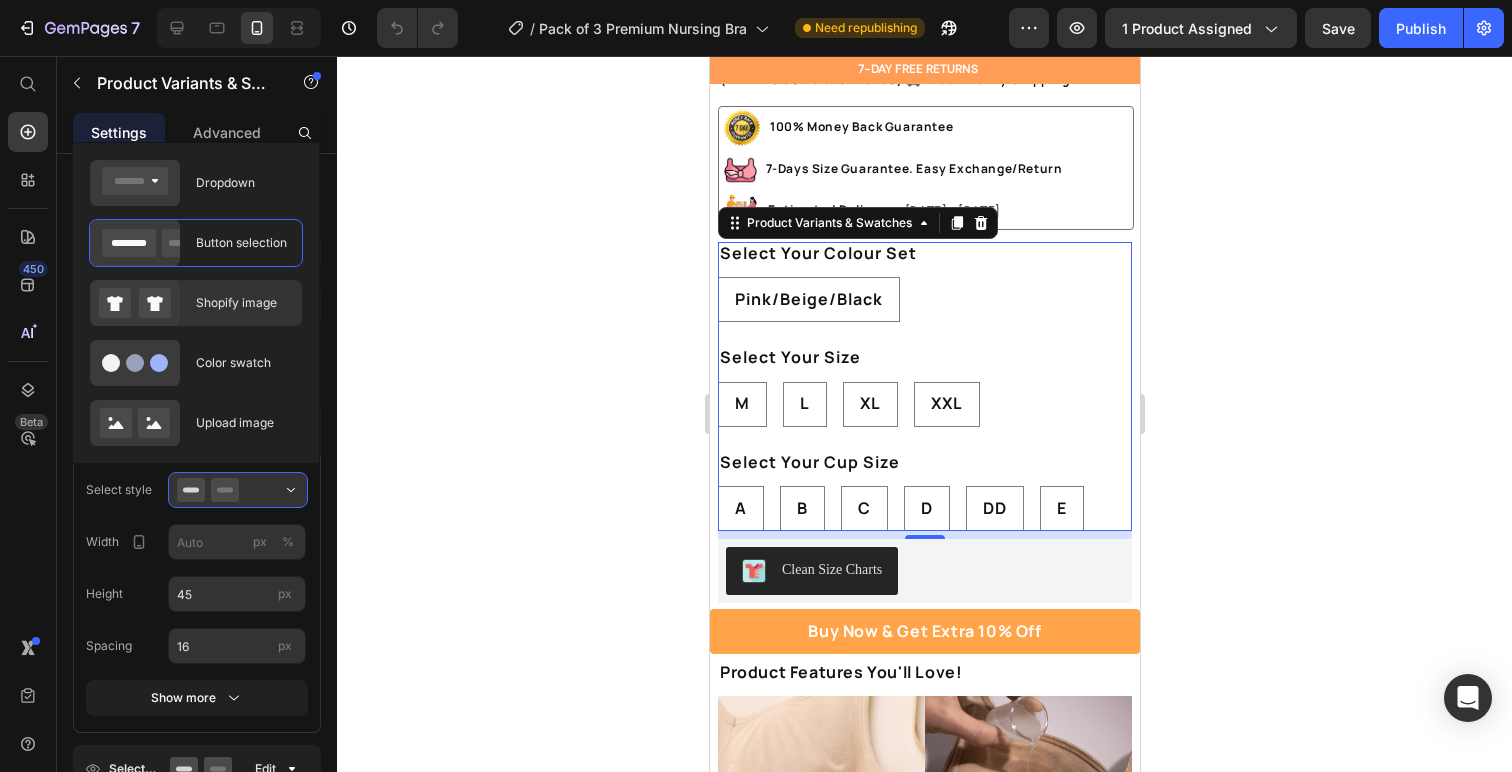 click on "Shopify image" 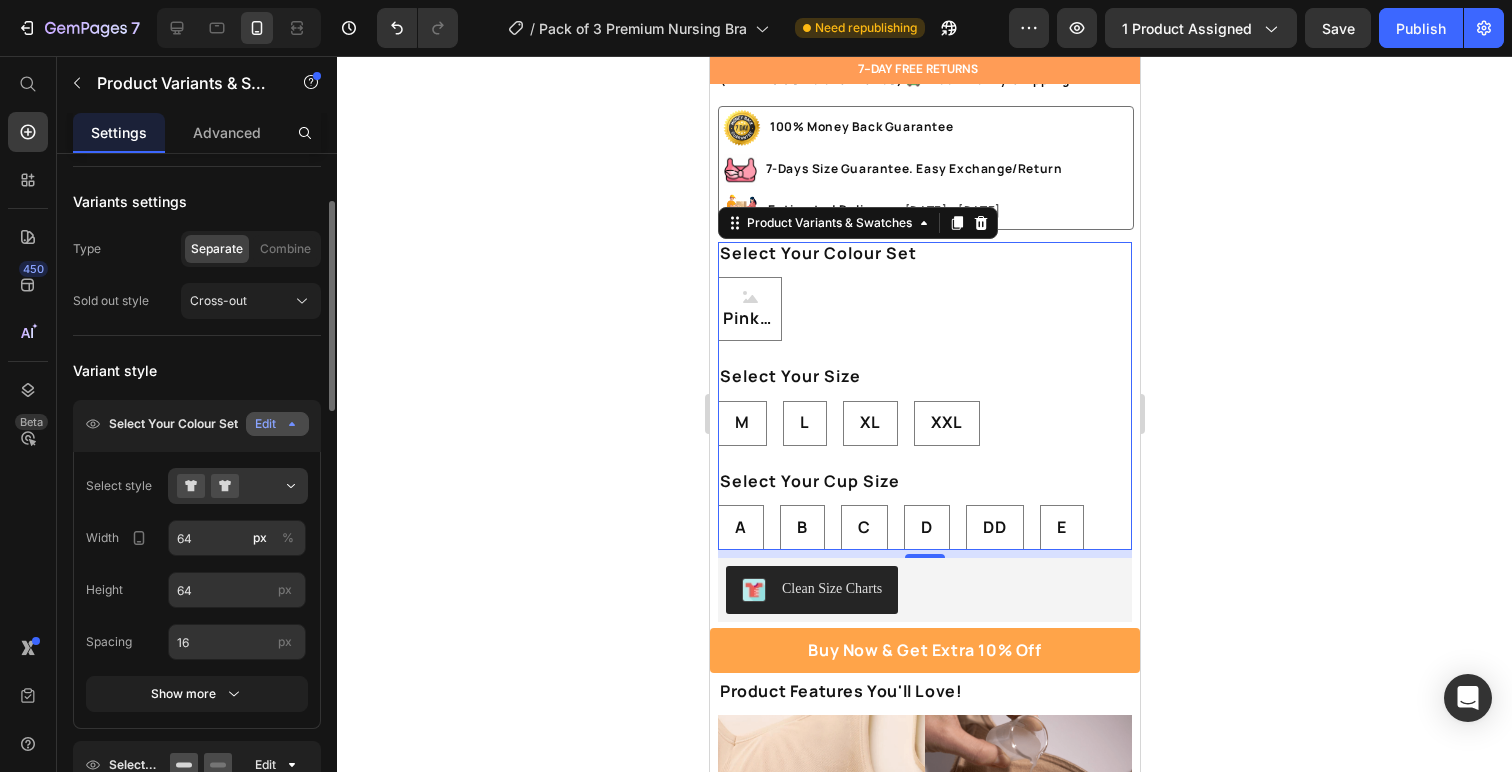 scroll, scrollTop: 151, scrollLeft: 0, axis: vertical 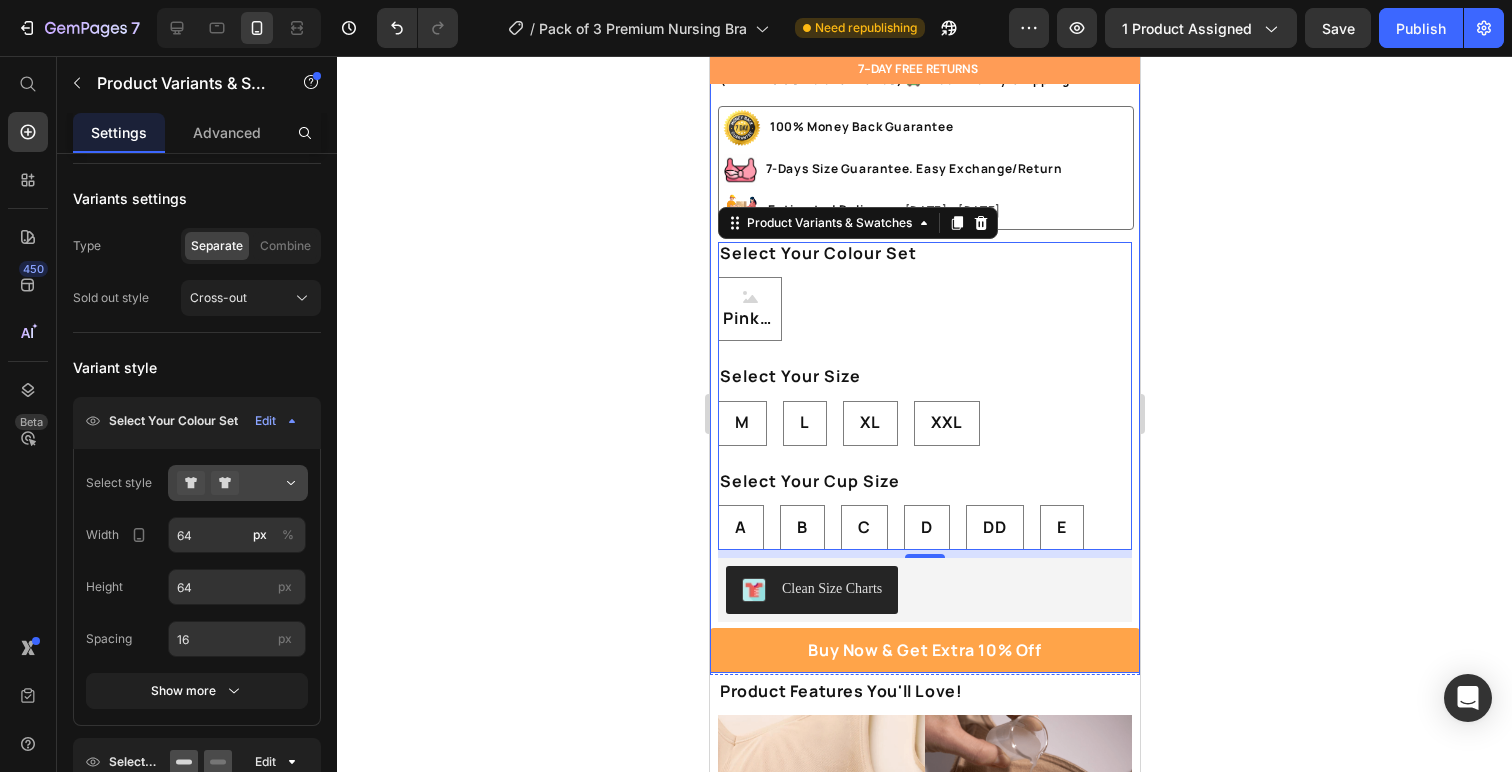 click at bounding box center [238, 483] 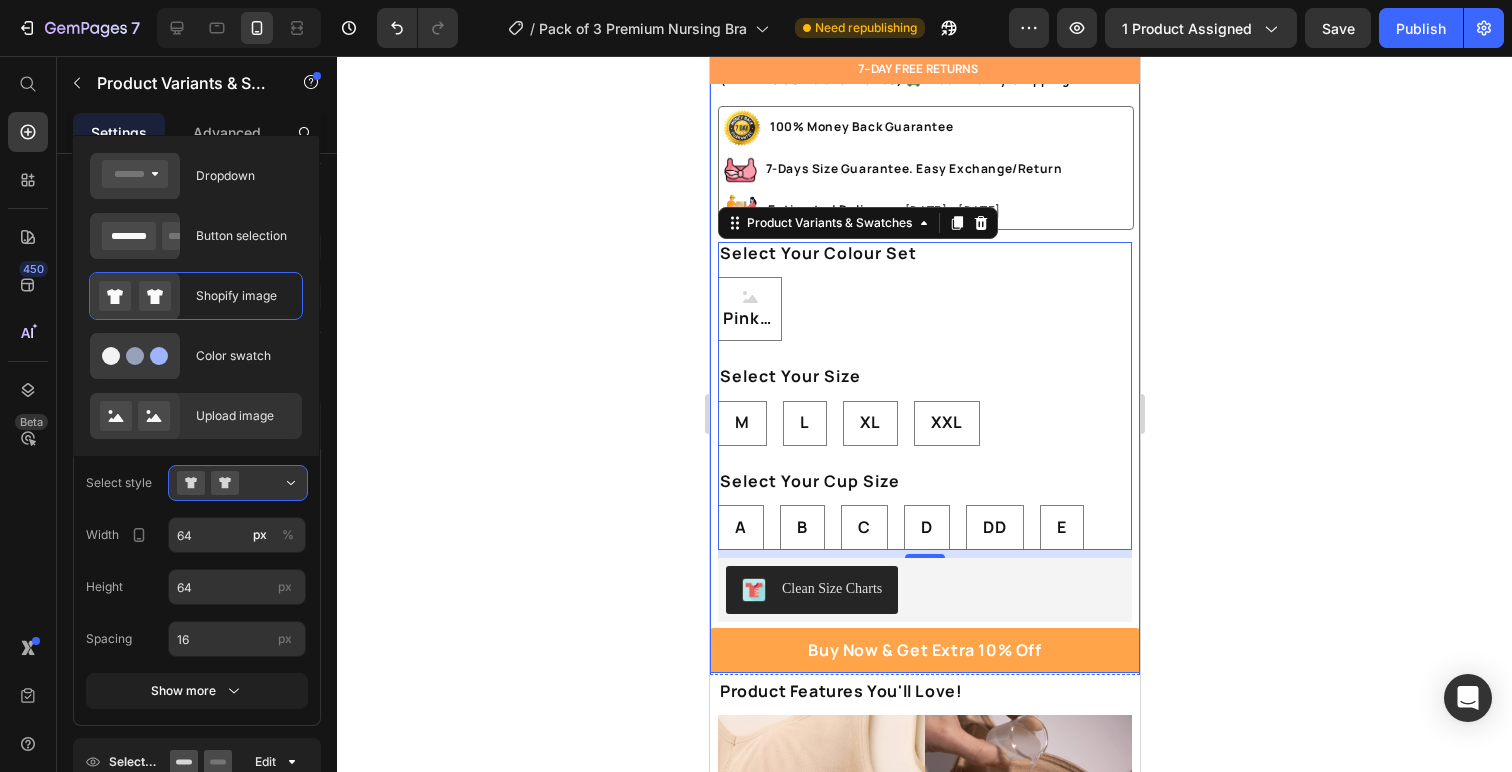 click on "Upload image" 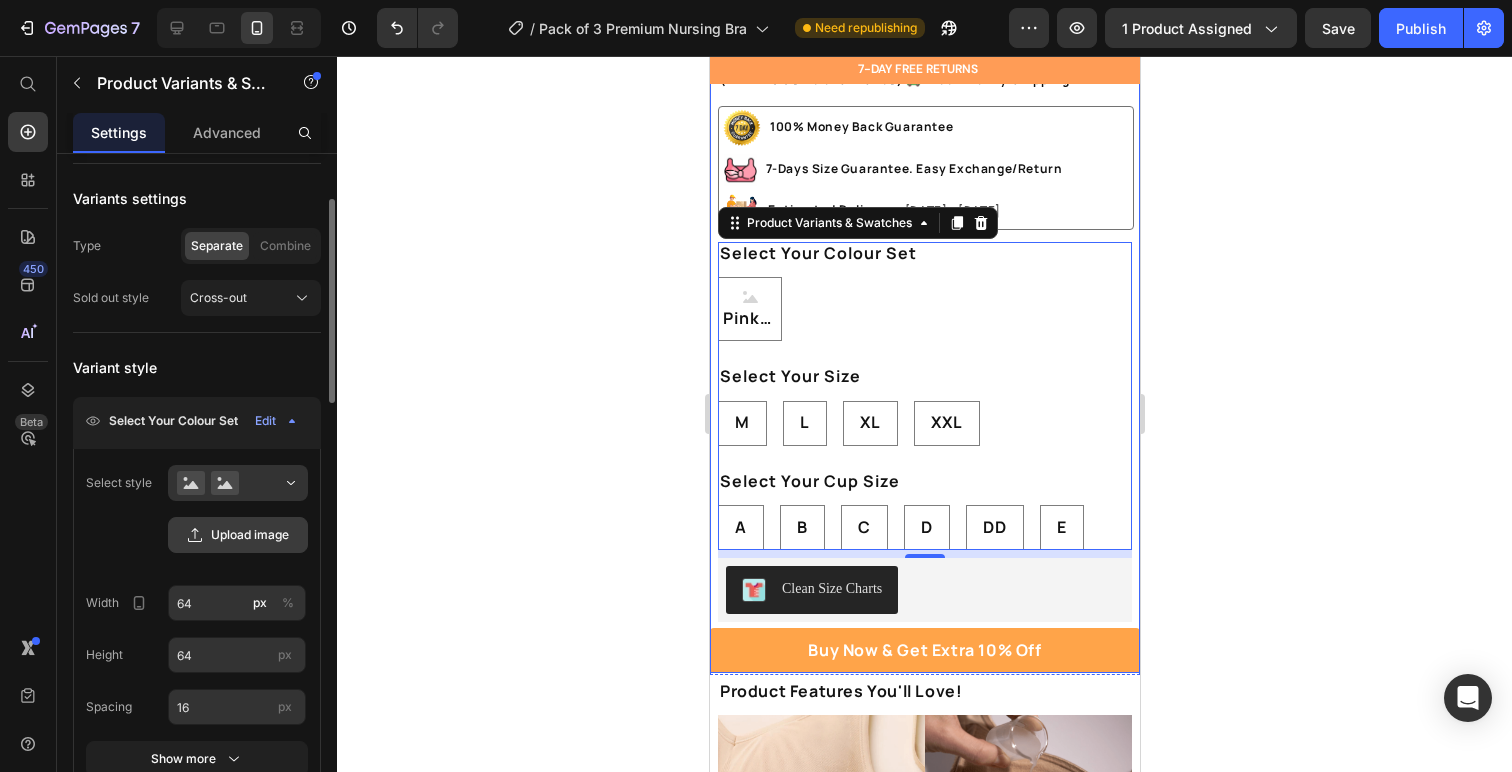 click on "Upload image" 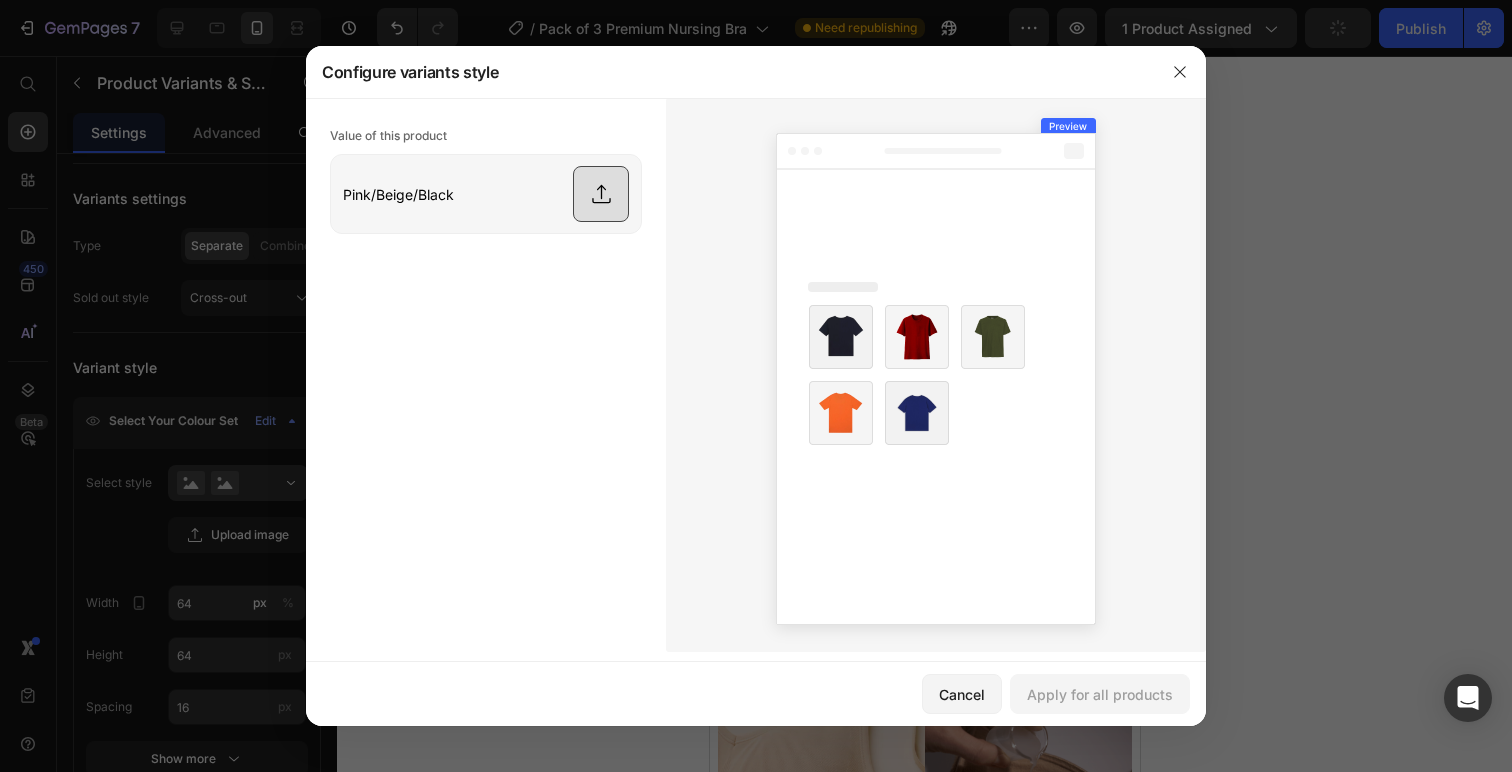 click at bounding box center (486, 194) 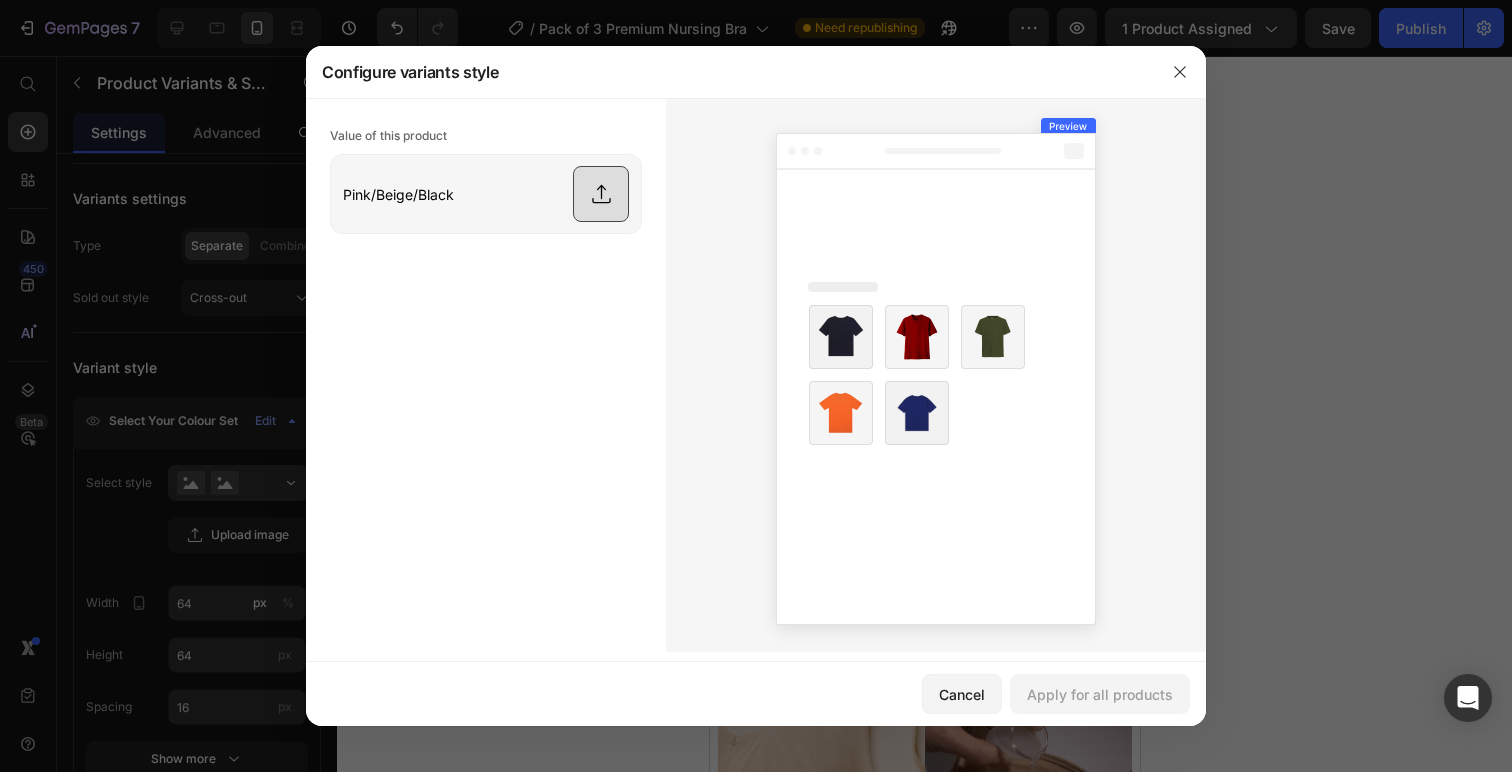 type on "C:\fakepath\34.png" 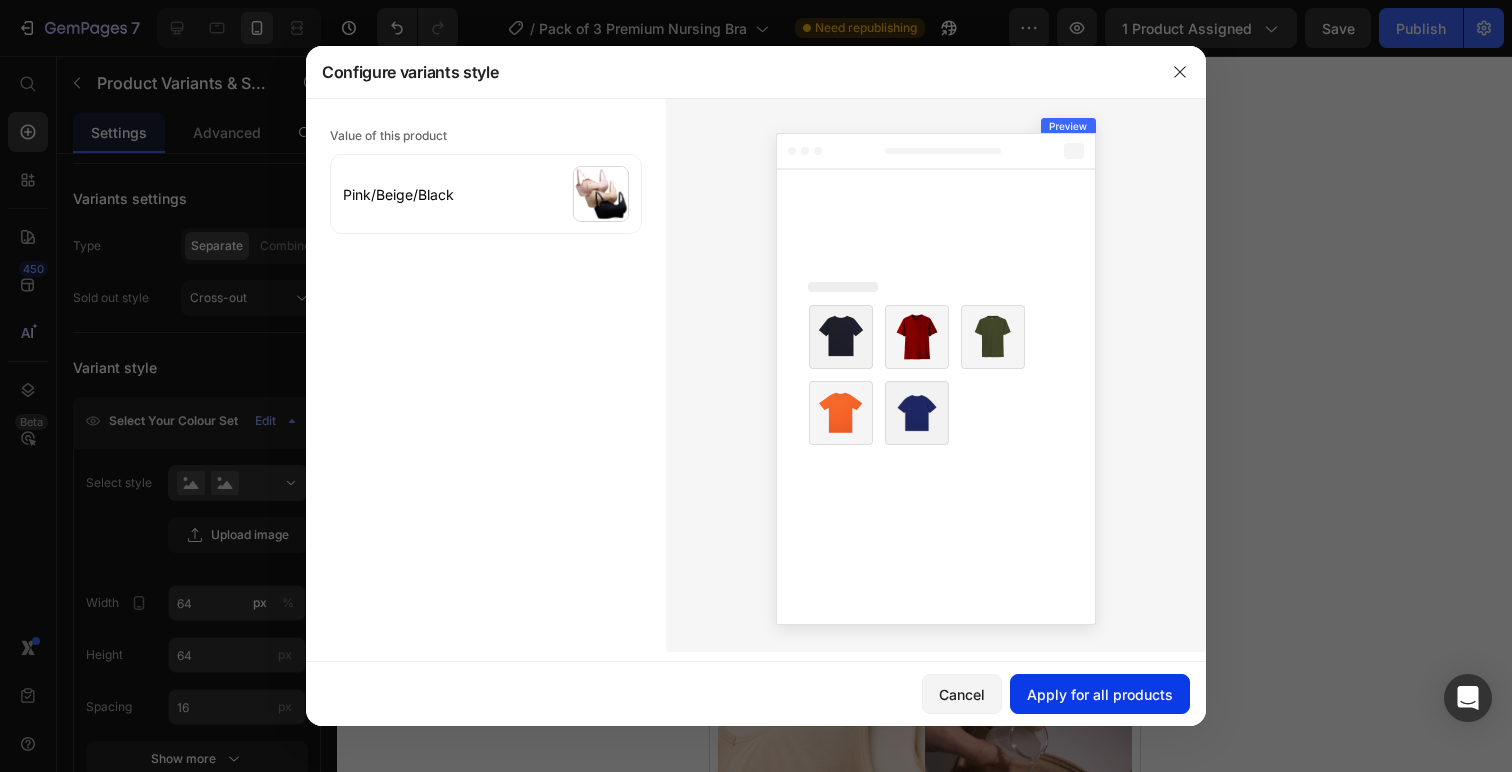 click on "Apply for all products" at bounding box center (1100, 694) 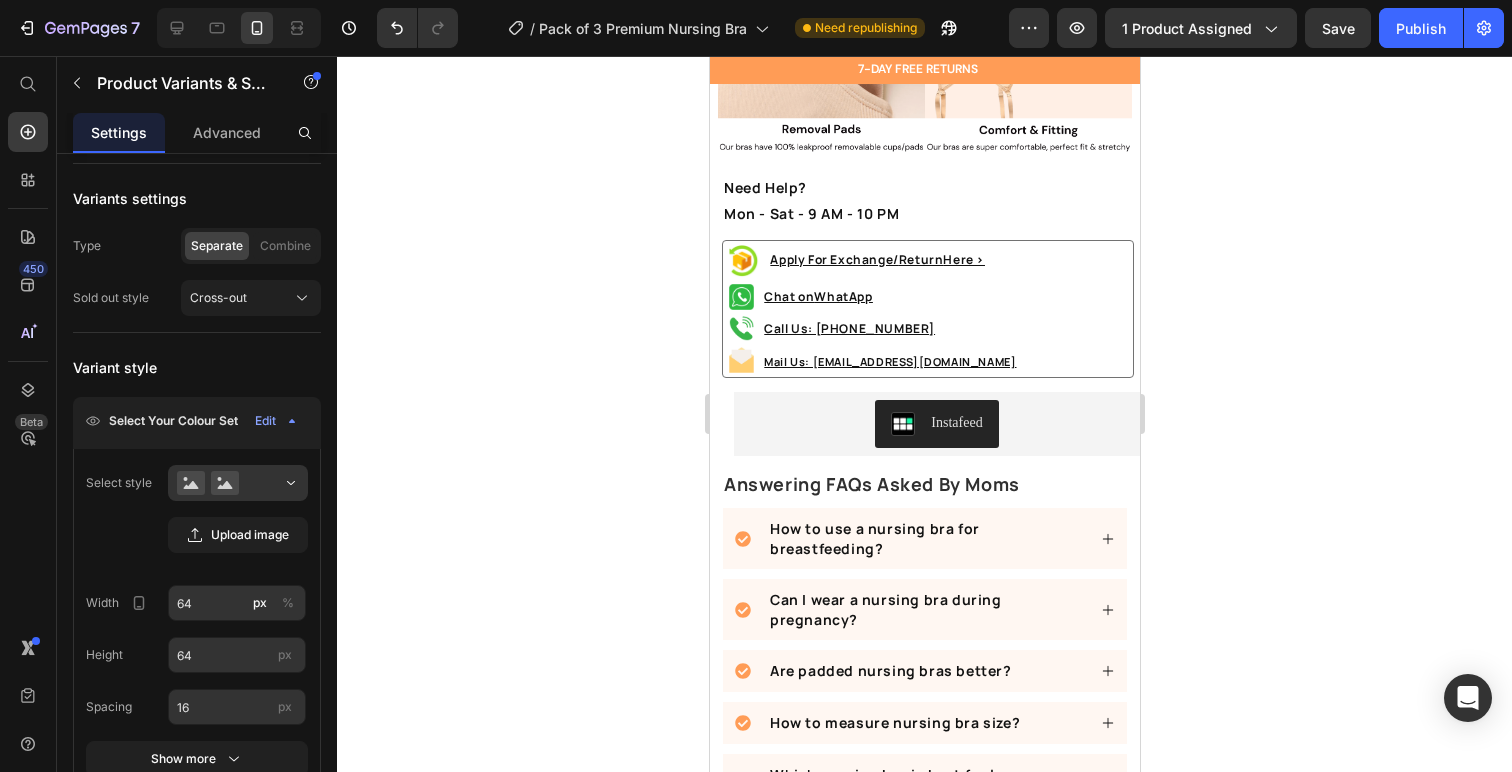 scroll, scrollTop: 1709, scrollLeft: 0, axis: vertical 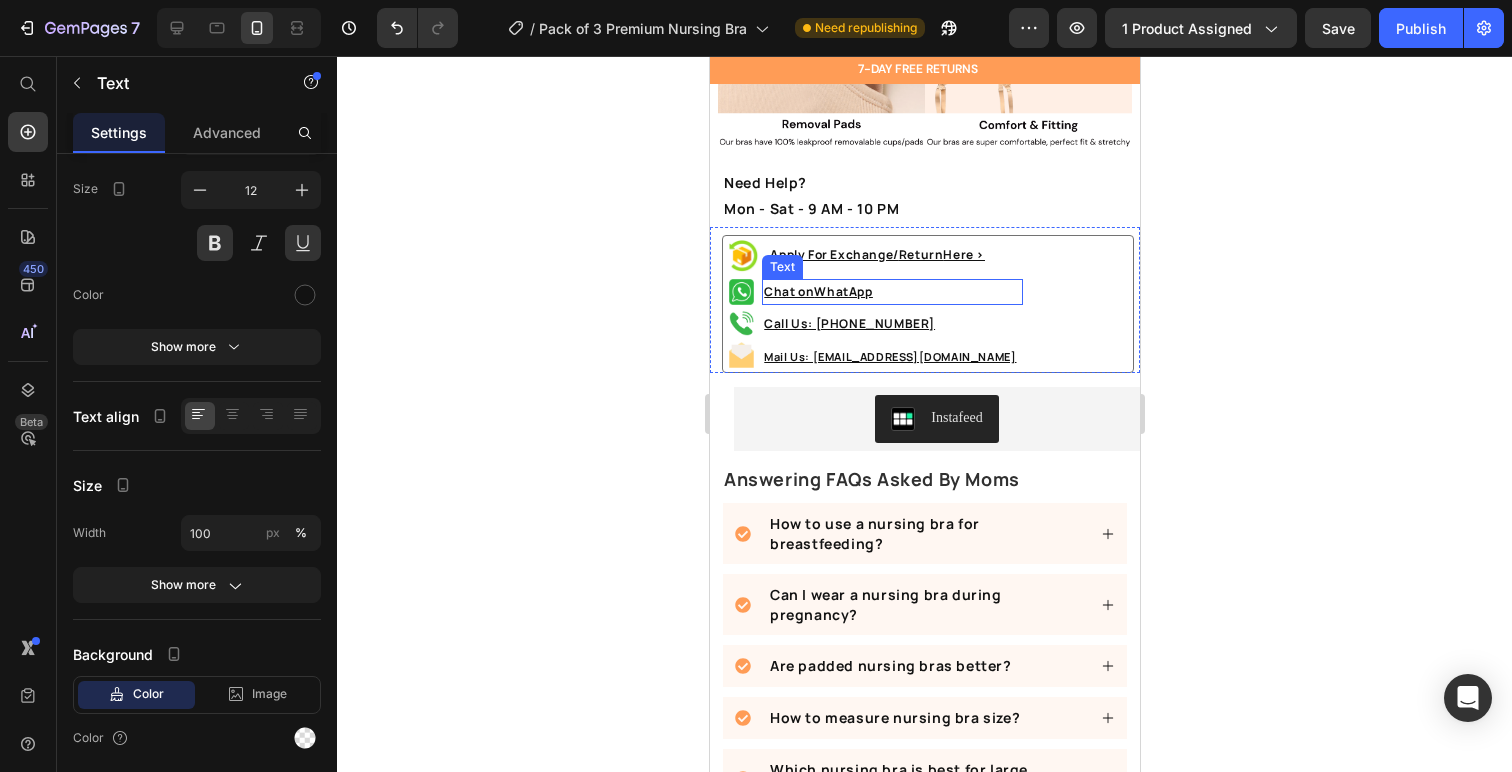 click on "Chat on  WhatApp" at bounding box center [891, 292] 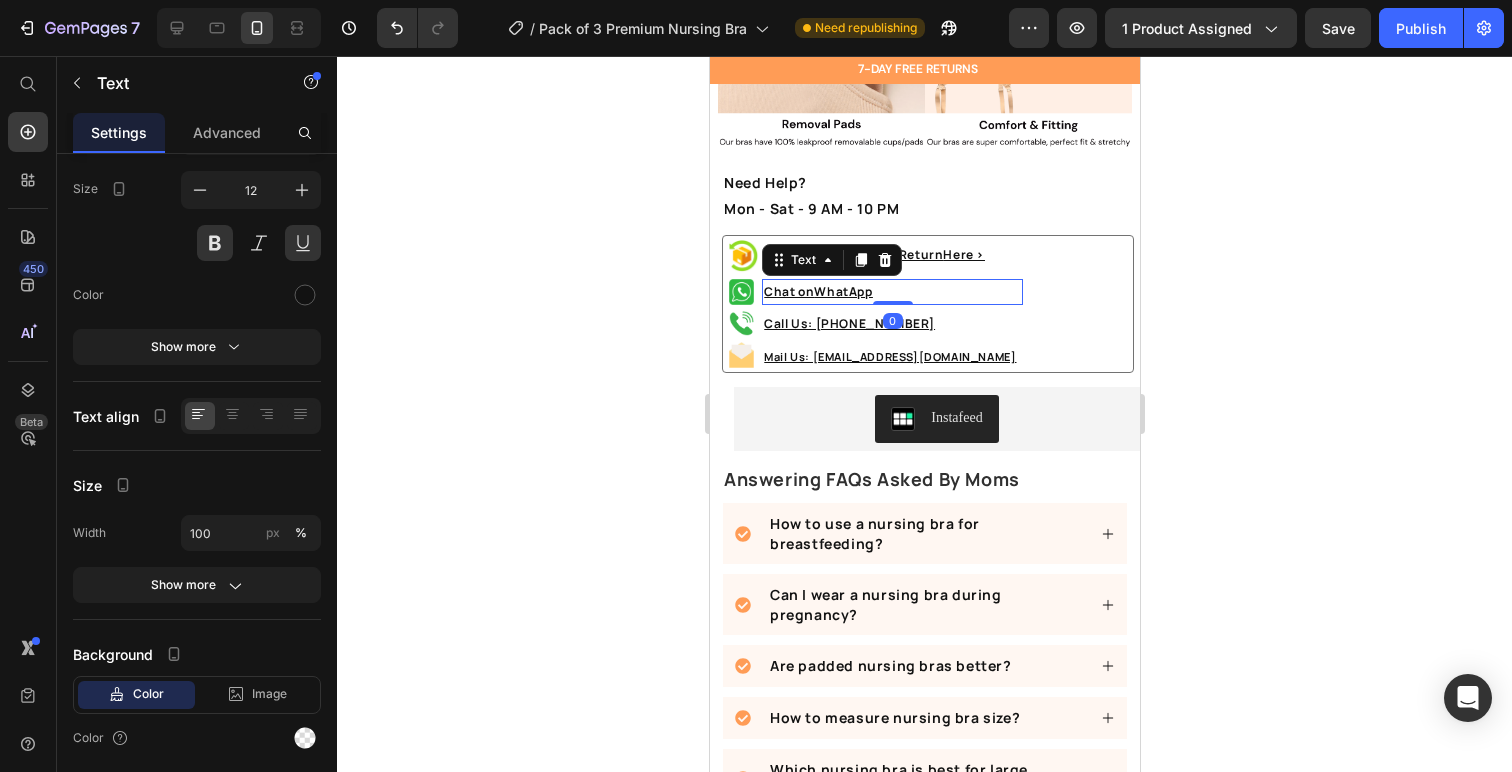 scroll, scrollTop: 0, scrollLeft: 0, axis: both 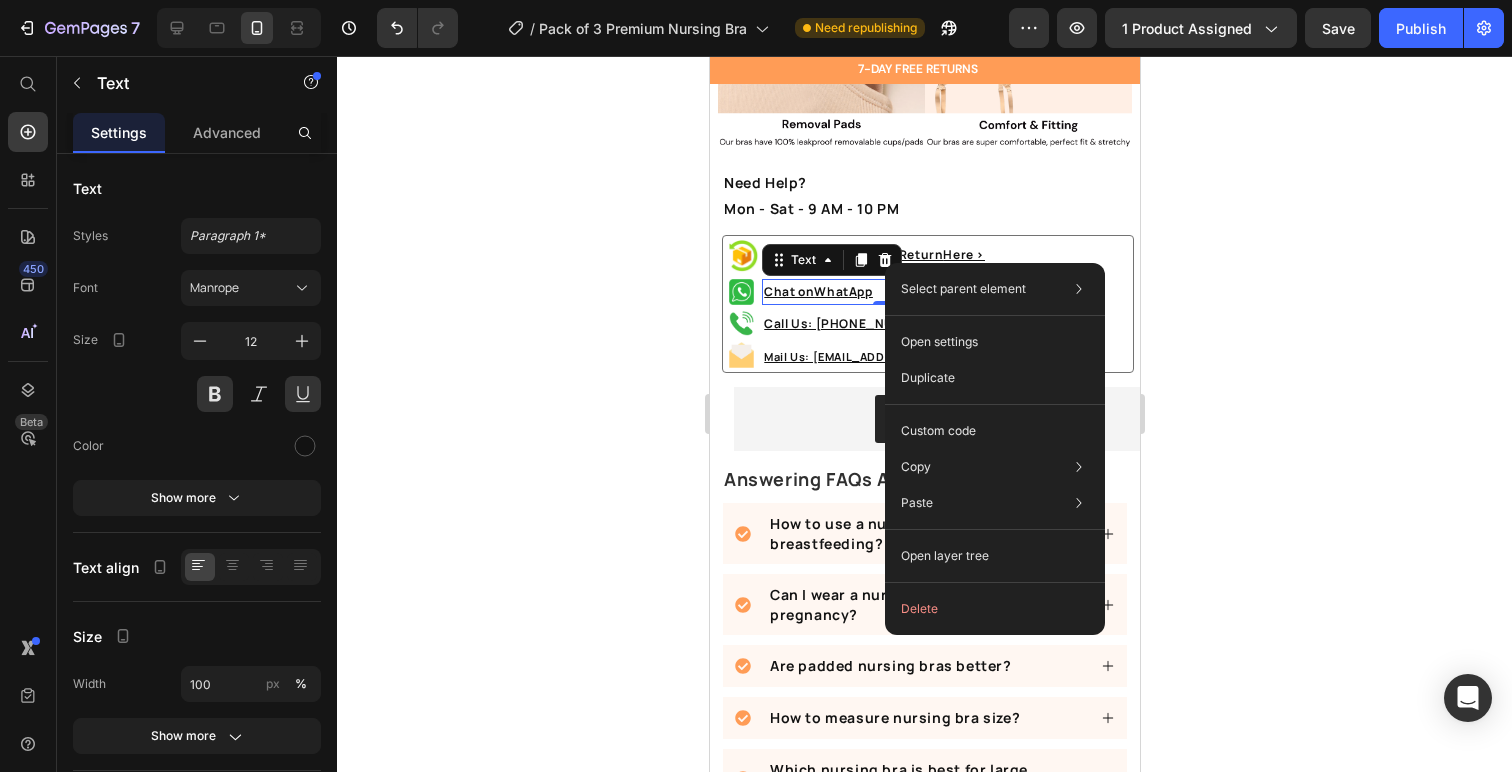 click 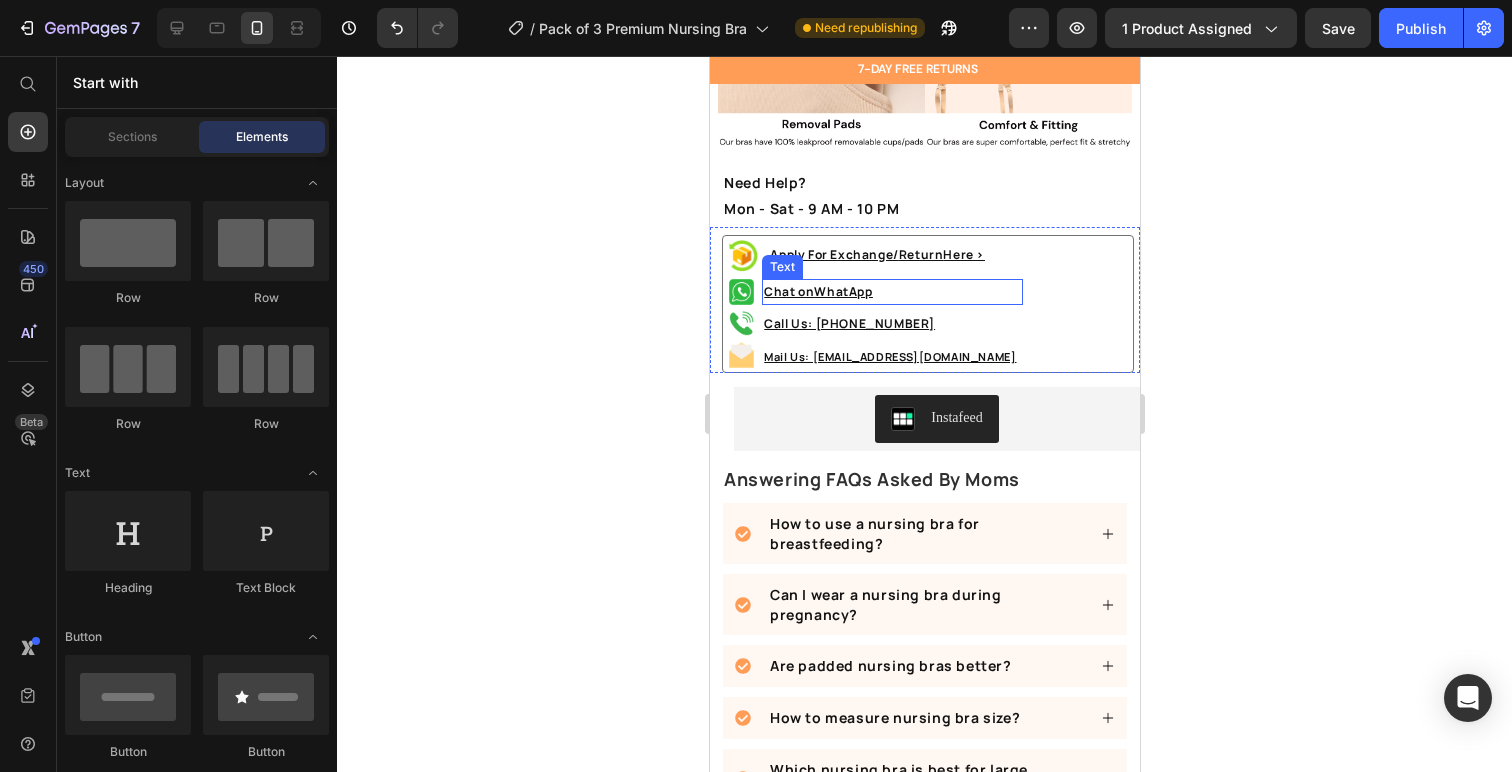 click on "Chat on  WhatApp" at bounding box center [891, 292] 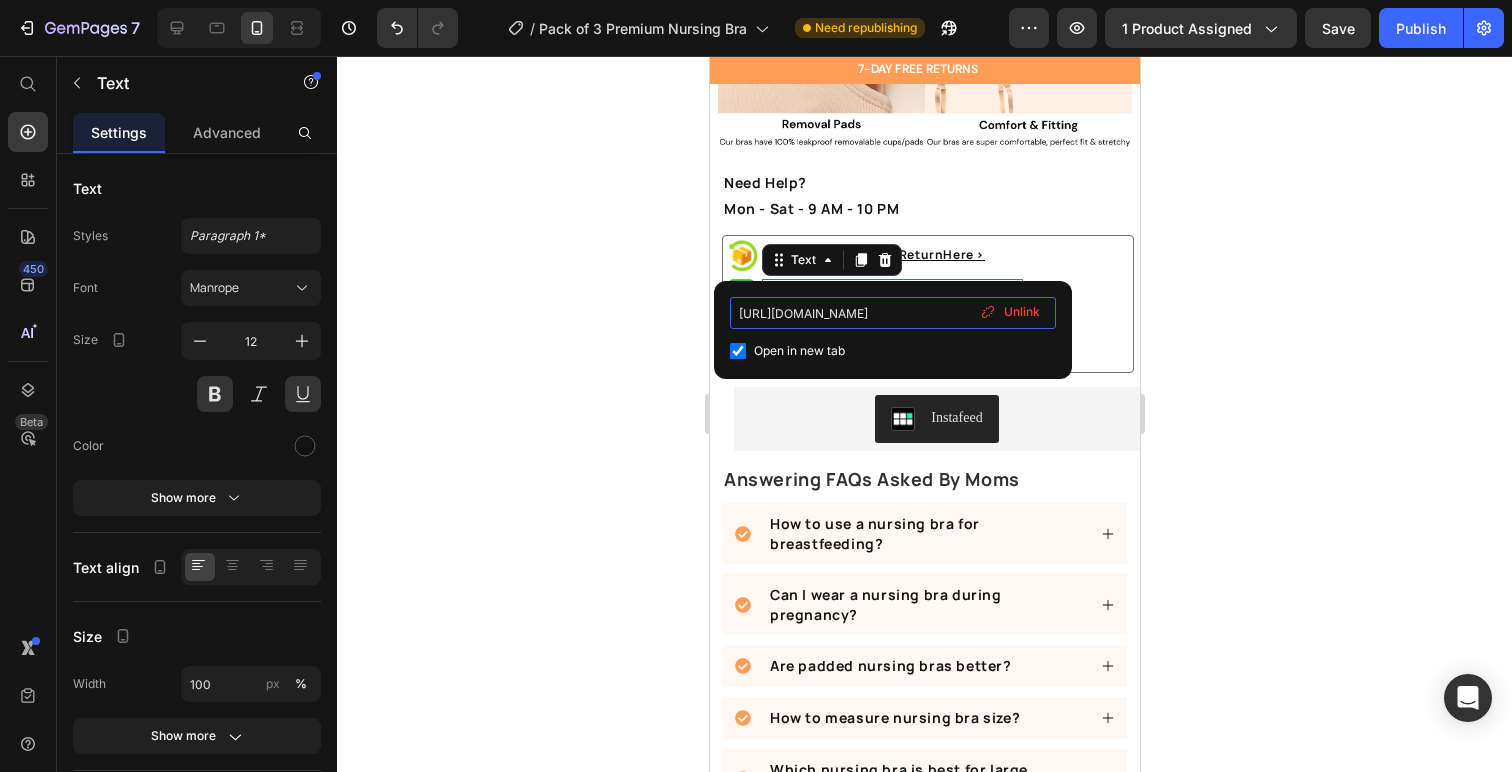 click on "[URL][DOMAIN_NAME]" at bounding box center [893, 313] 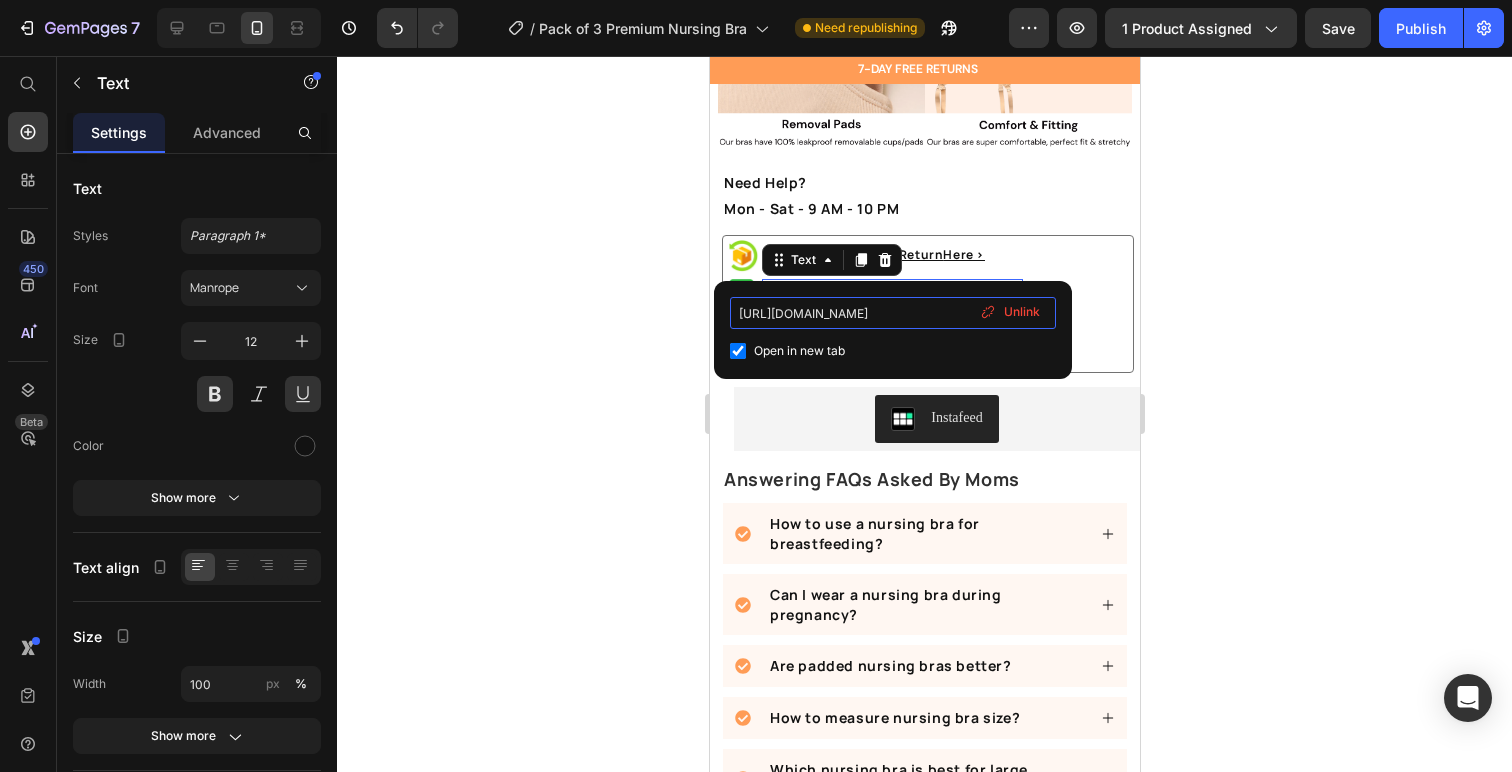 type on "[URL][DOMAIN_NAME]" 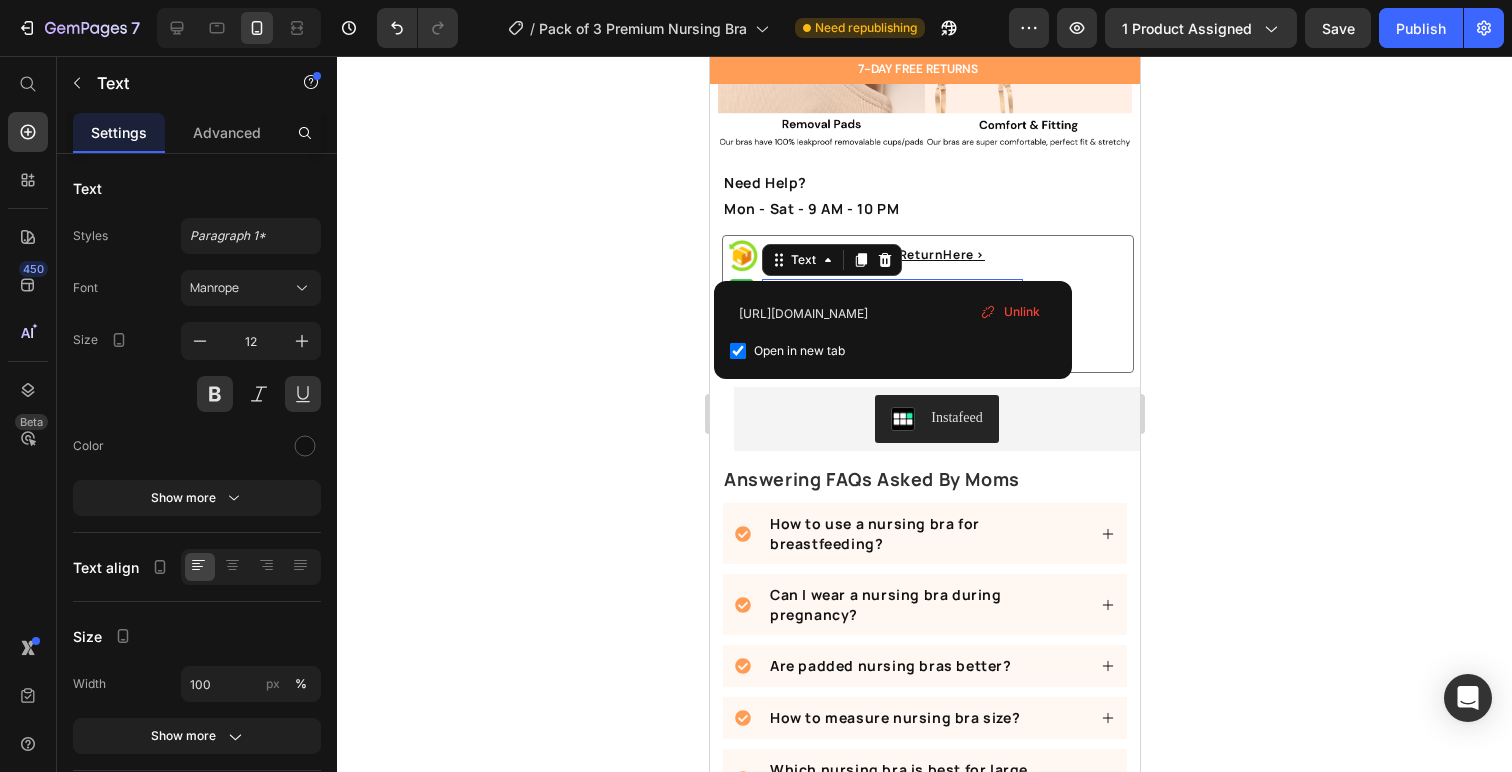 click 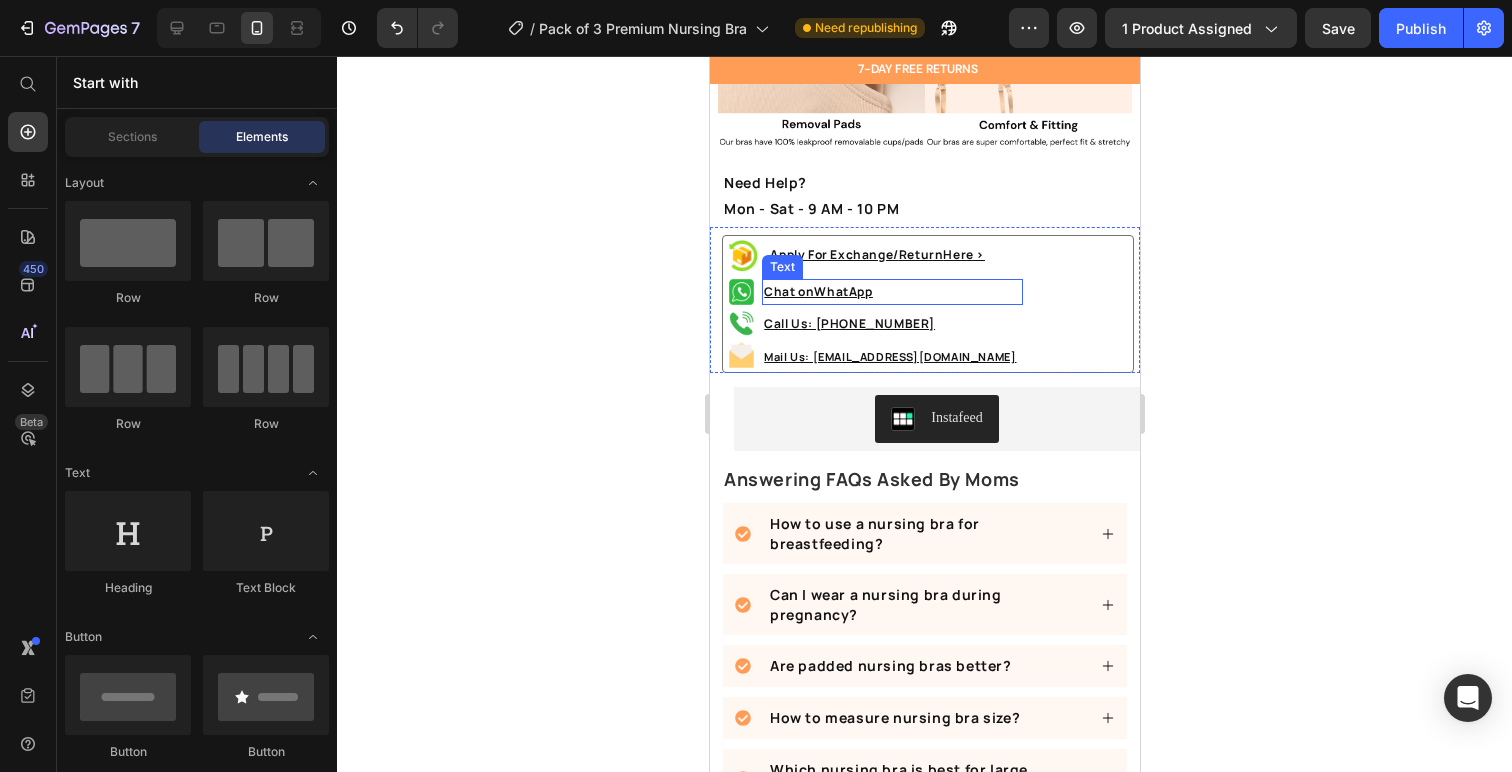 click on "Chat on  WhatApp" at bounding box center [891, 292] 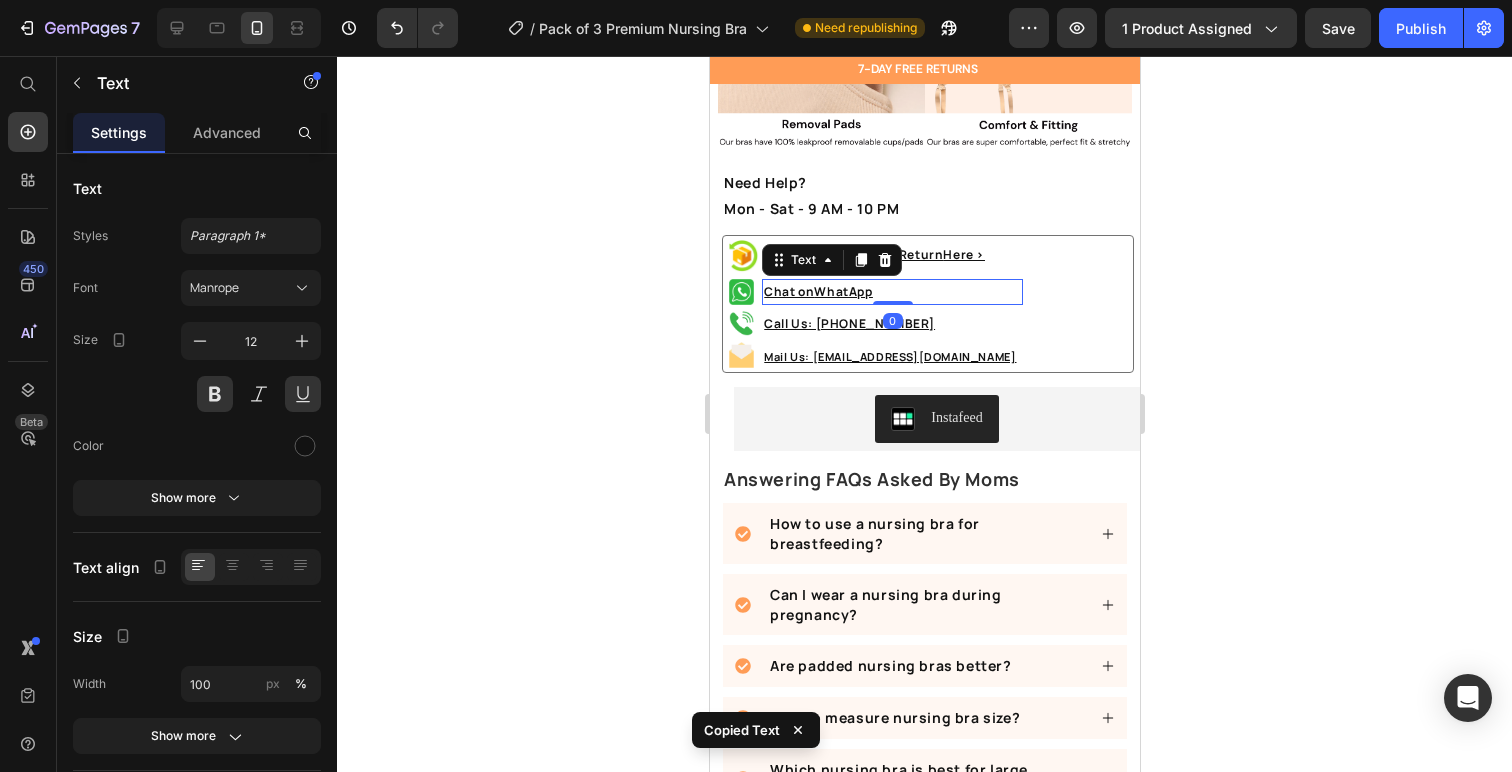 click 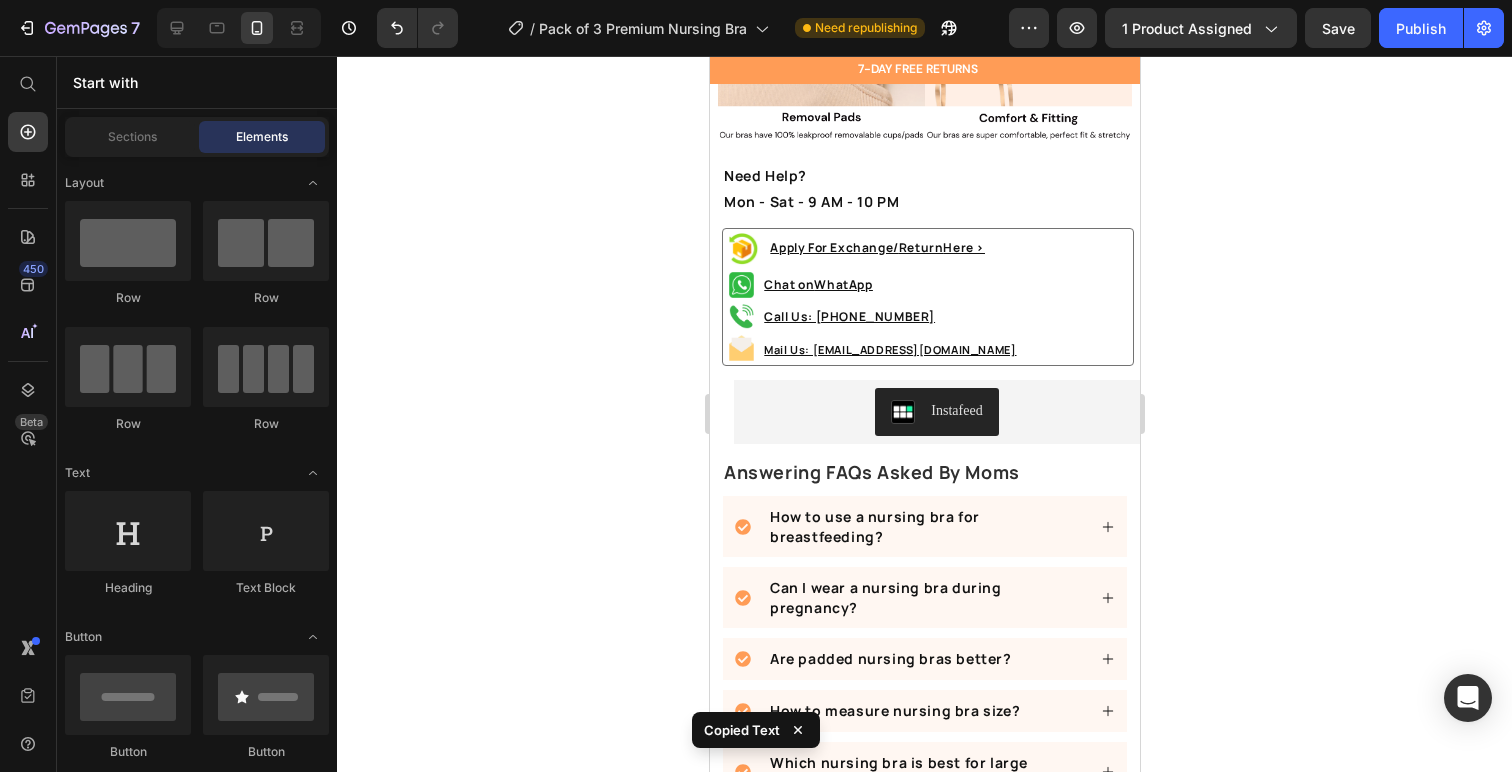 scroll, scrollTop: 1769, scrollLeft: 0, axis: vertical 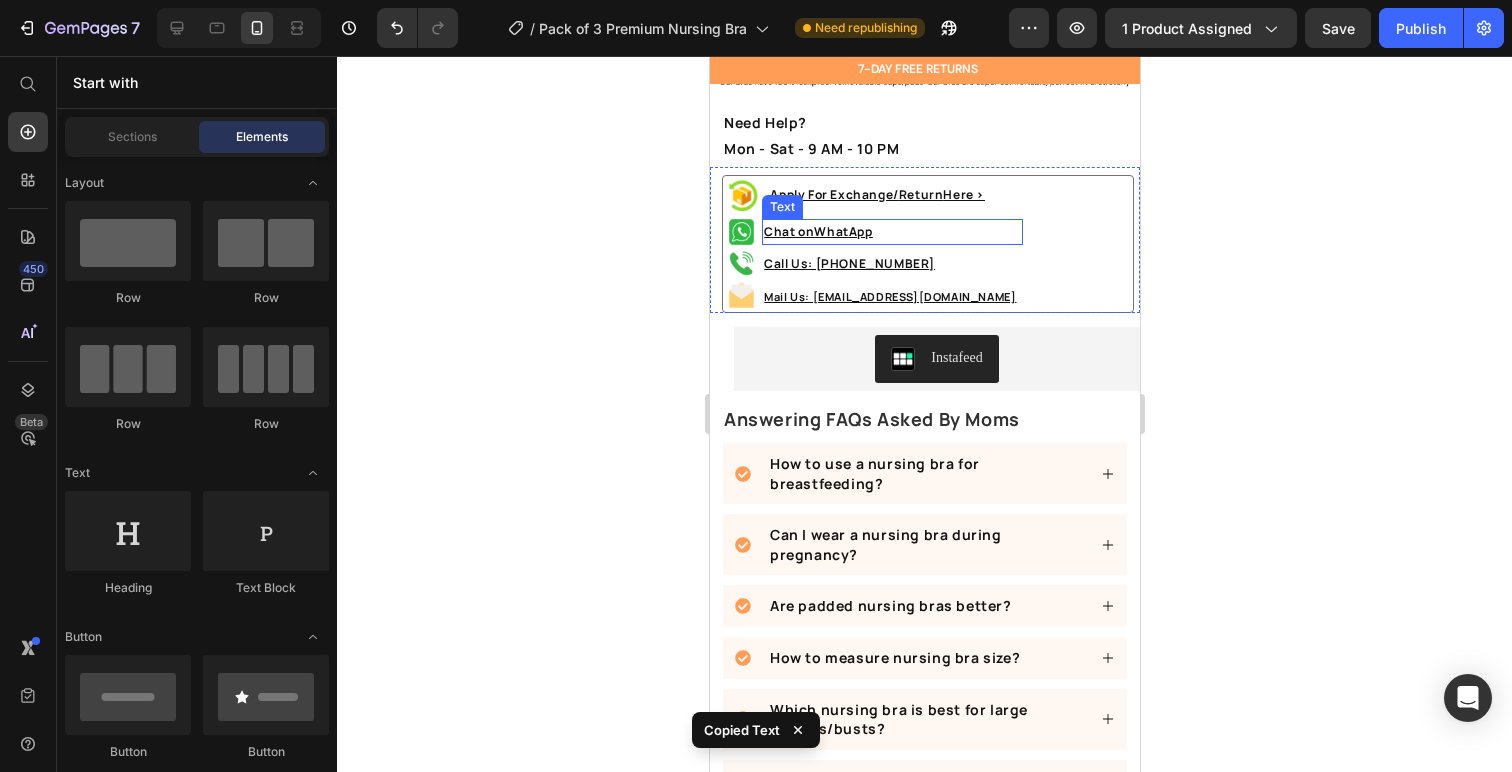click on "Chat on  WhatApp" at bounding box center (891, 232) 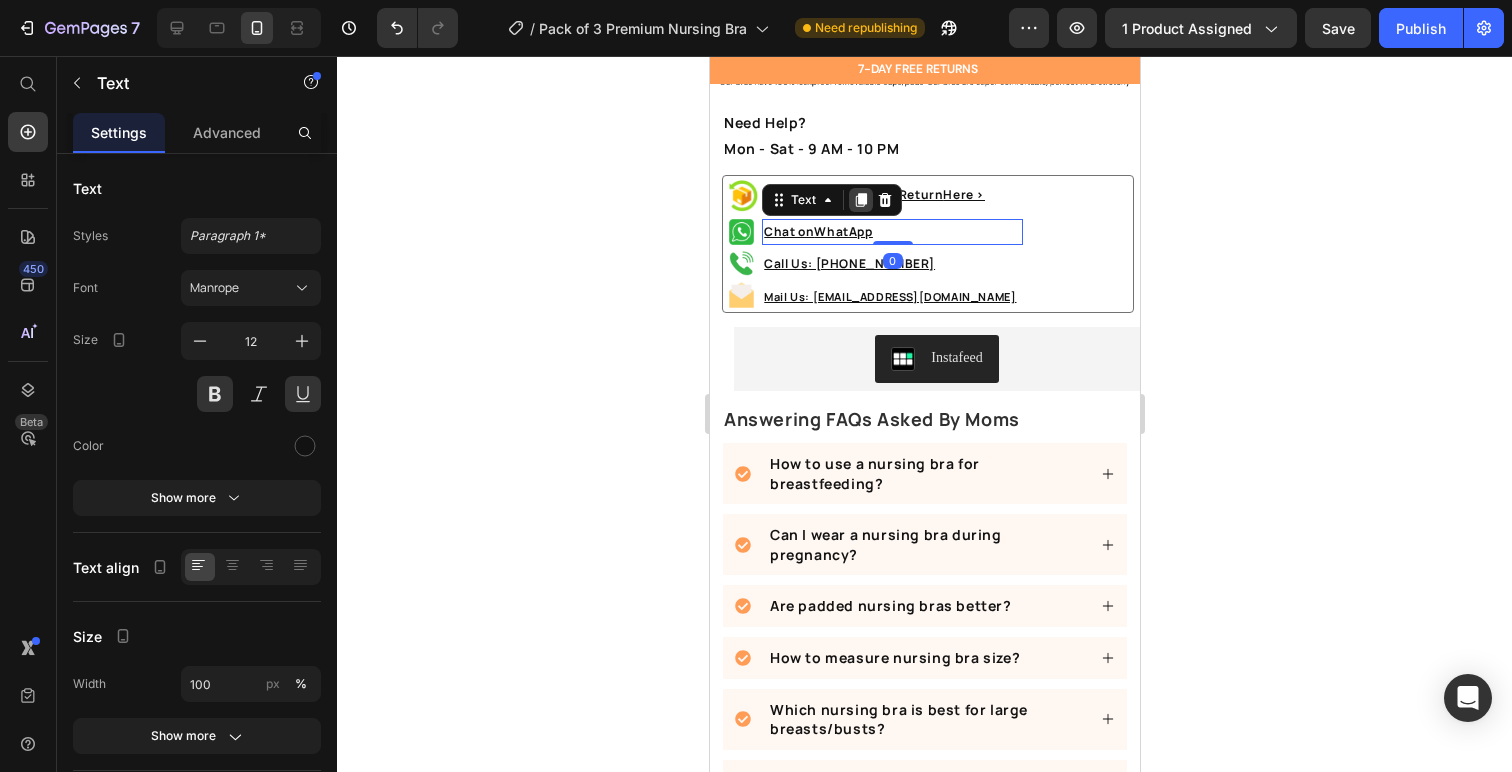 click 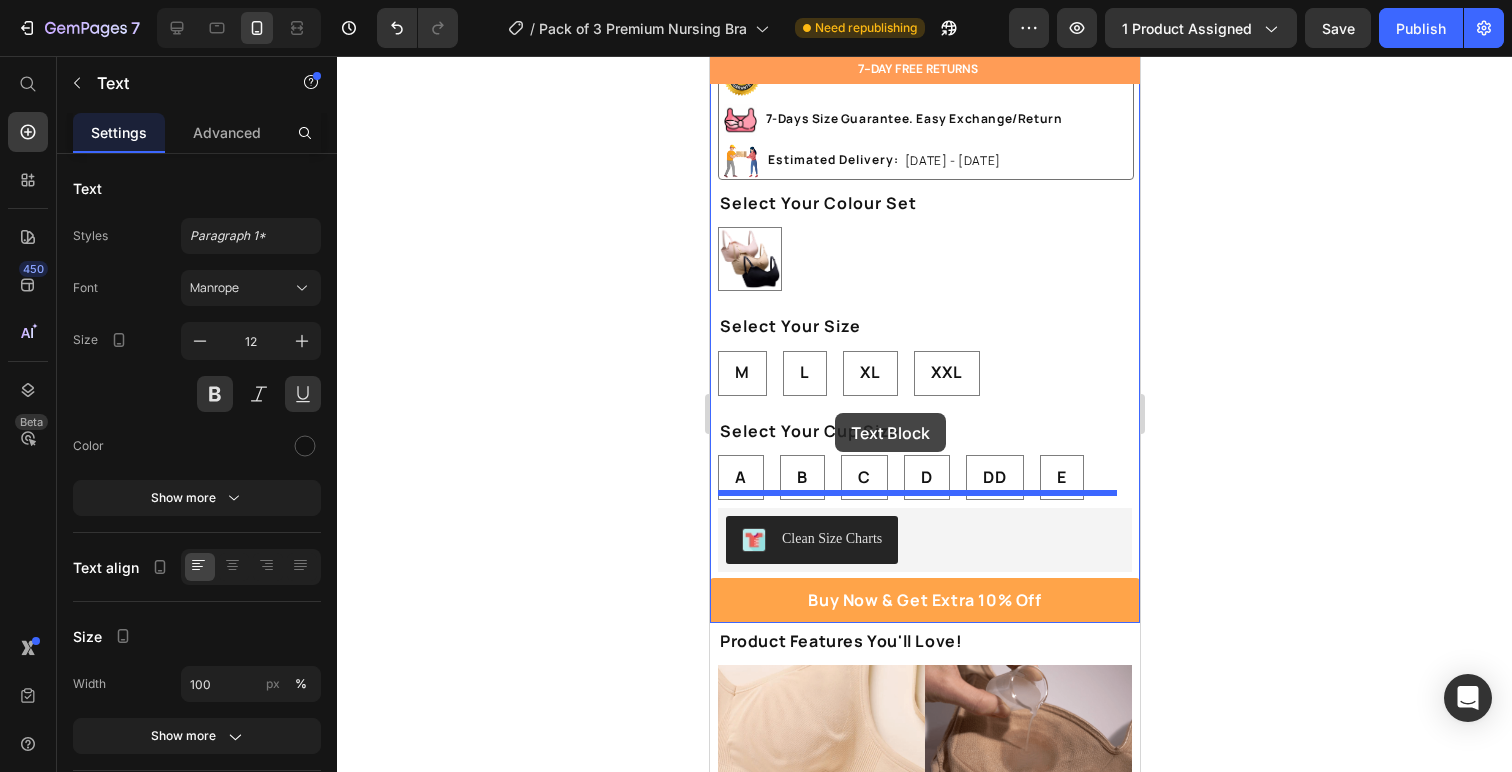 scroll, scrollTop: 848, scrollLeft: 0, axis: vertical 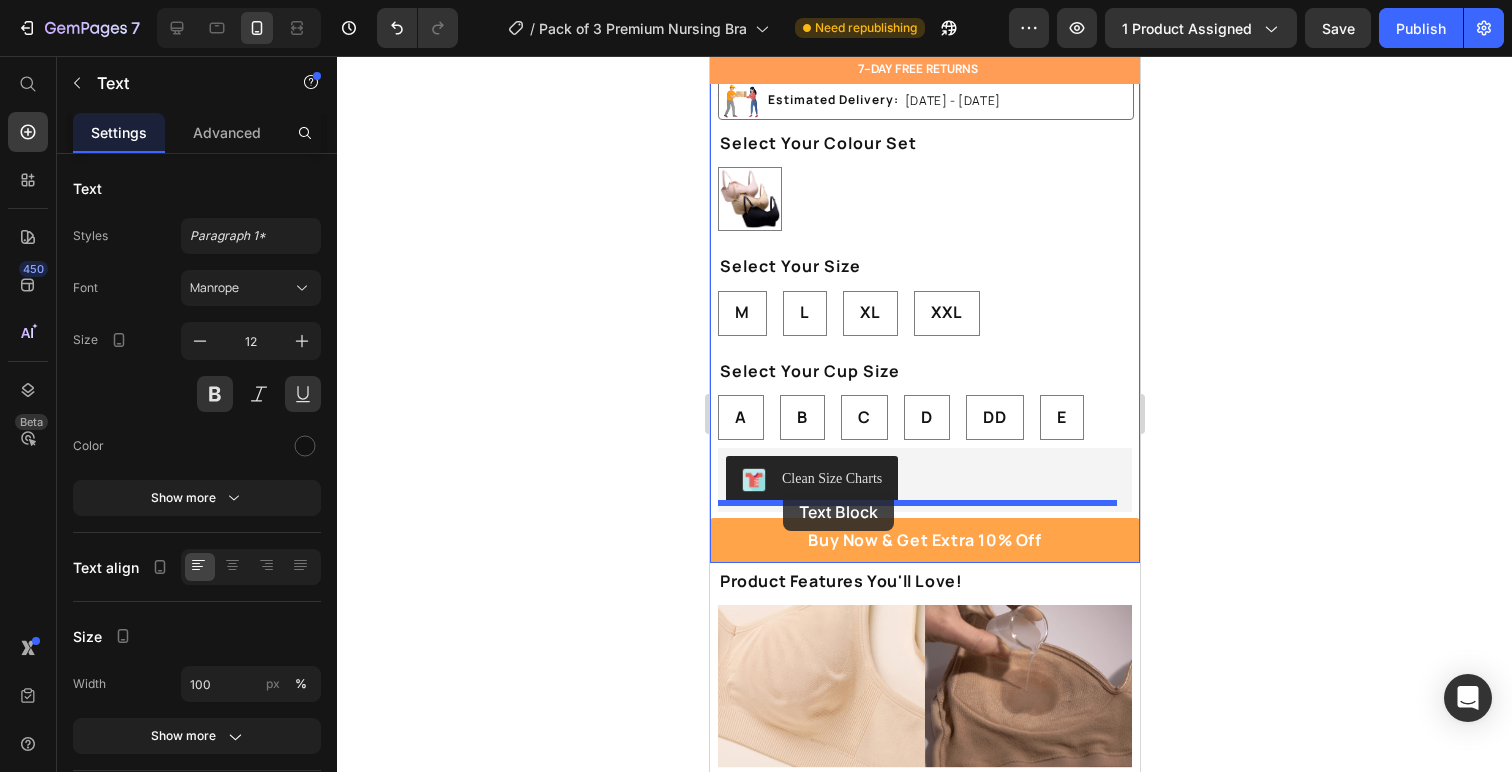 drag, startPoint x: 773, startPoint y: 407, endPoint x: 782, endPoint y: 492, distance: 85.47514 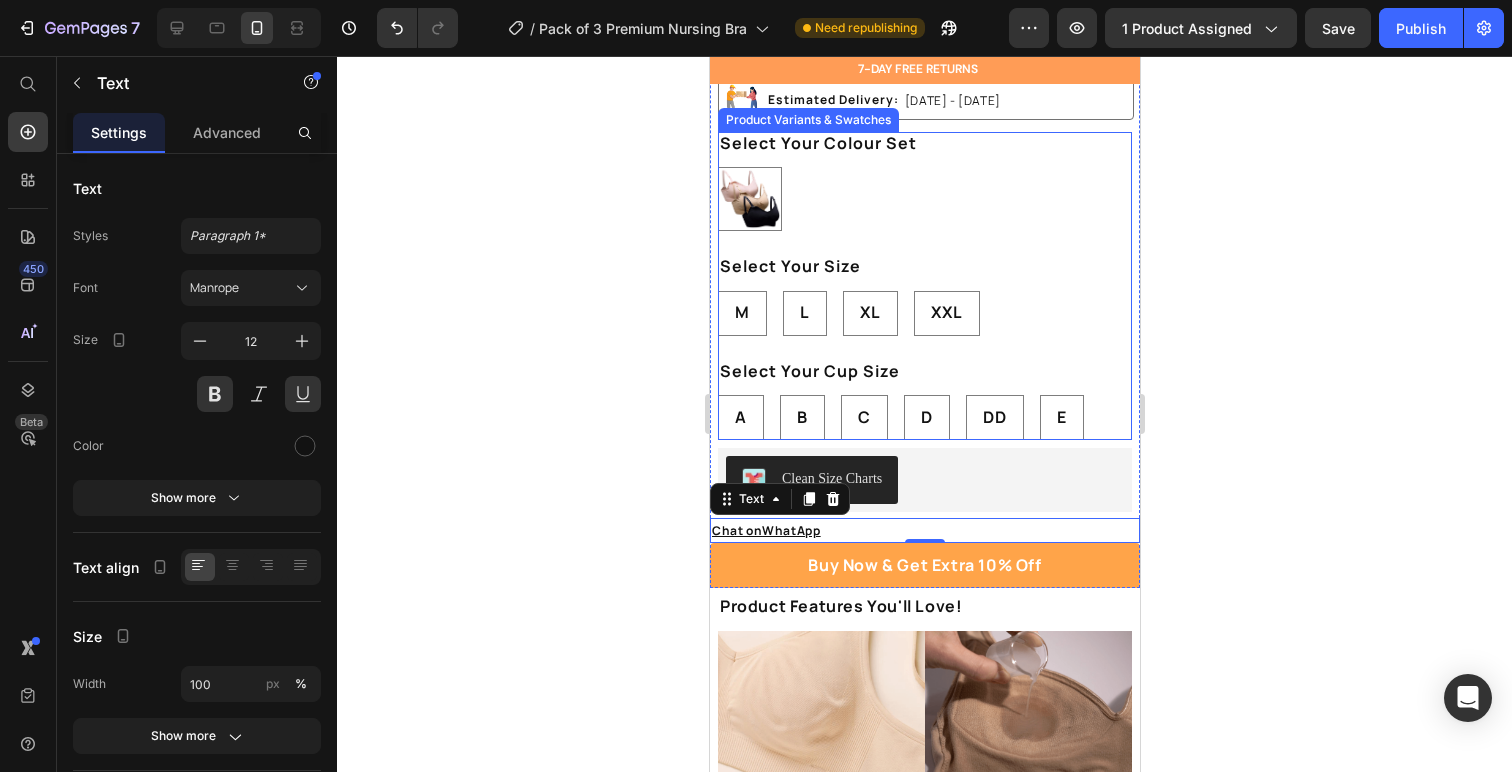 click on "Select Your Size" at bounding box center [789, 266] 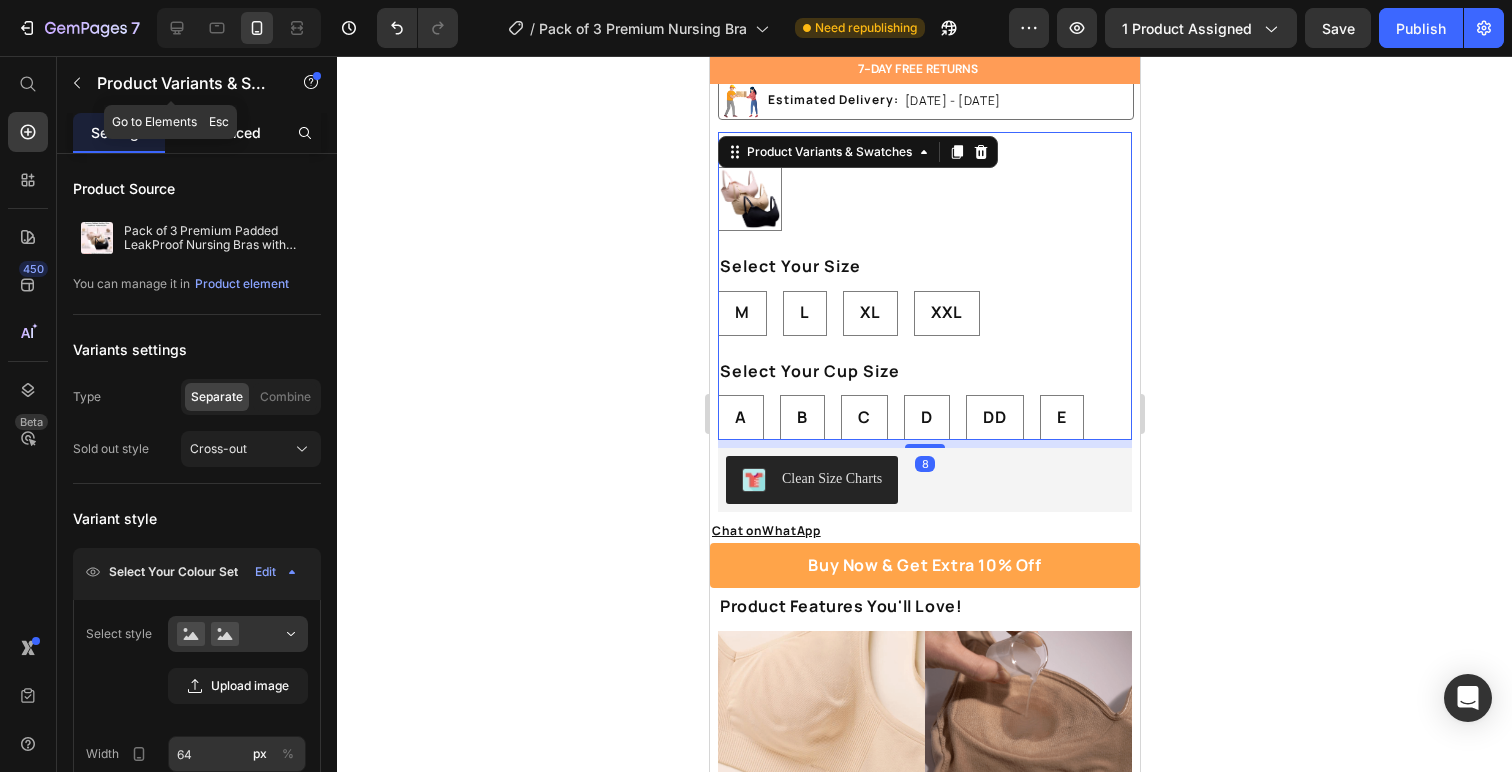 click on "Advanced" at bounding box center (227, 132) 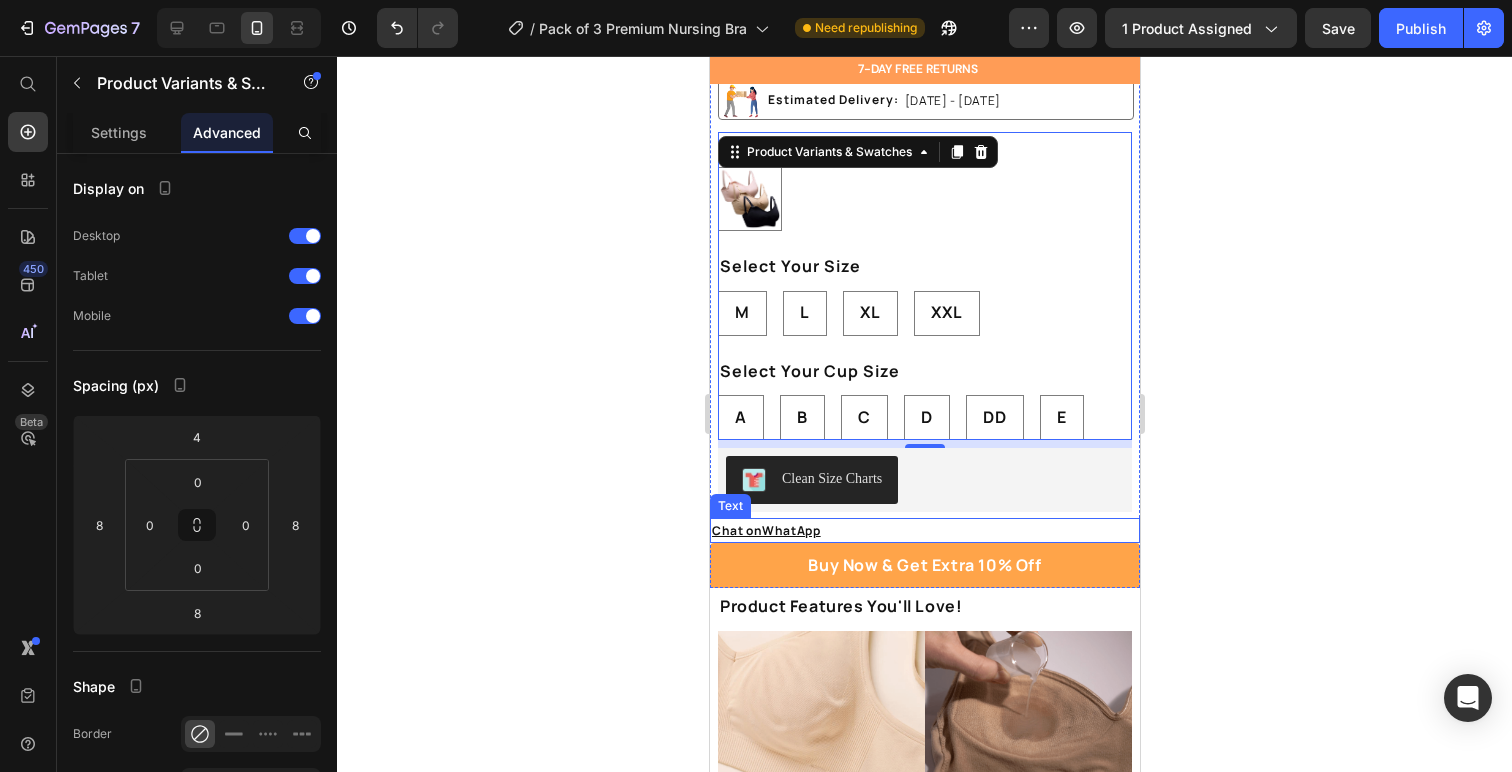 click on "Chat on  WhatApp" at bounding box center [924, 531] 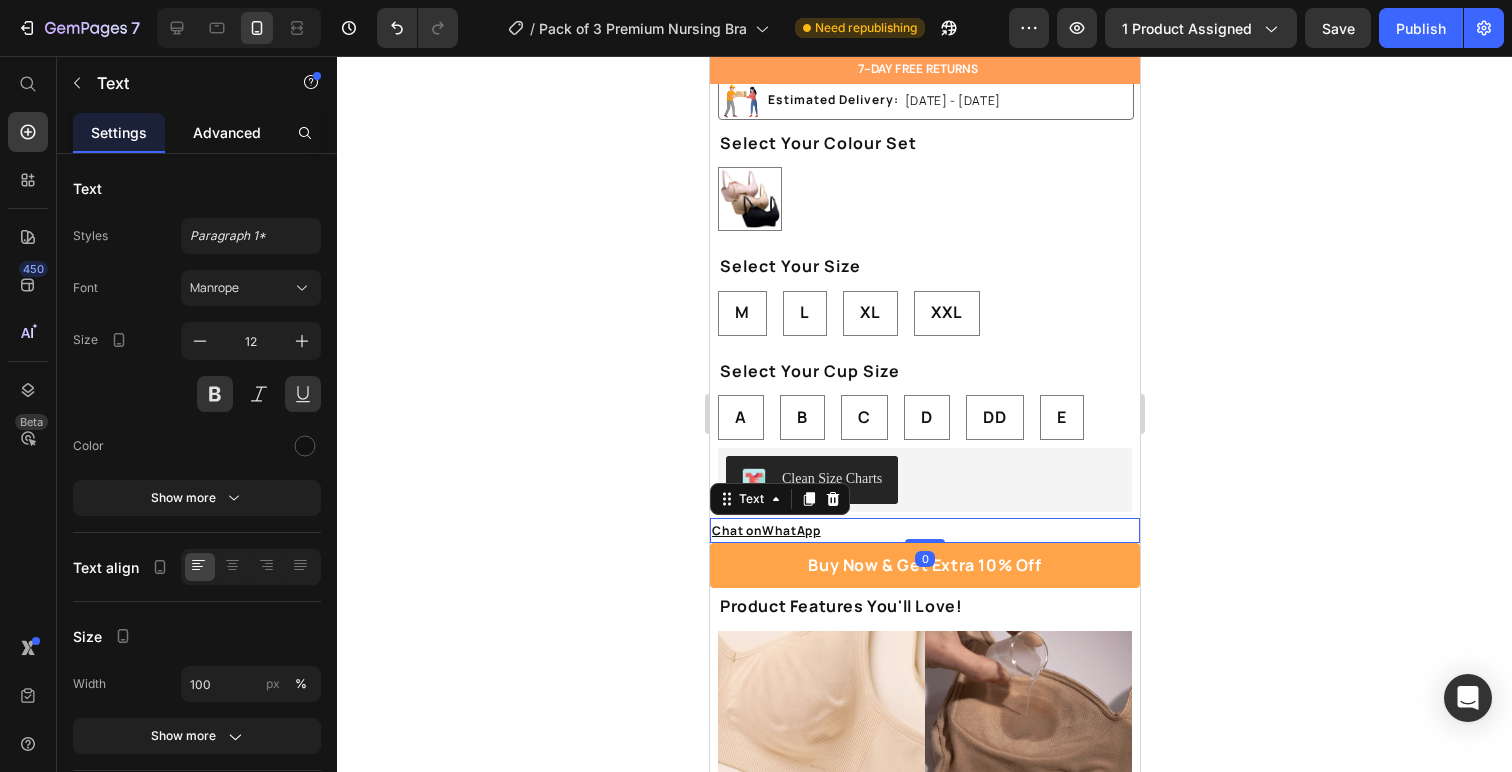 click on "Advanced" at bounding box center [227, 132] 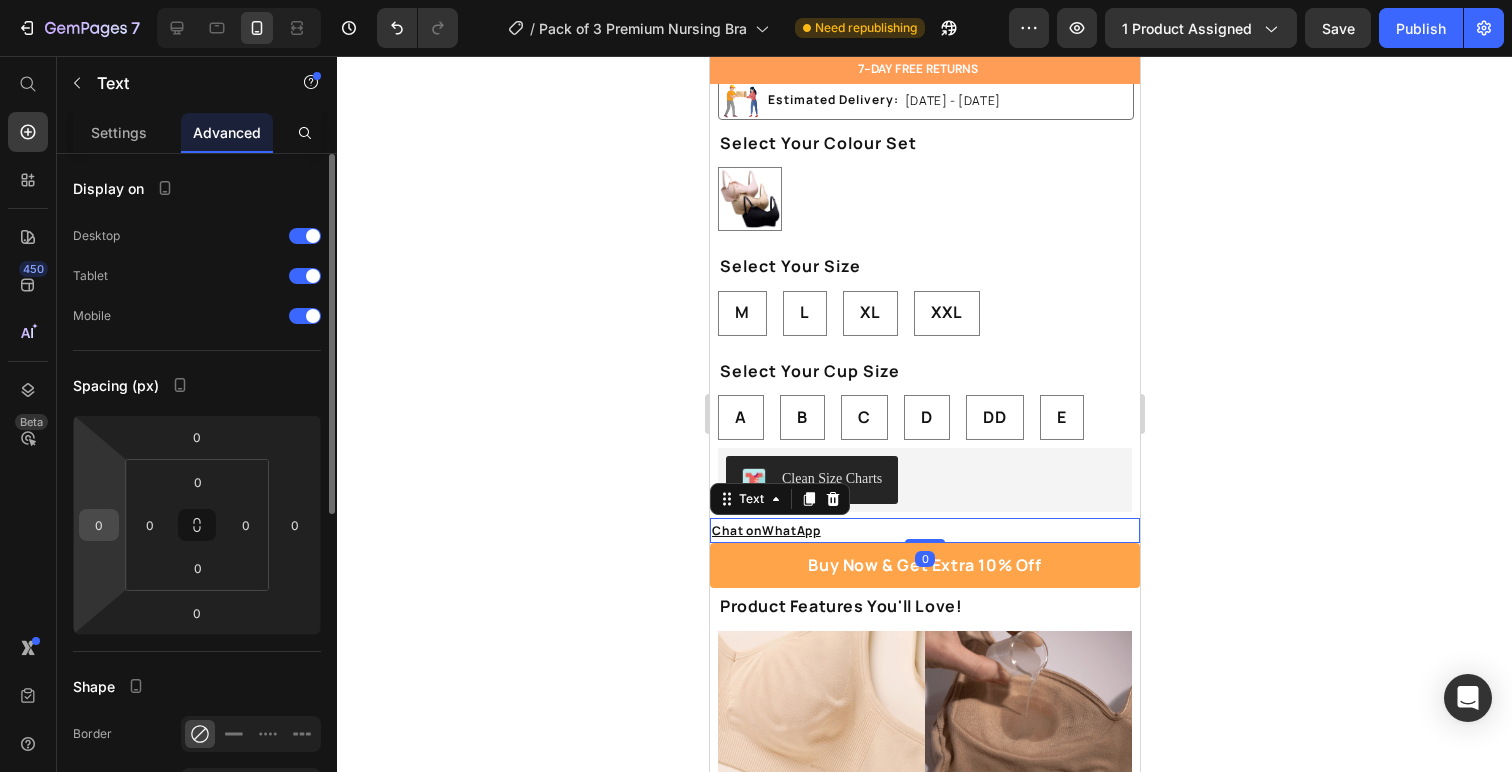 click on "0" at bounding box center (99, 525) 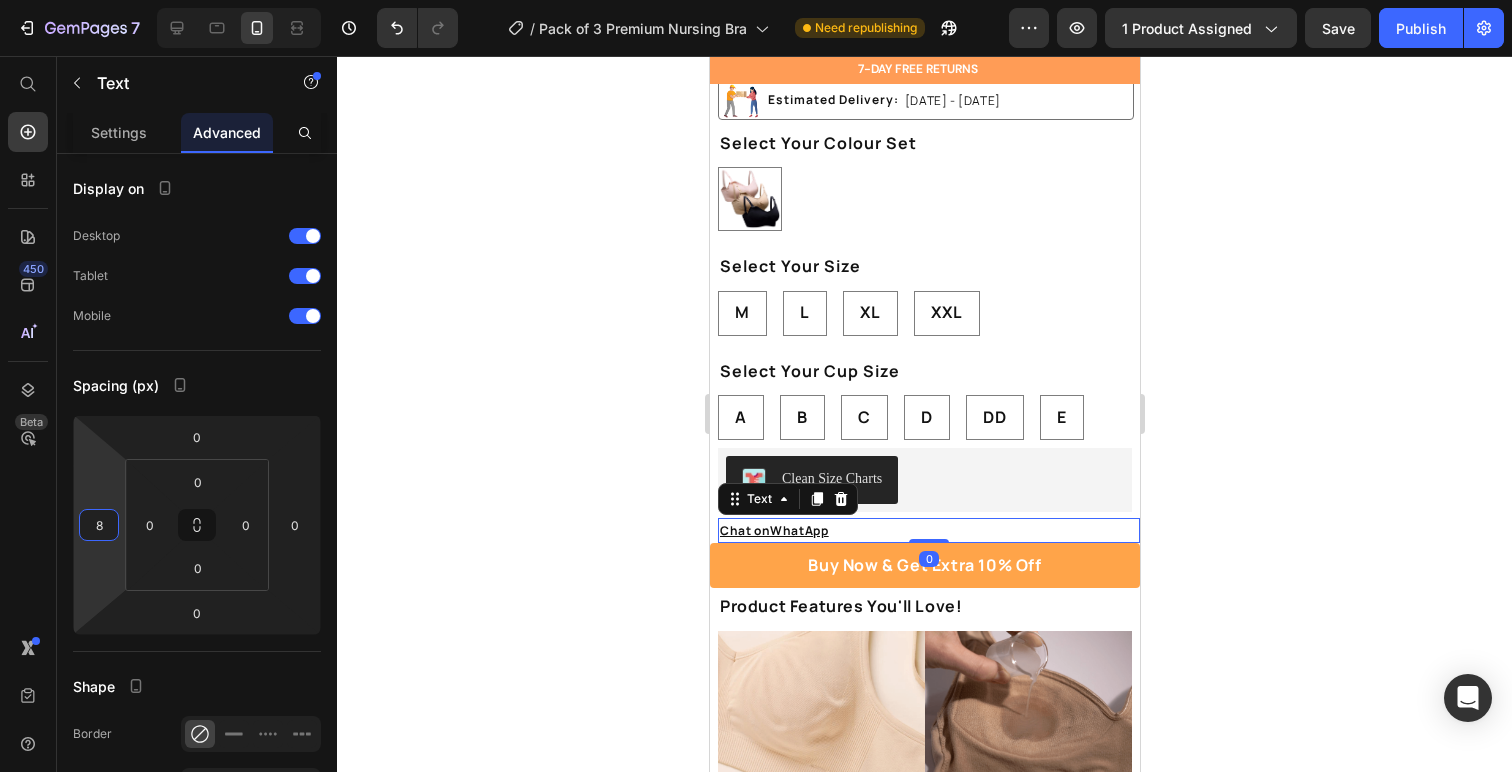 type on "8" 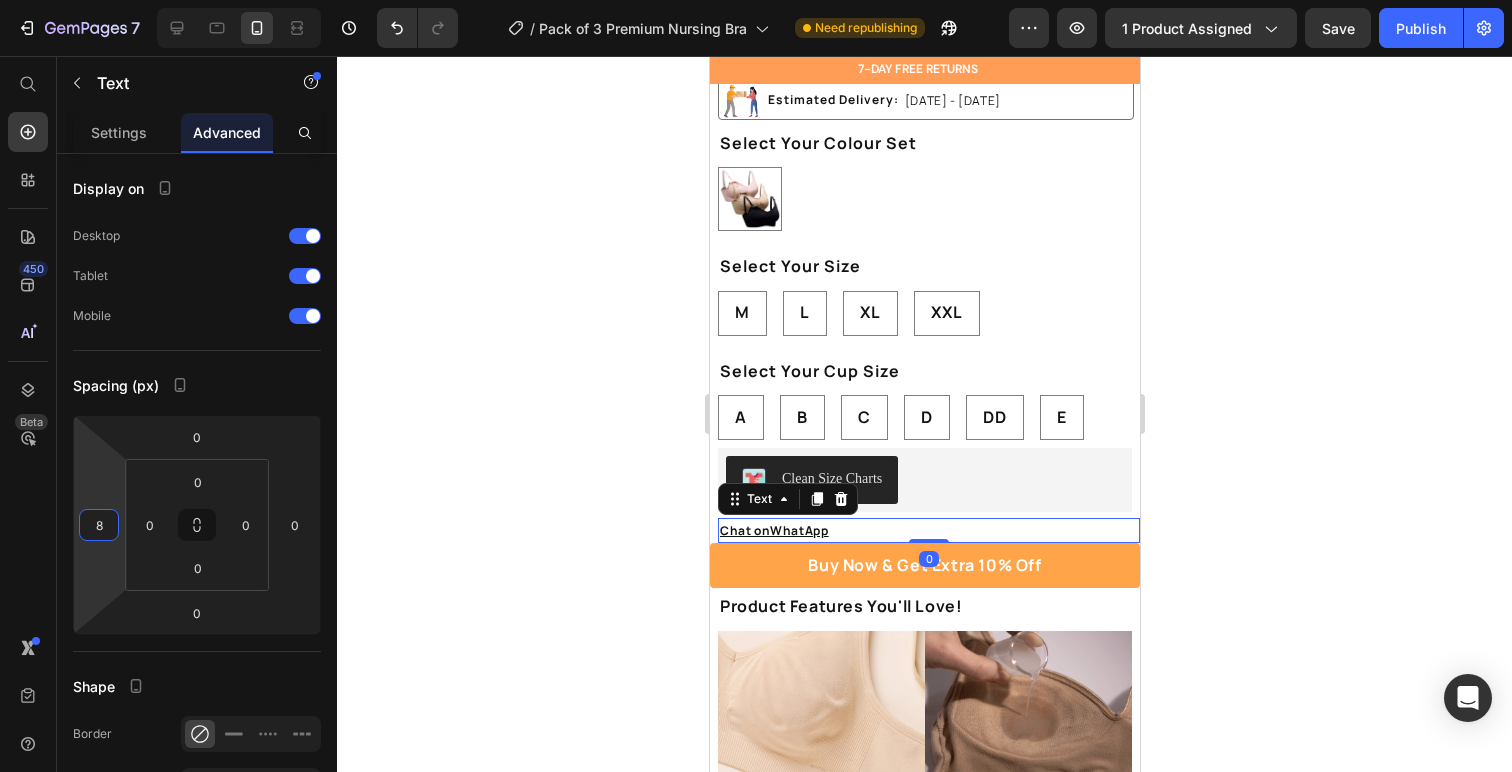 click on "Chat on  WhatApp" at bounding box center [928, 531] 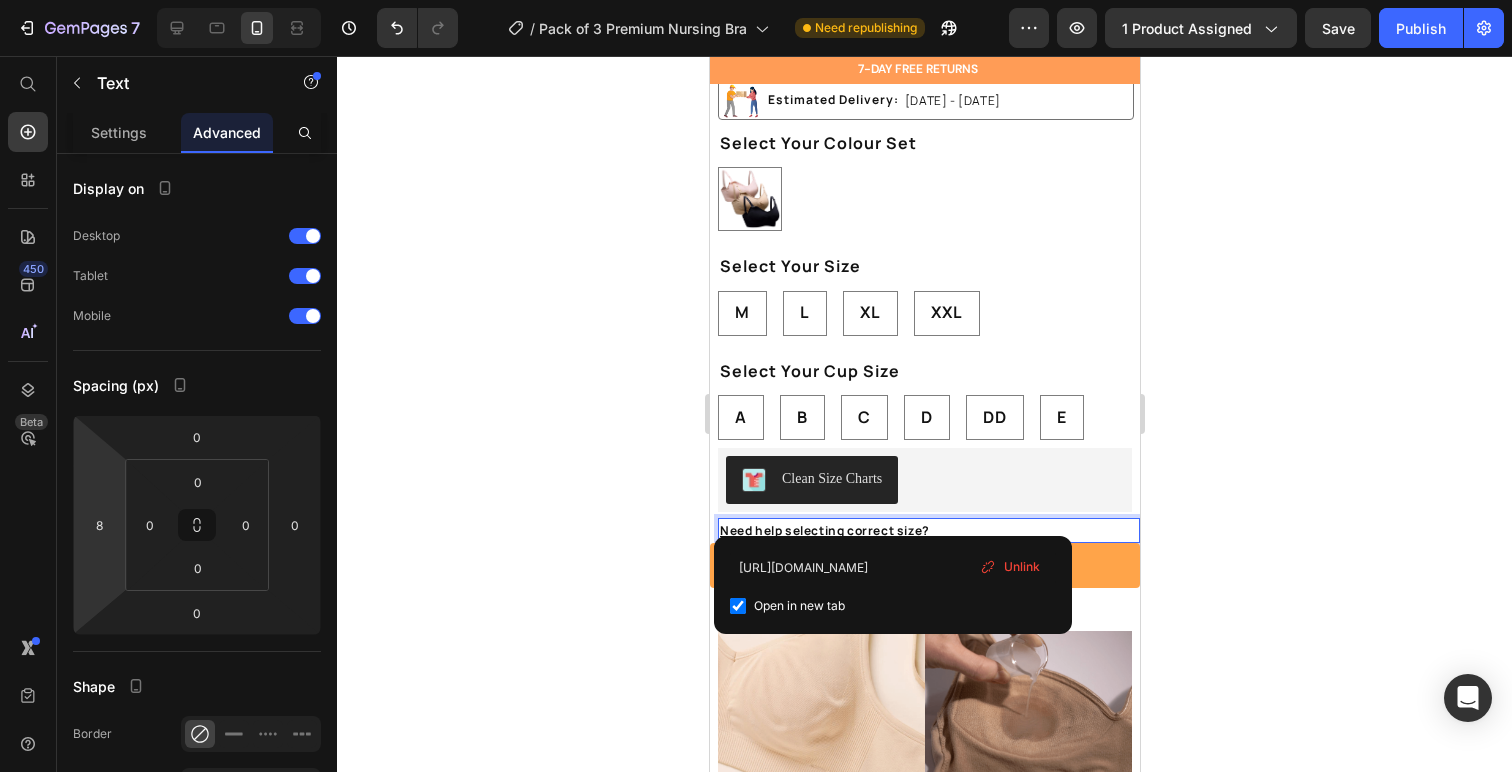 click on "Need help selecting correct size?" at bounding box center (928, 531) 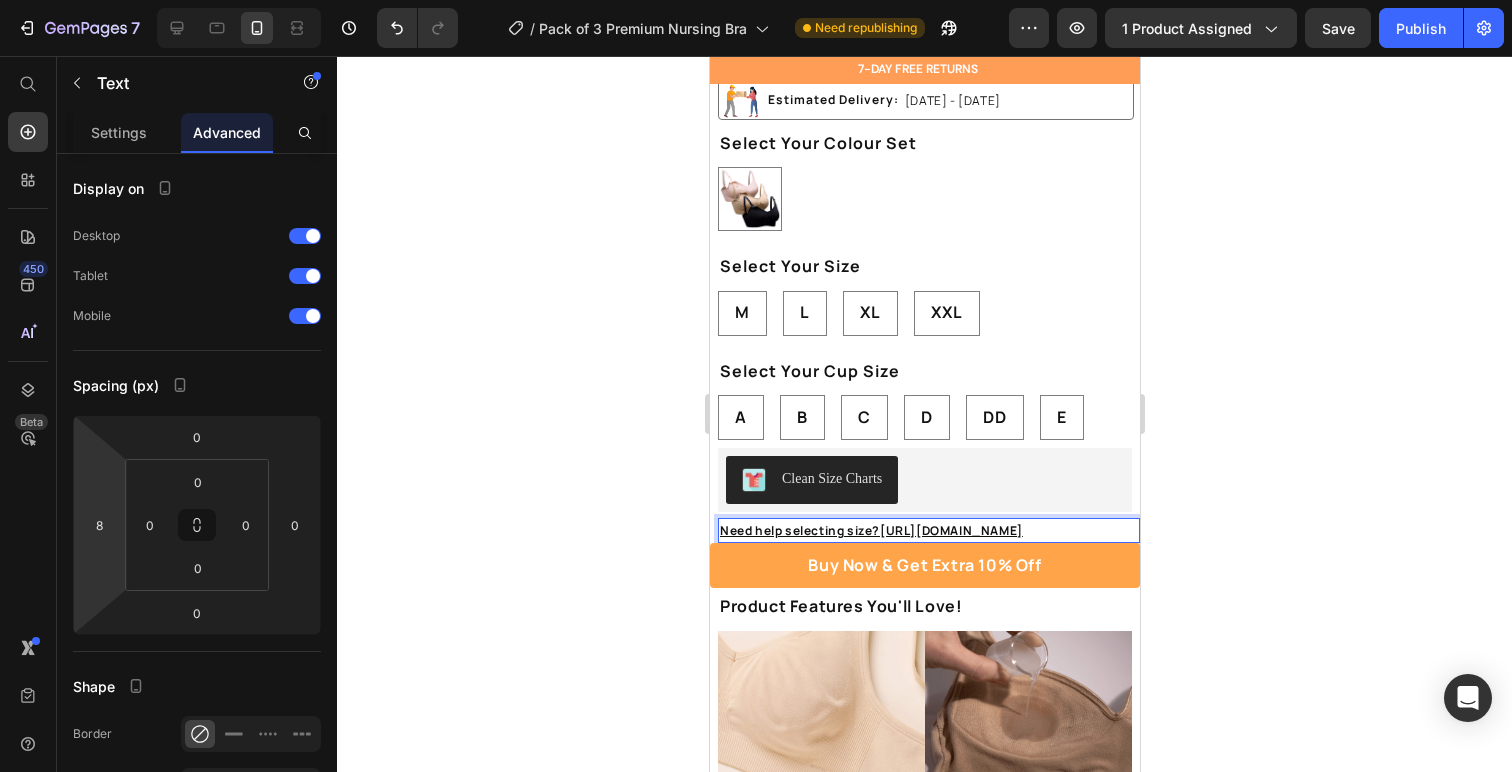 drag, startPoint x: 882, startPoint y: 512, endPoint x: 1080, endPoint y: 512, distance: 198 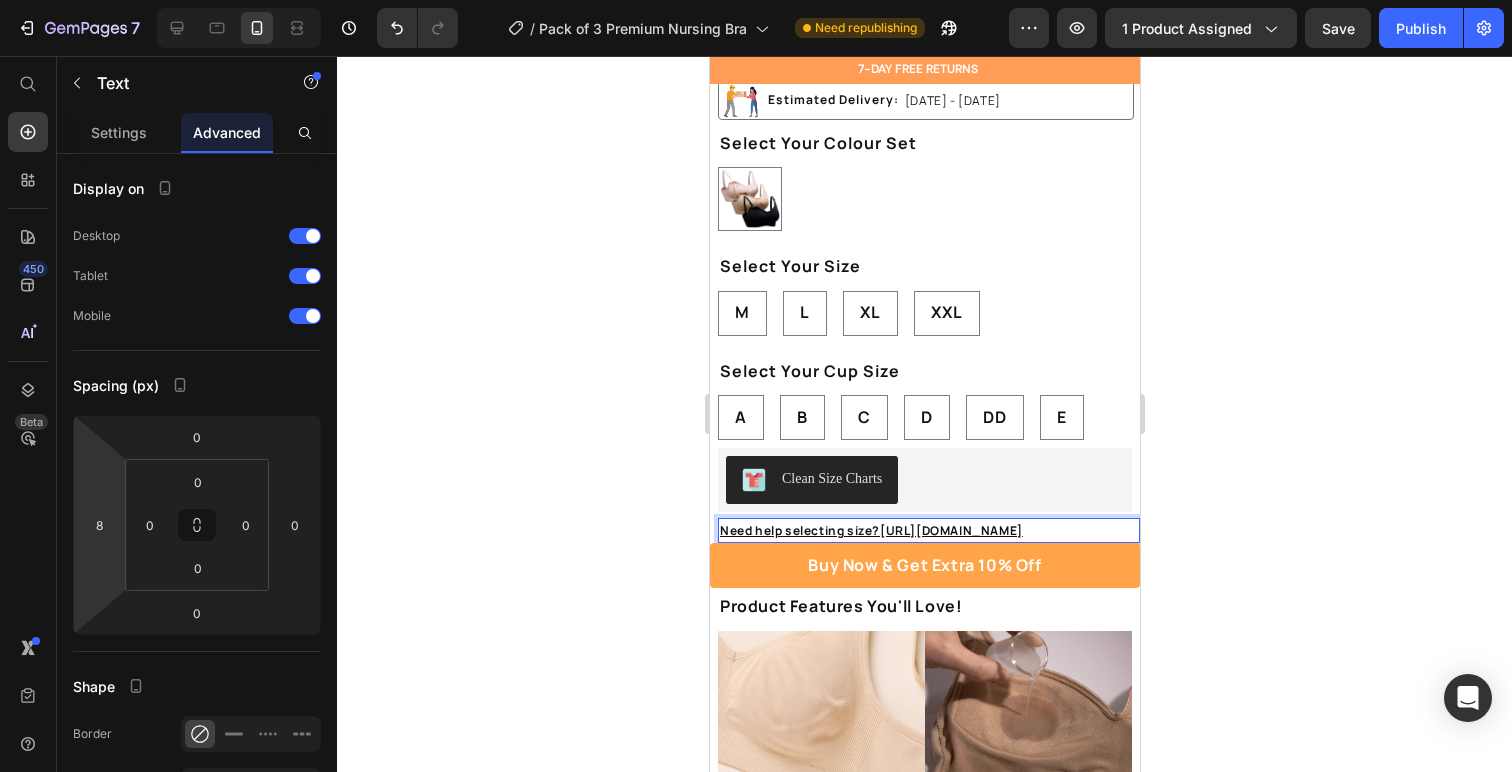 click on "Need help selecting size? [URL][DOMAIN_NAME]" at bounding box center [928, 531] 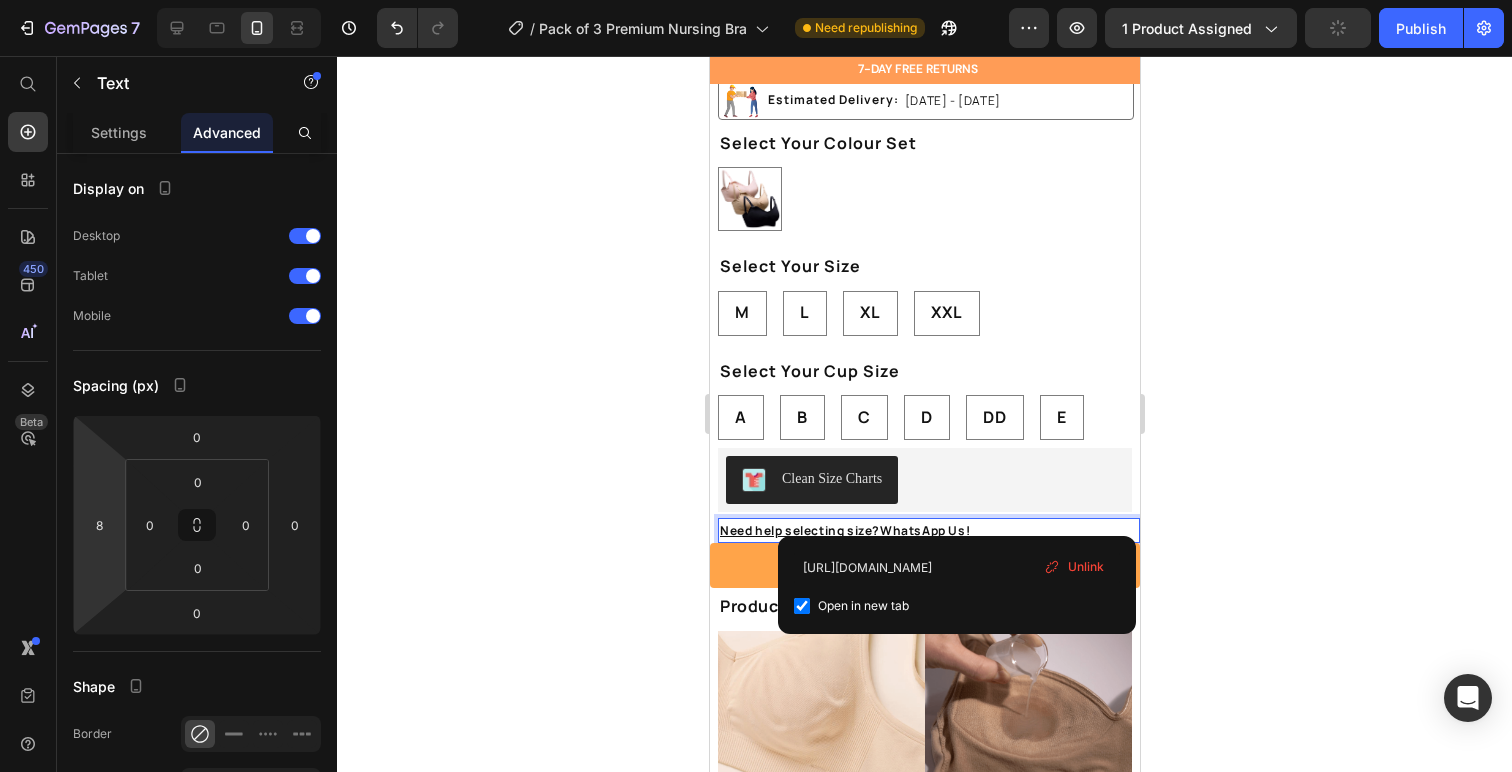 click 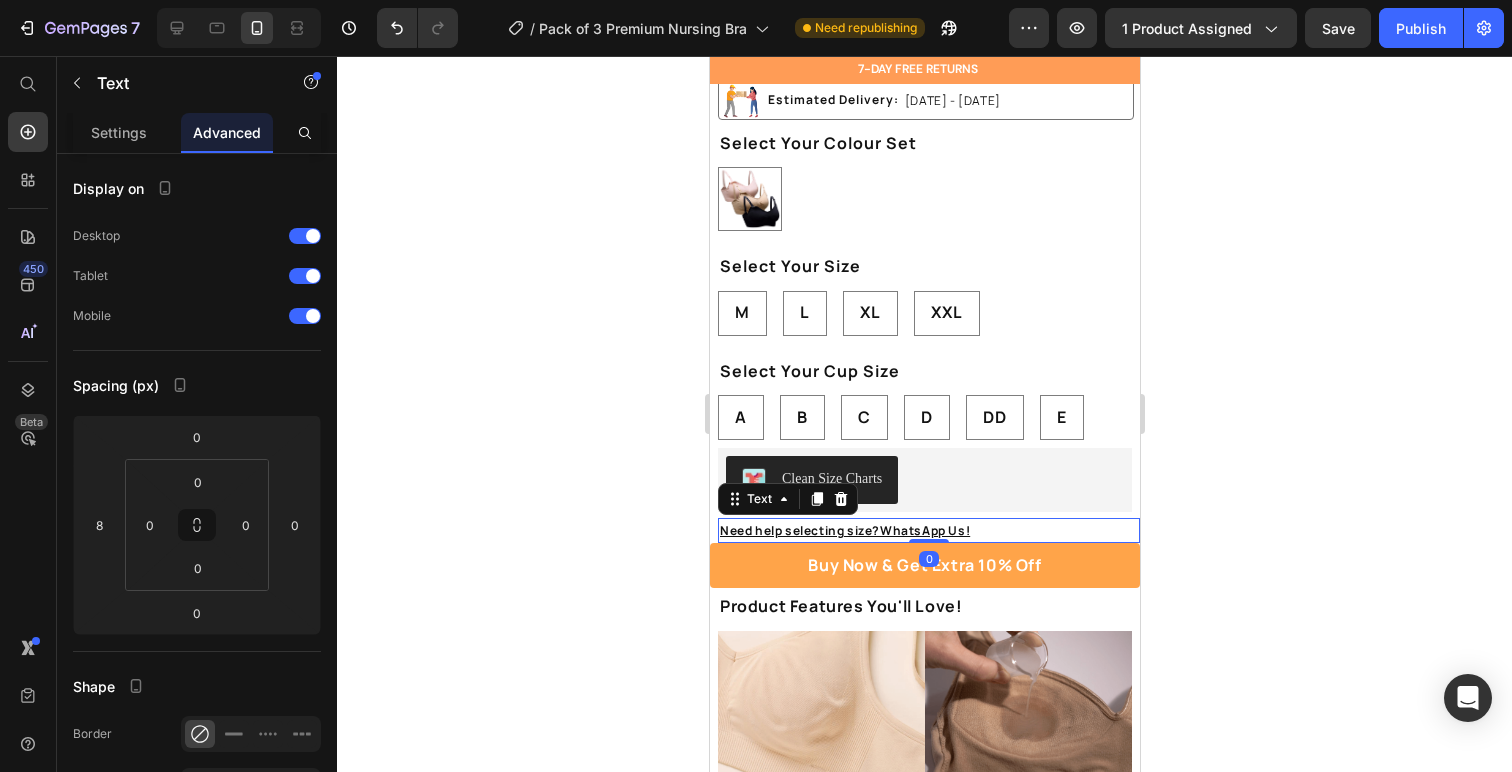 click on "Need help selecting size?  WhatsApp Us! ⁠⁠⁠⁠⁠⁠⁠" at bounding box center (928, 531) 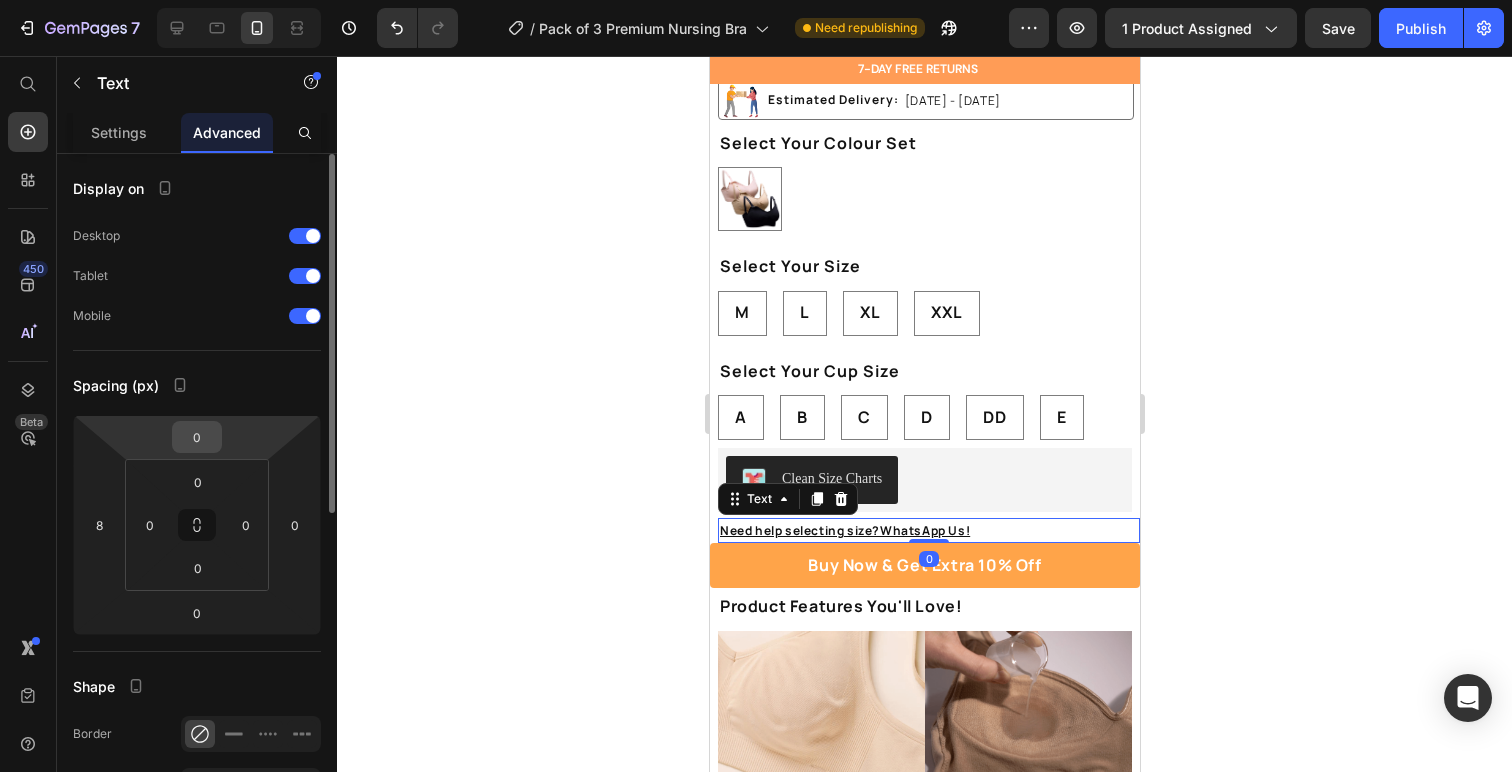 click on "0" at bounding box center (197, 437) 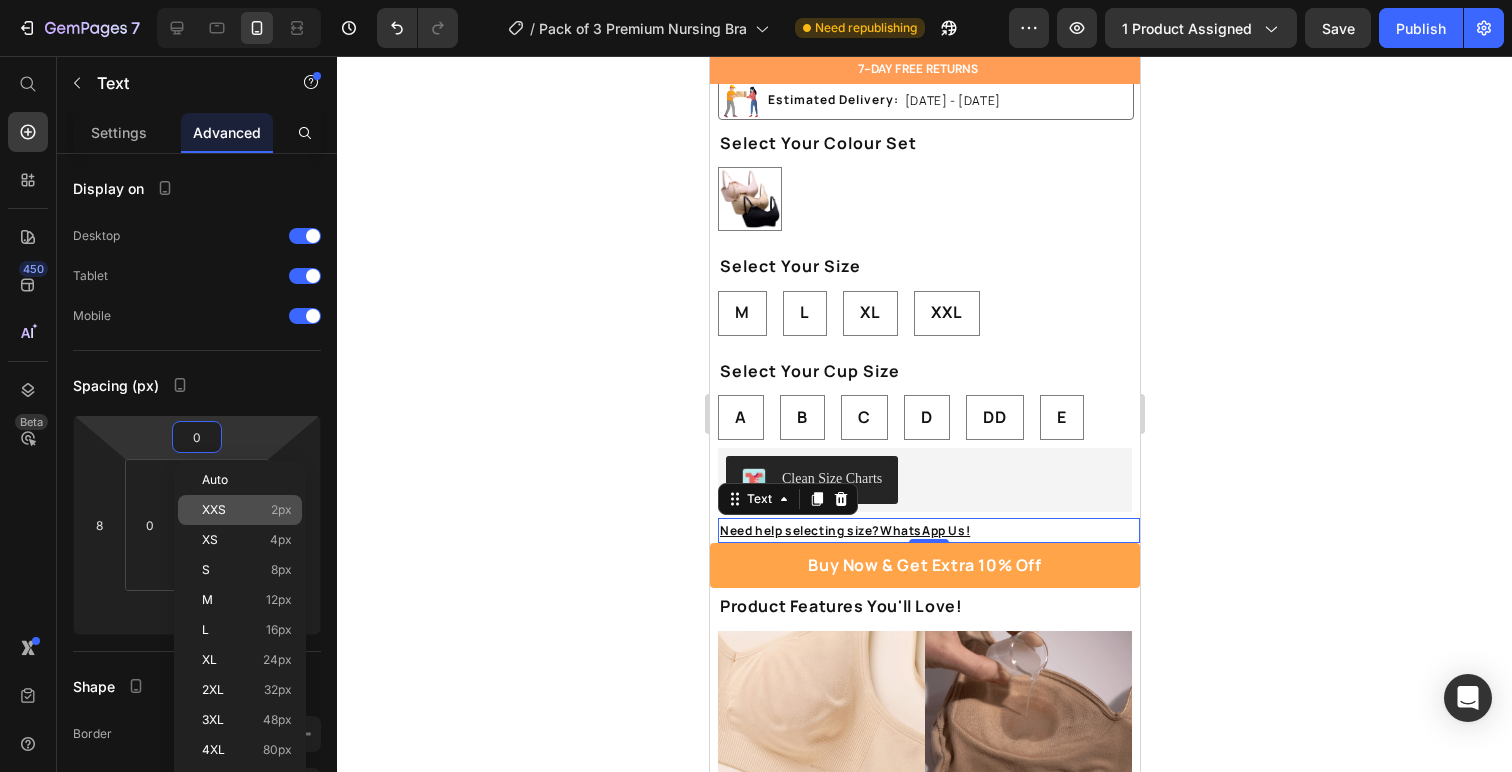 click on "XXS 2px" at bounding box center [247, 510] 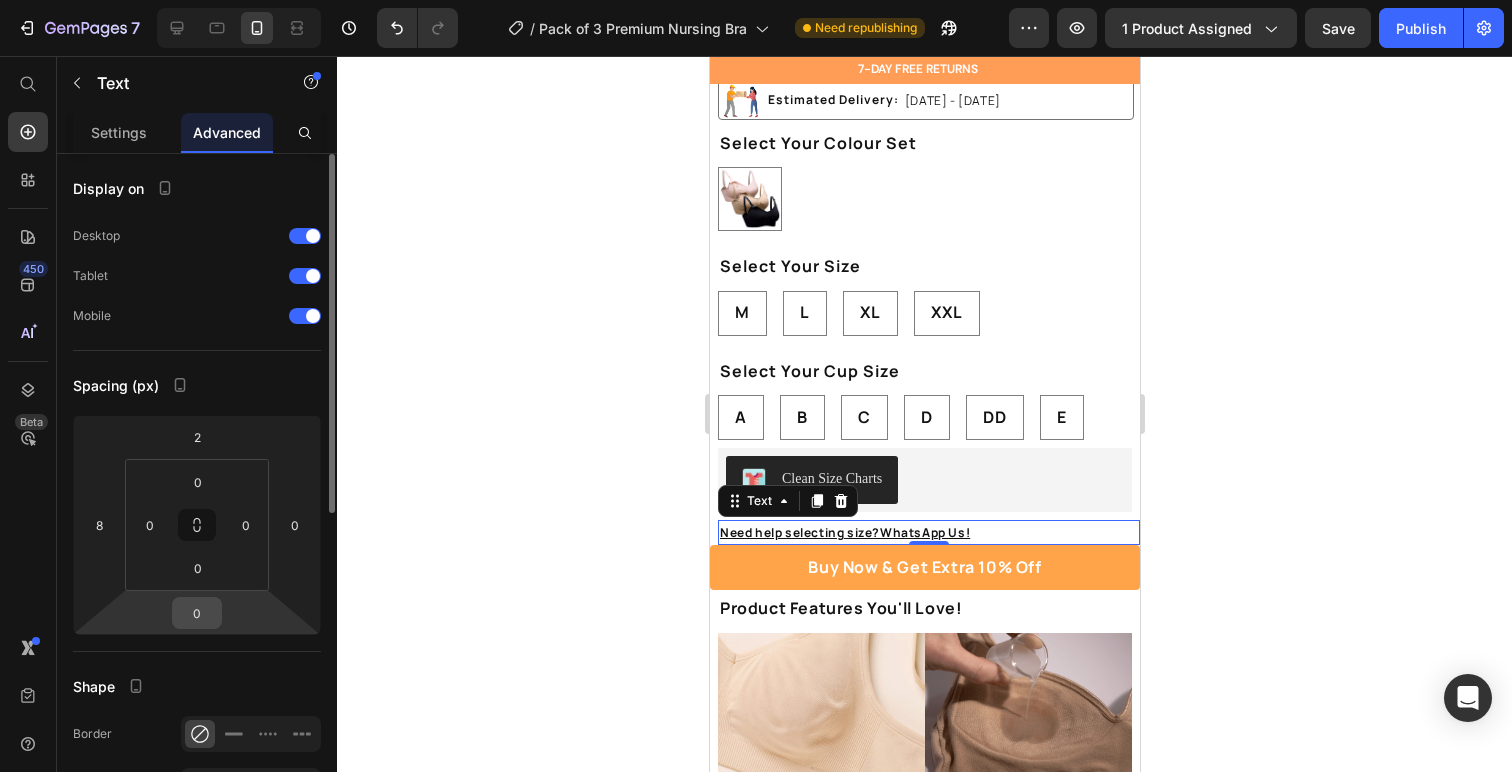 click on "0" at bounding box center [197, 613] 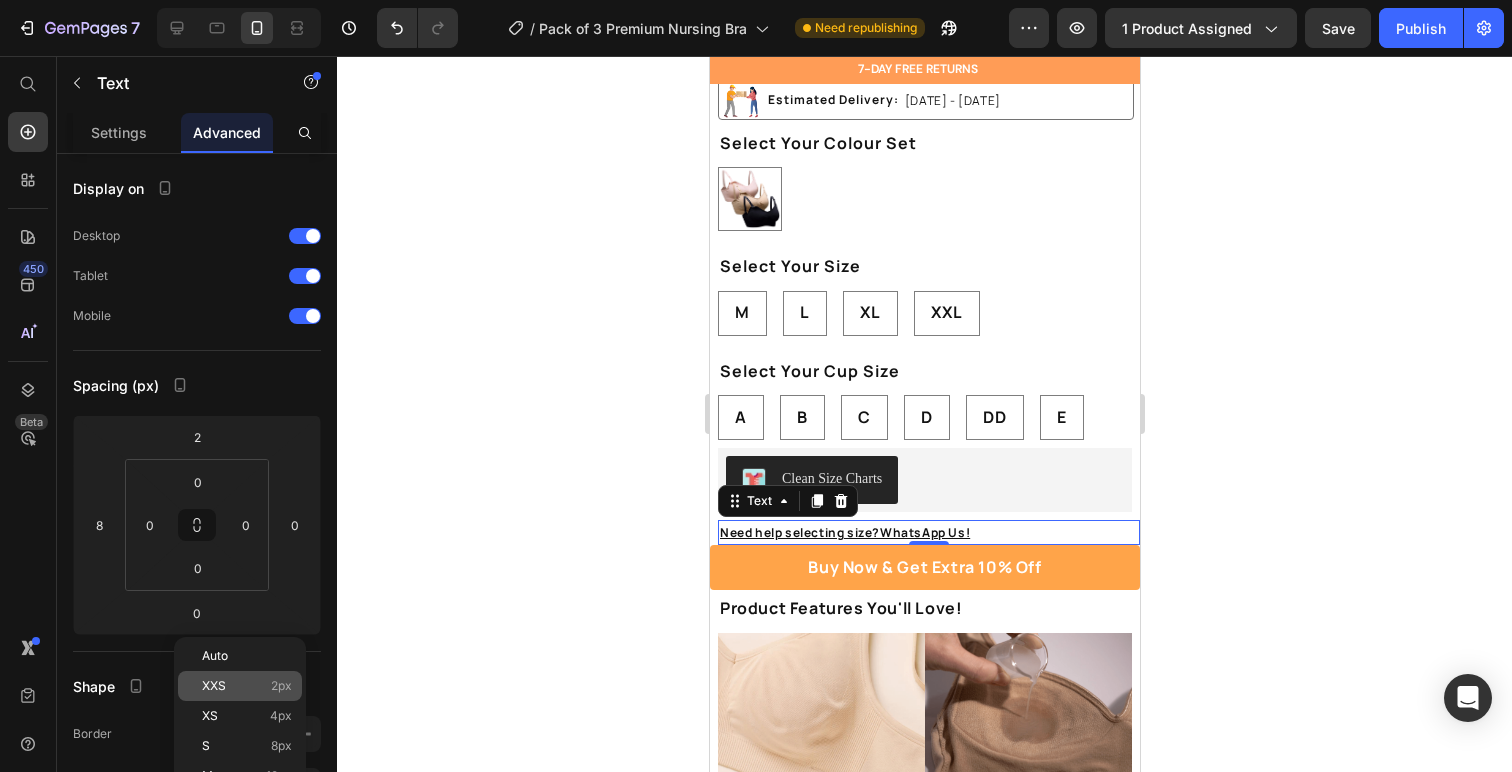 click on "XXS 2px" at bounding box center [247, 686] 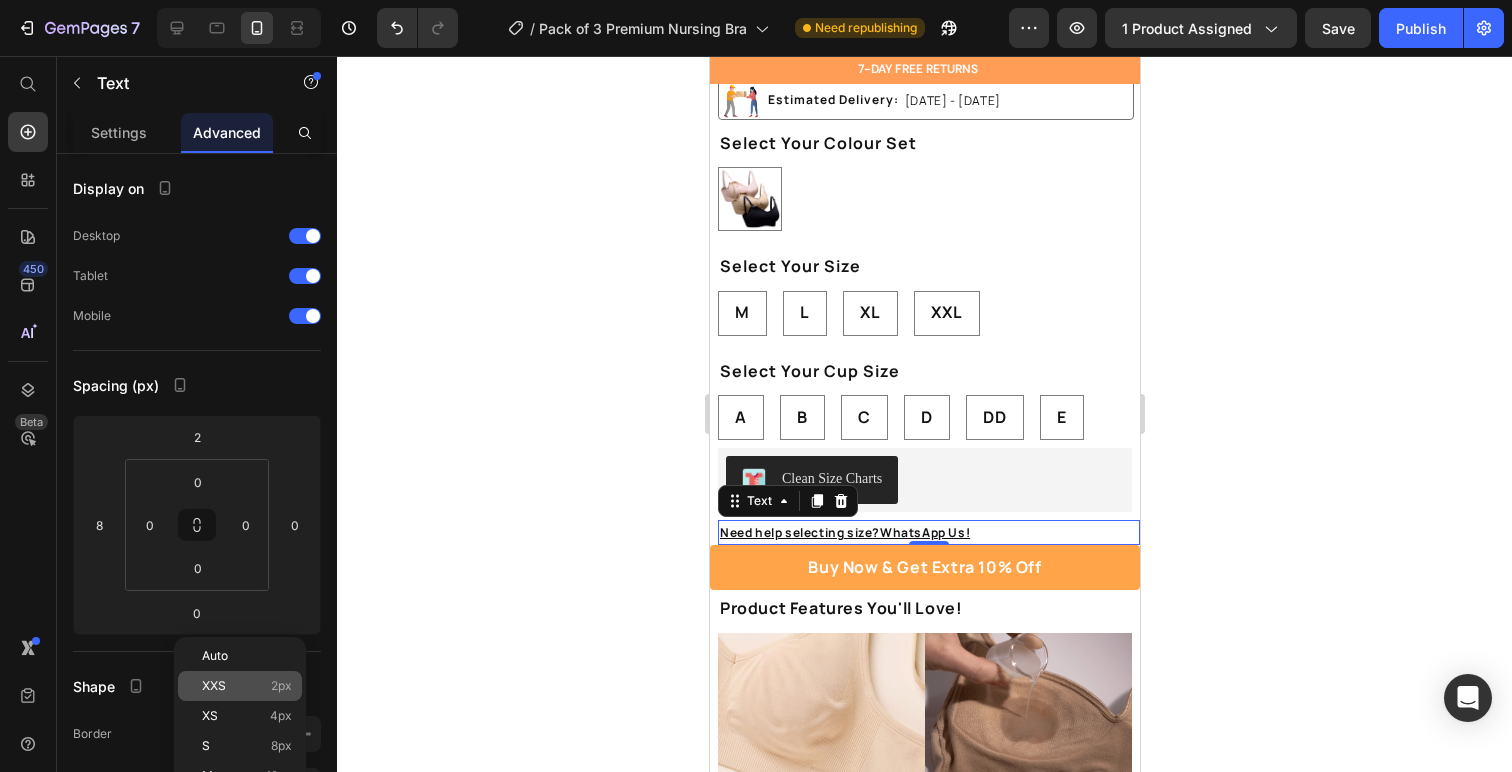 type on "2" 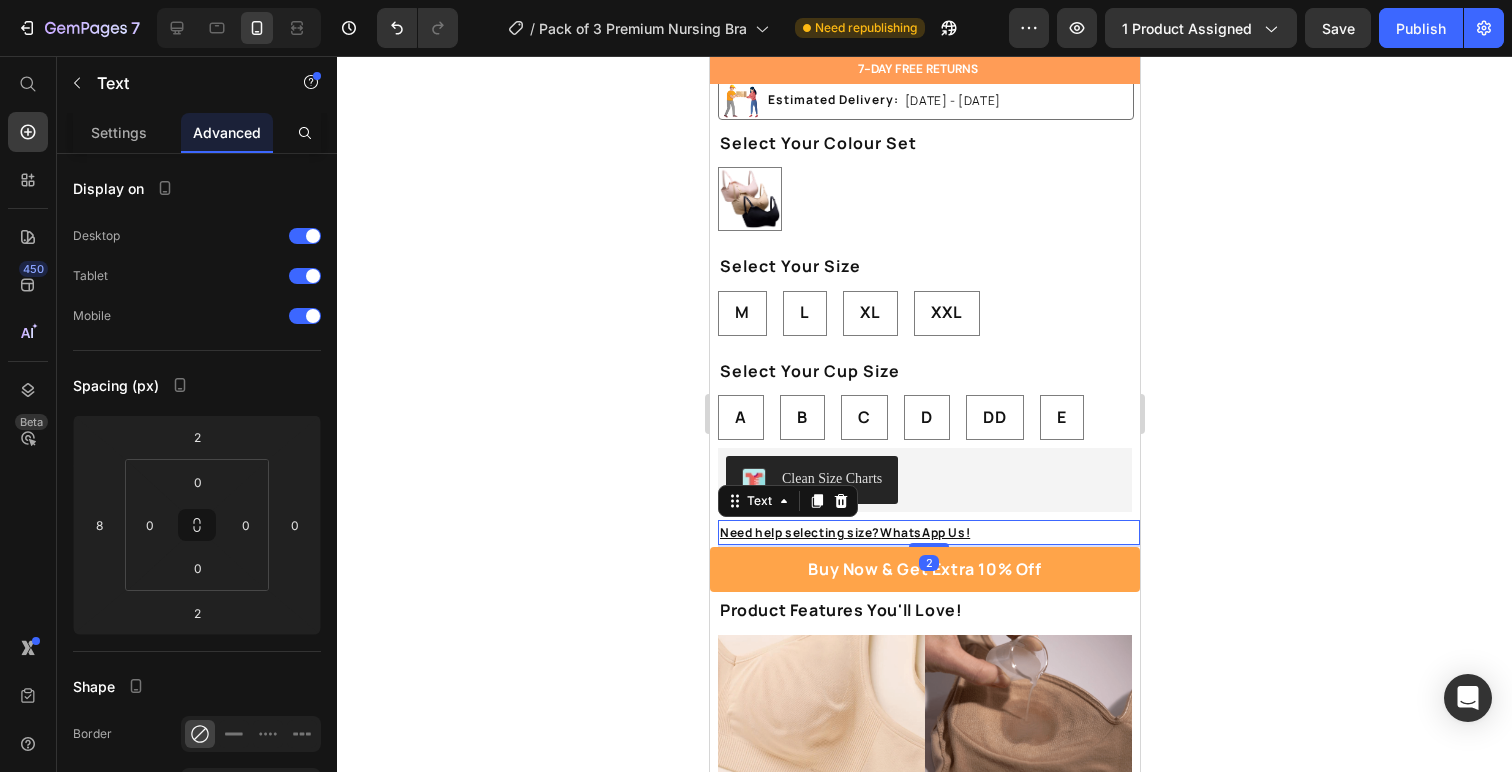 click 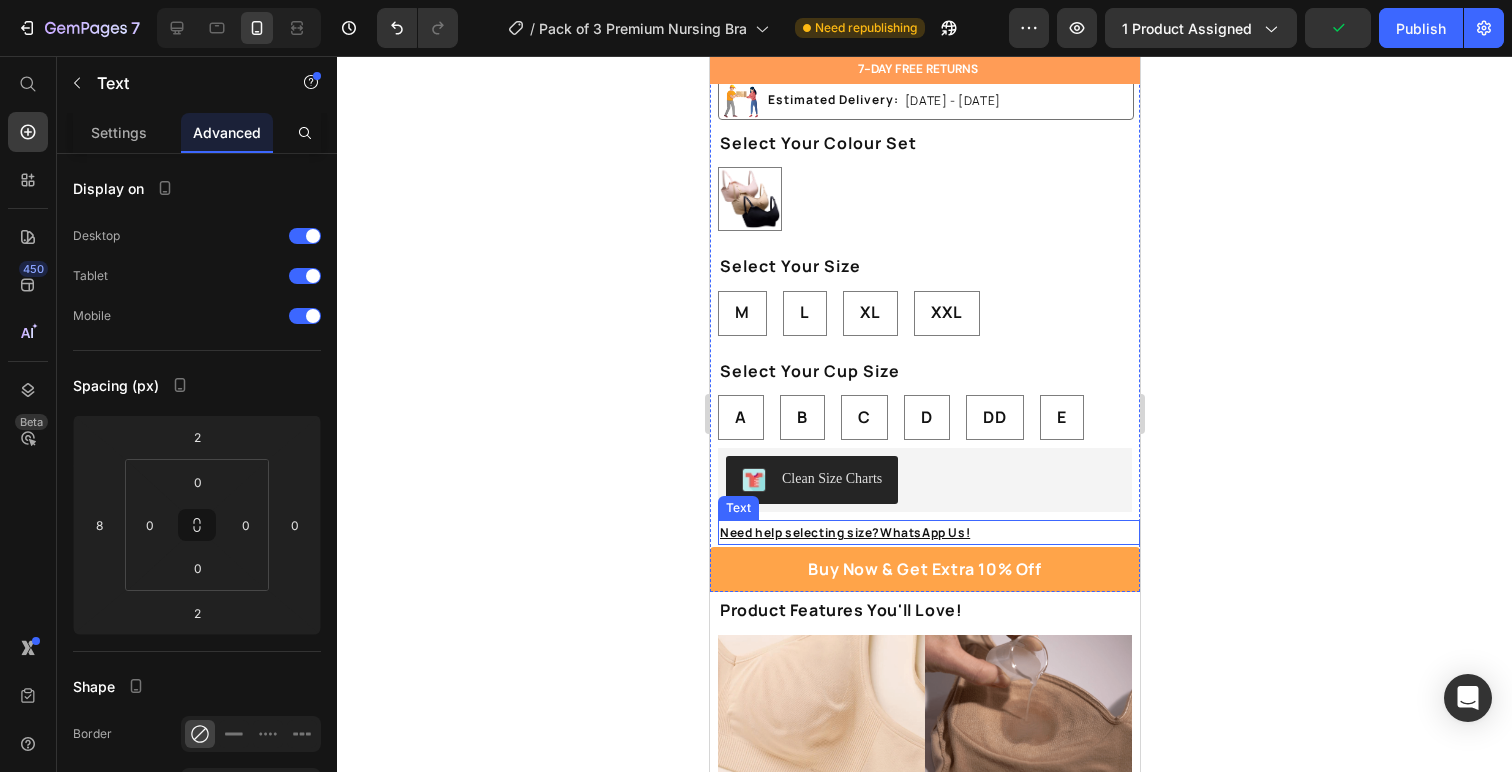 click on "Need help selecting size?  WhatsApp Us! ⁠⁠⁠⁠⁠⁠⁠" at bounding box center [928, 533] 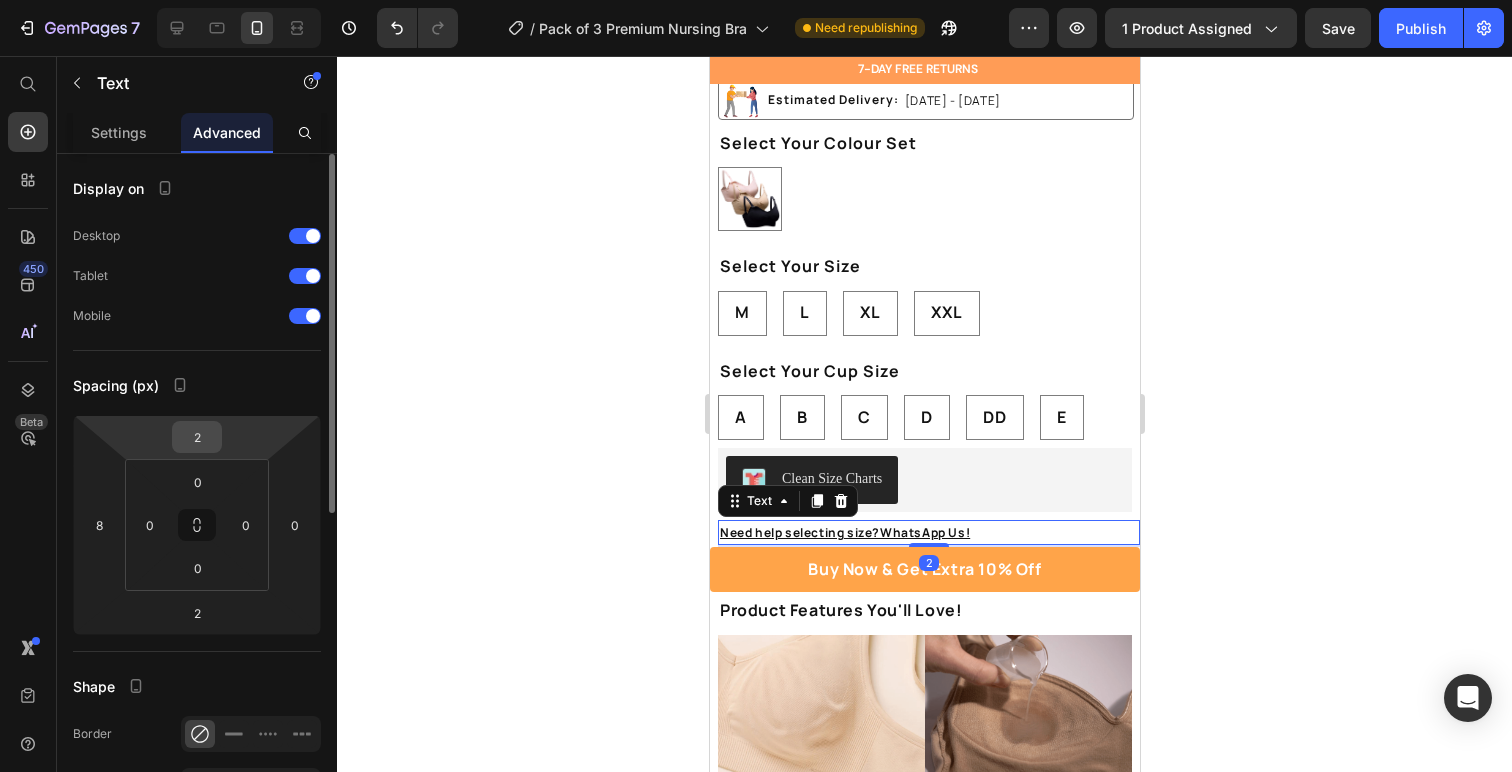 click on "2" at bounding box center [197, 437] 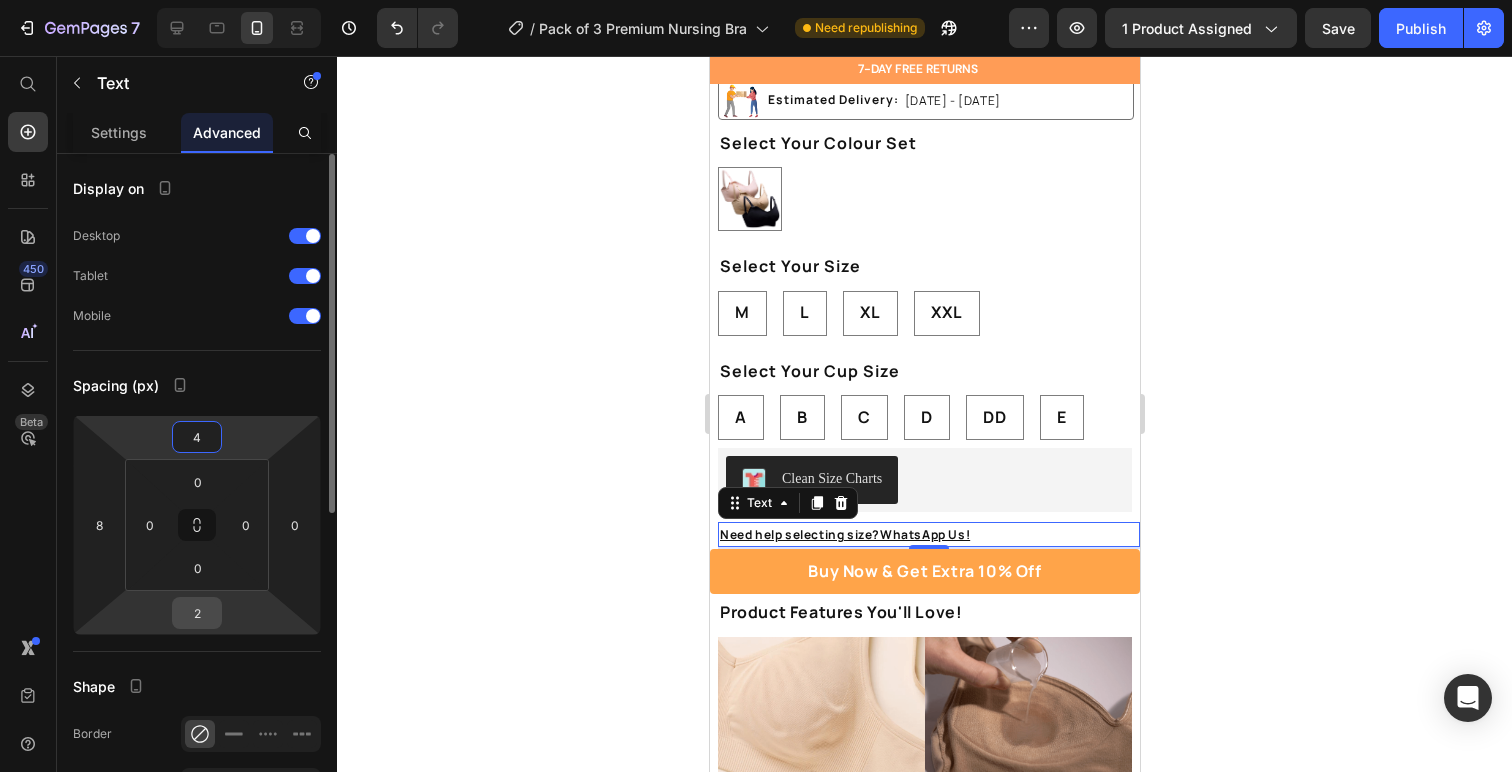 type on "4" 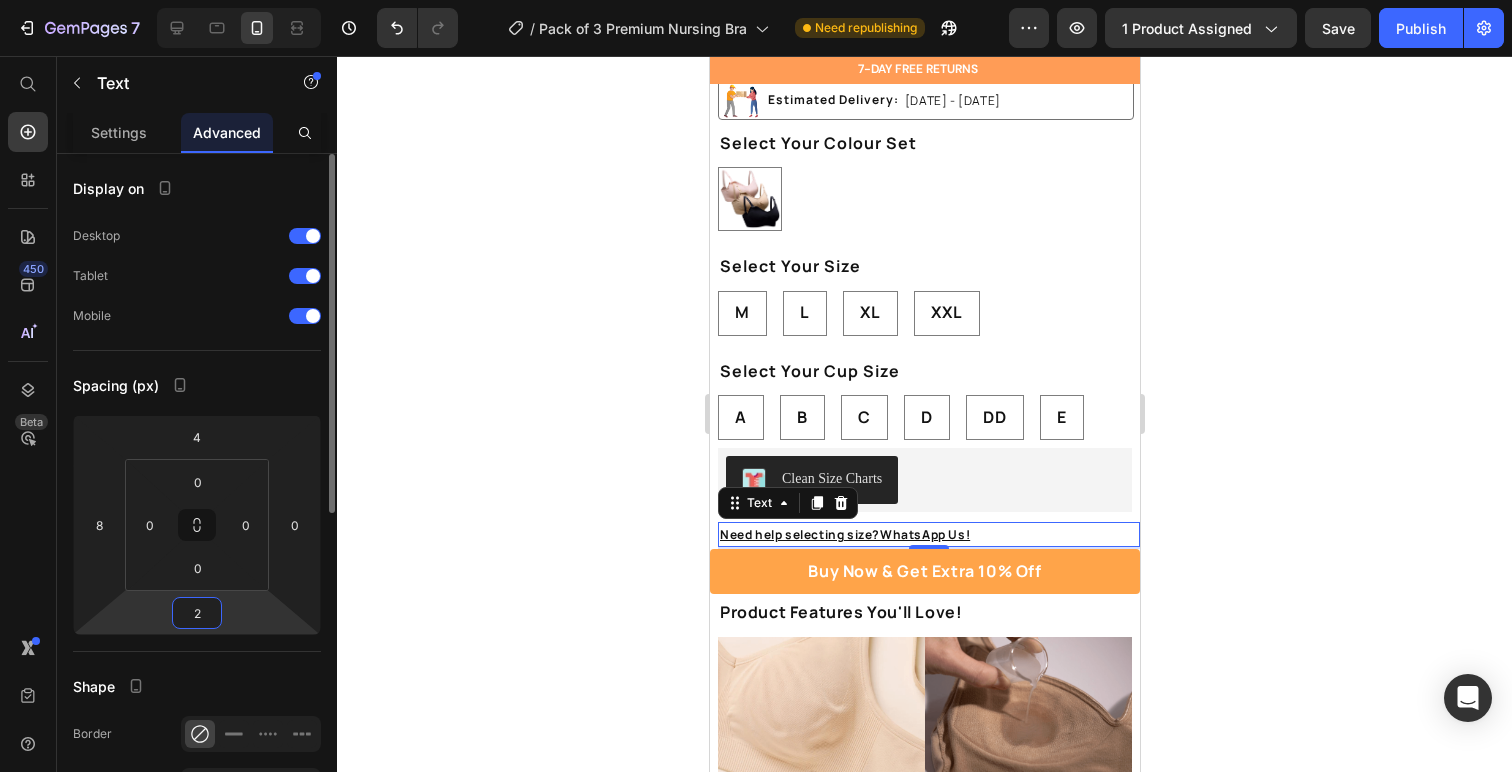 click on "2" at bounding box center (197, 613) 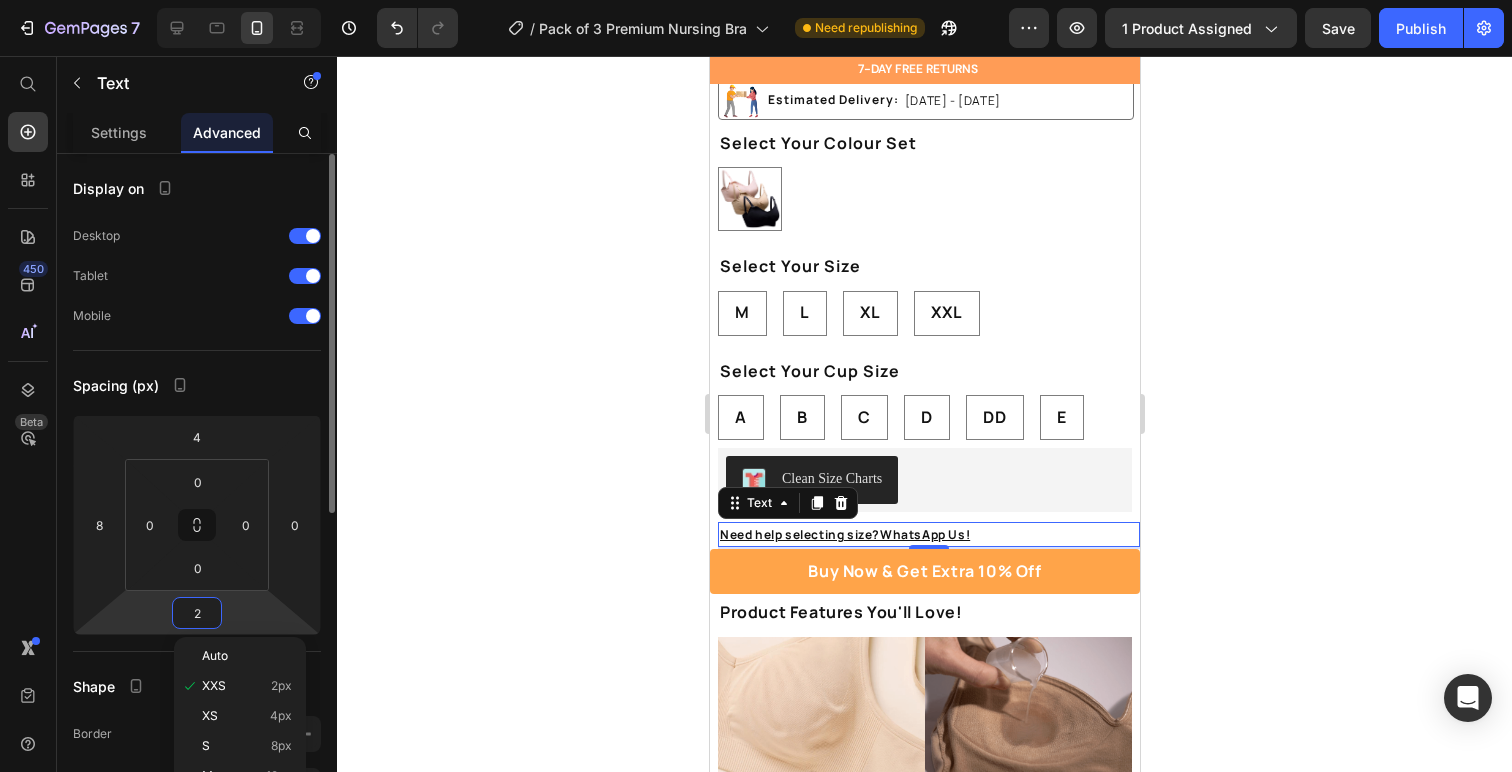 type on "4" 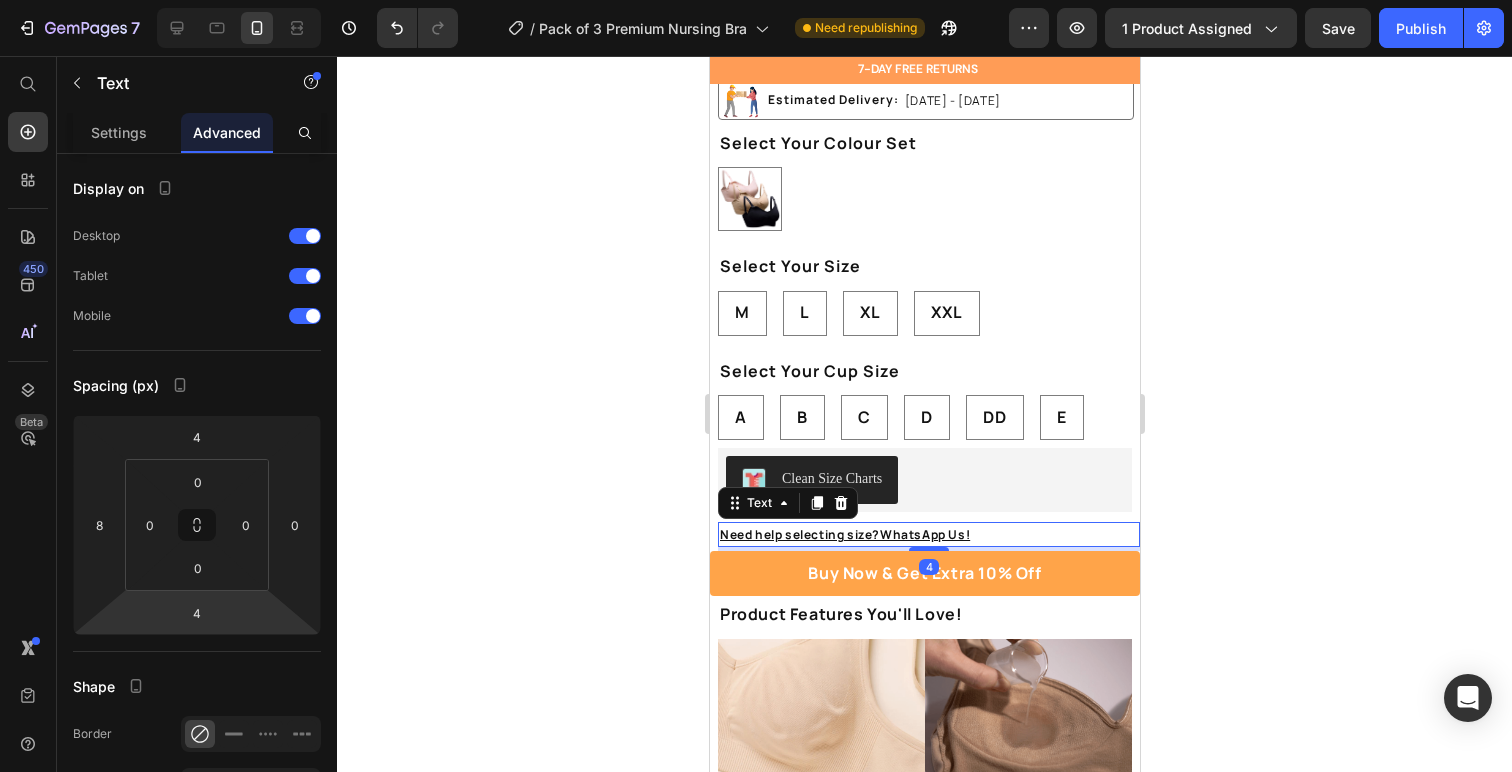 click 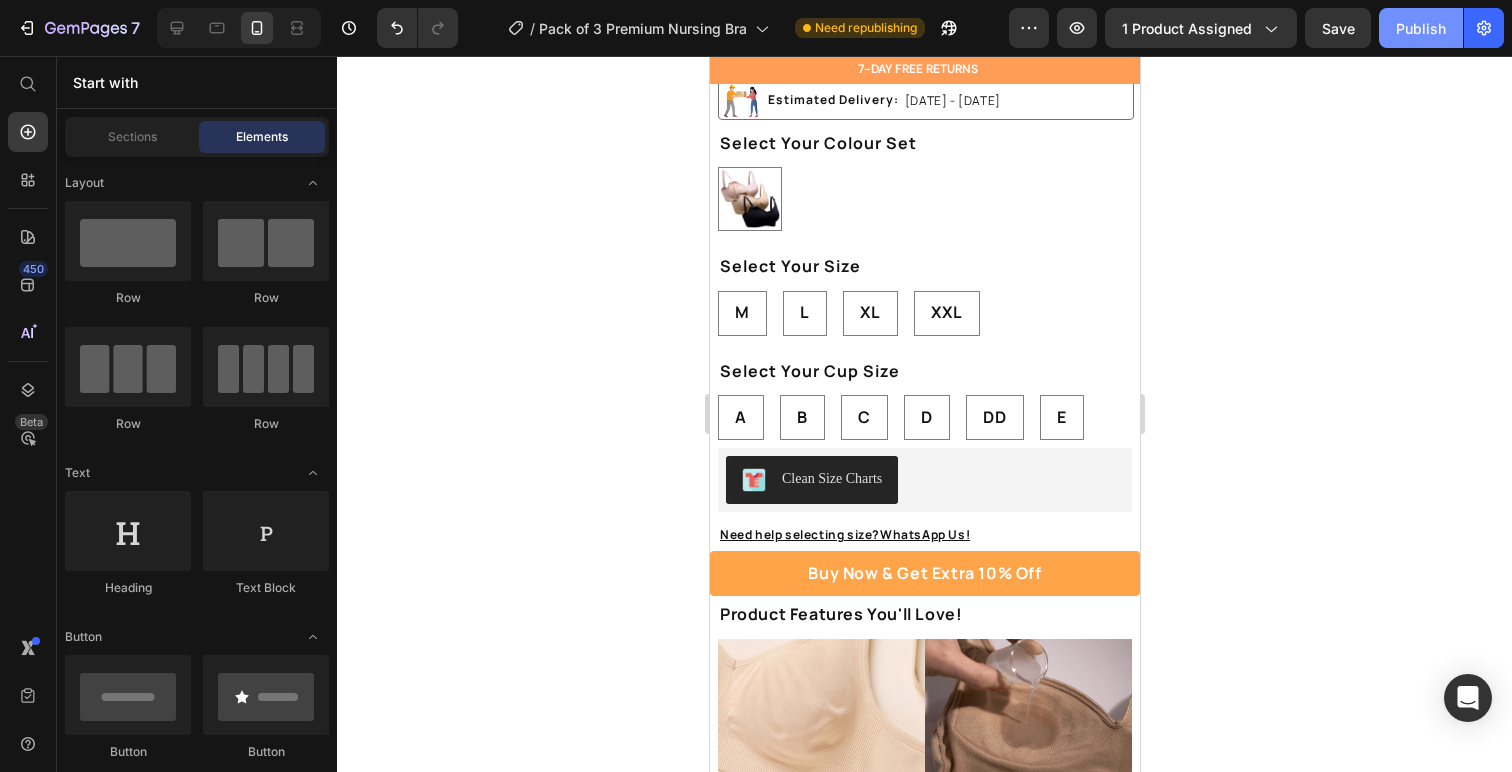 click on "Publish" 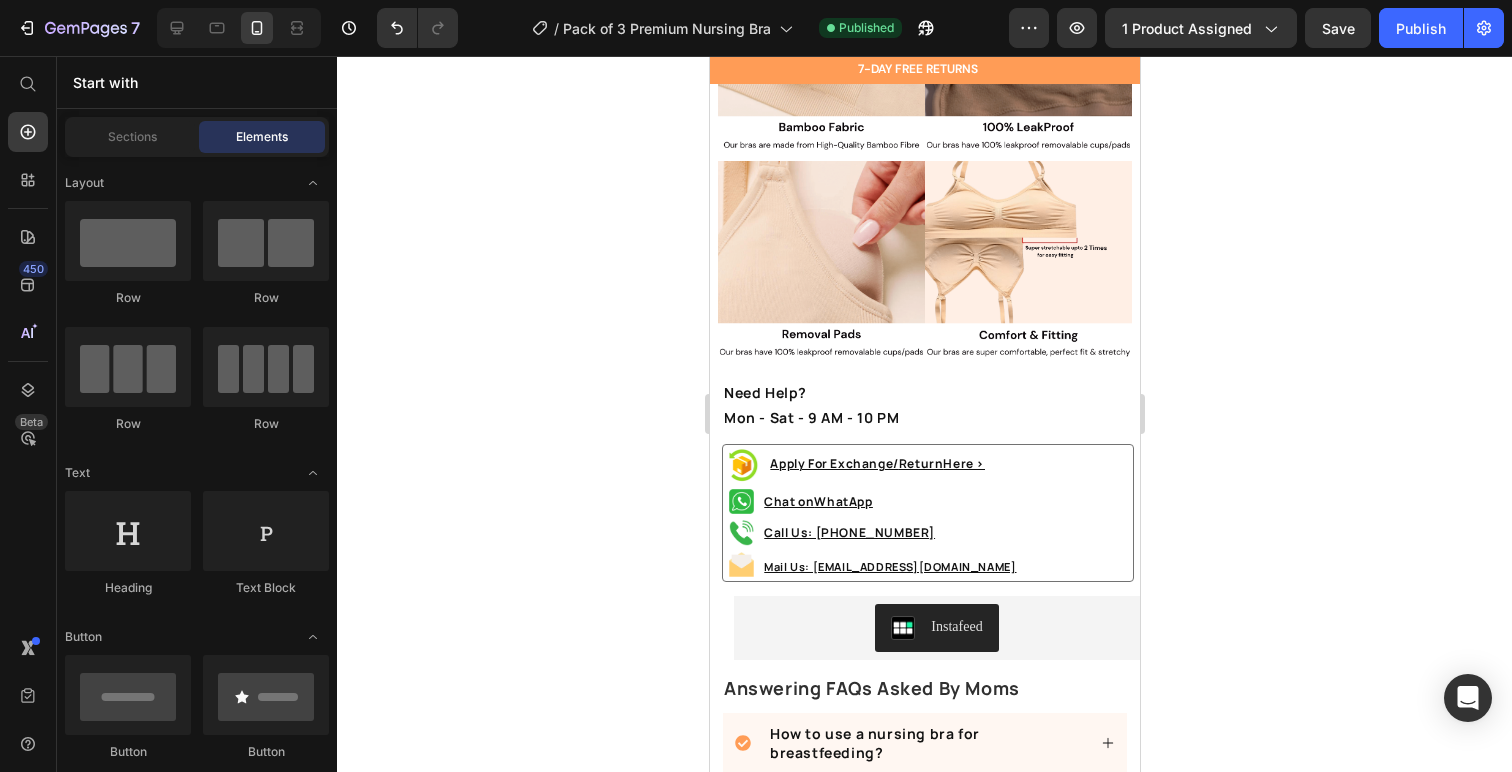 scroll, scrollTop: 1524, scrollLeft: 0, axis: vertical 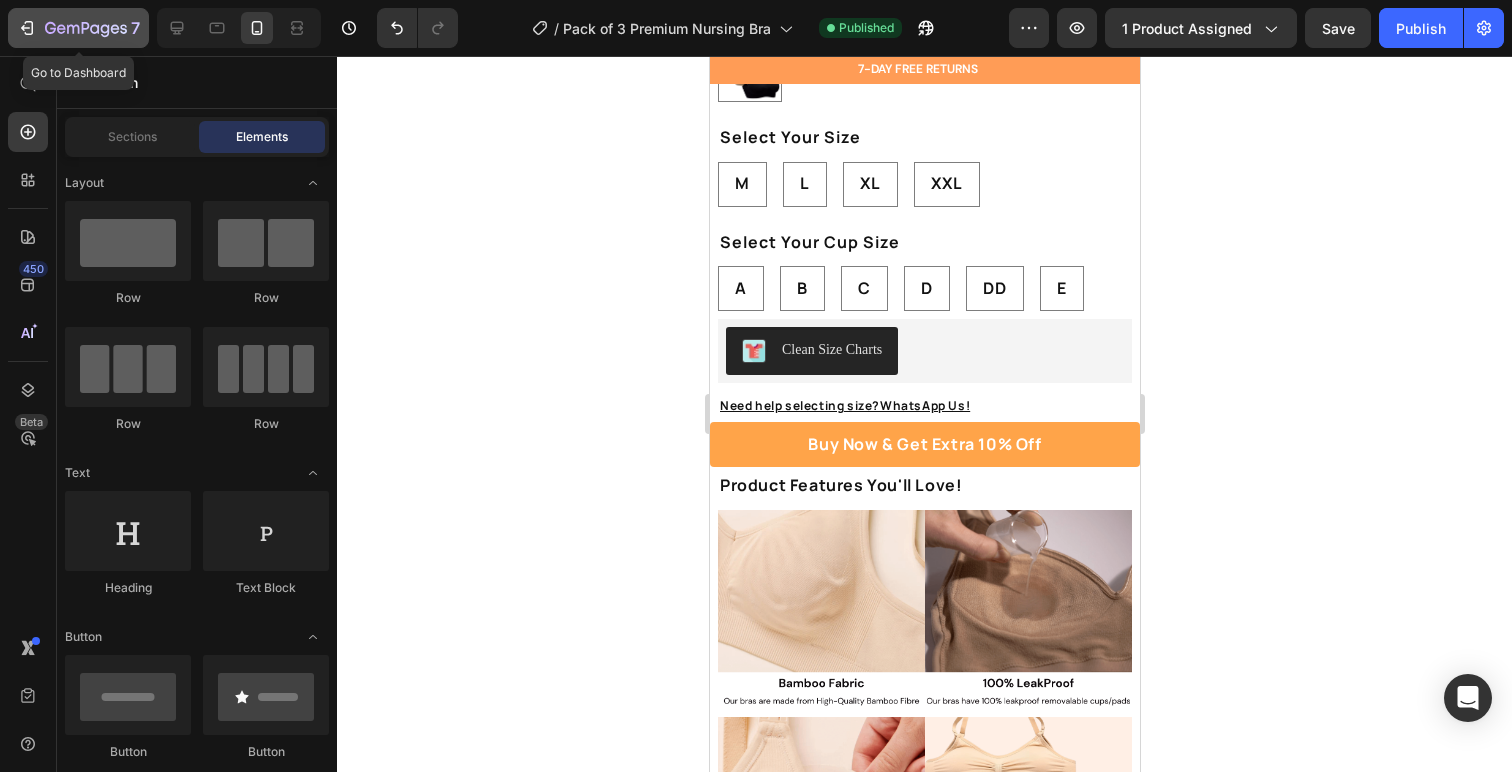 click 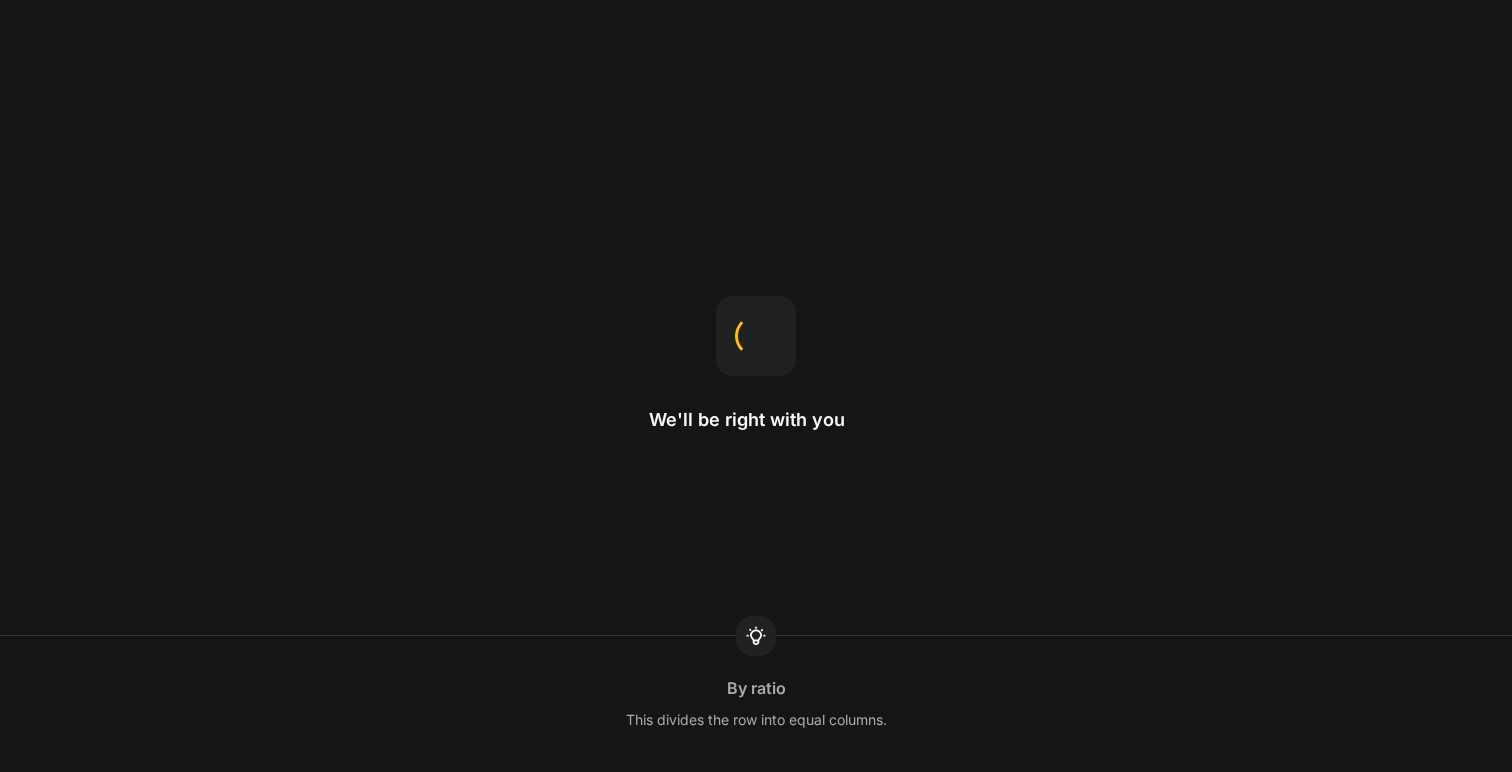scroll, scrollTop: 0, scrollLeft: 0, axis: both 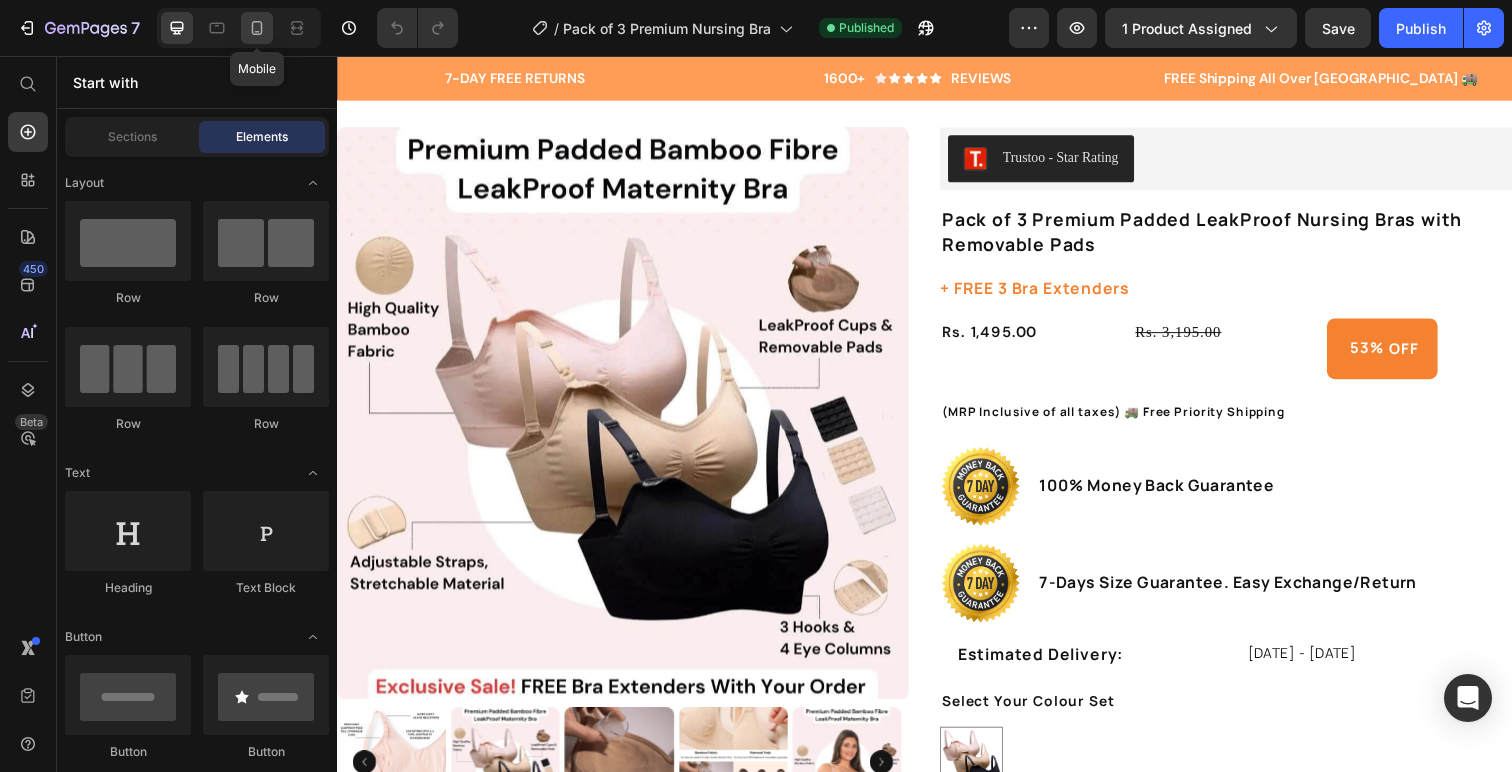 click 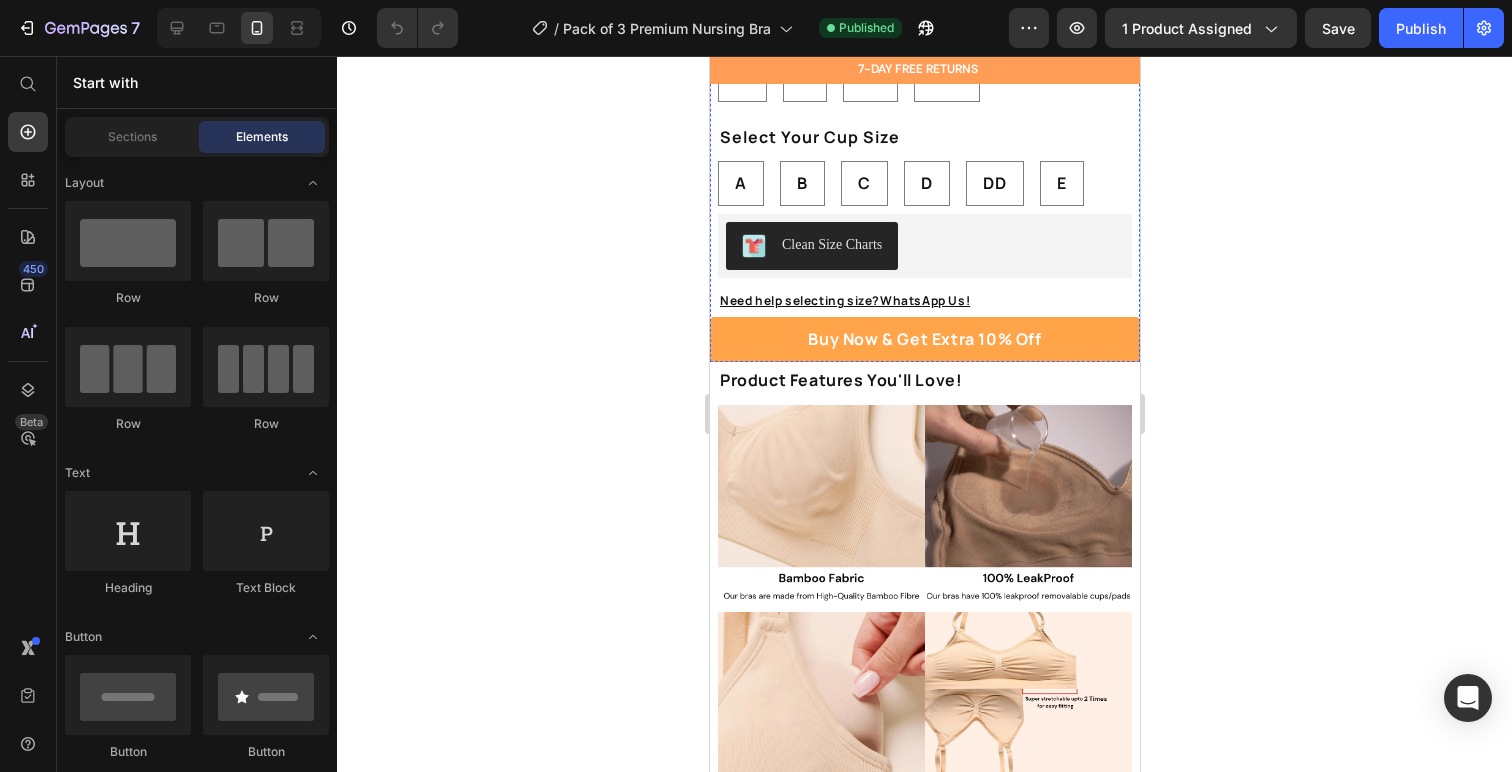 scroll, scrollTop: 1131, scrollLeft: 0, axis: vertical 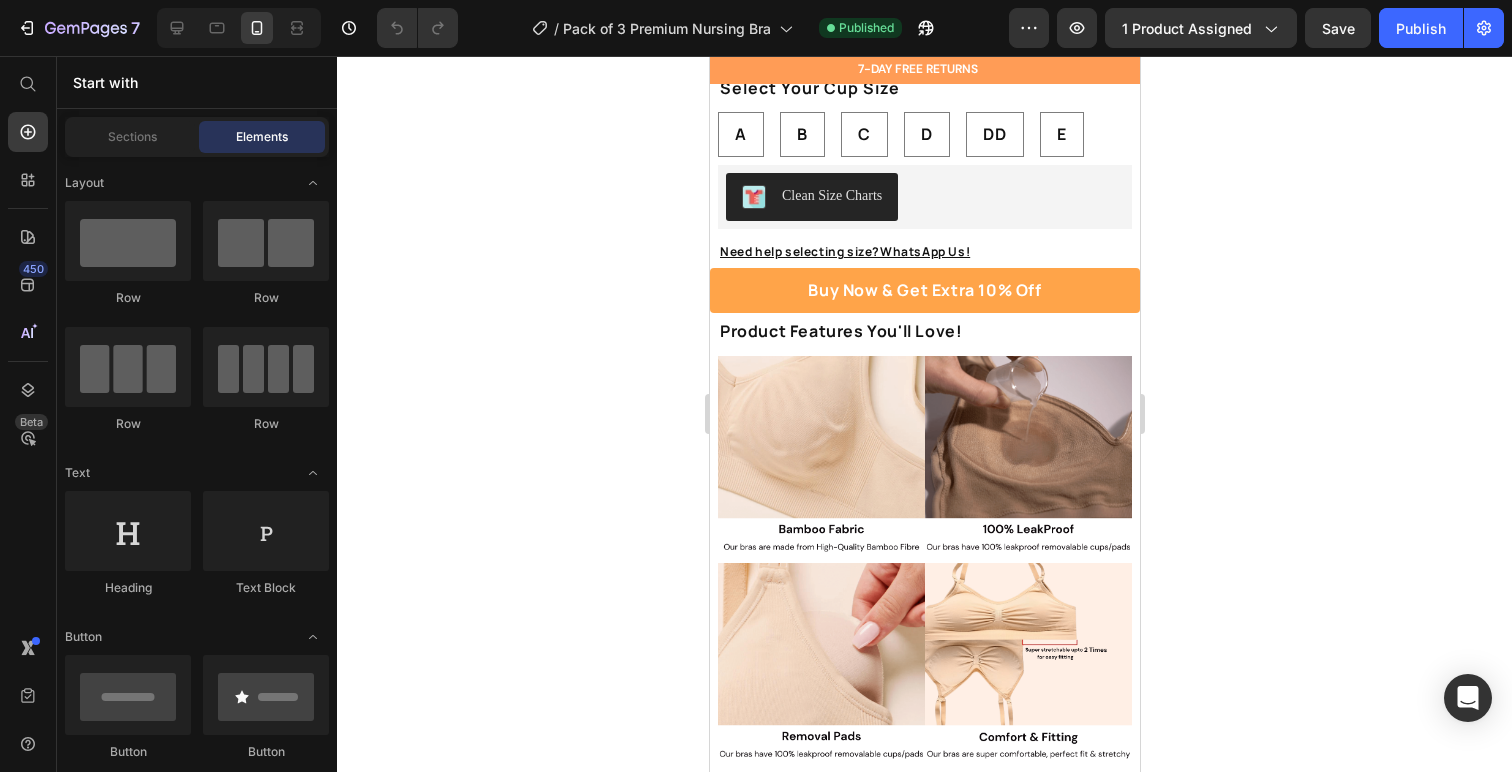 click on "7" 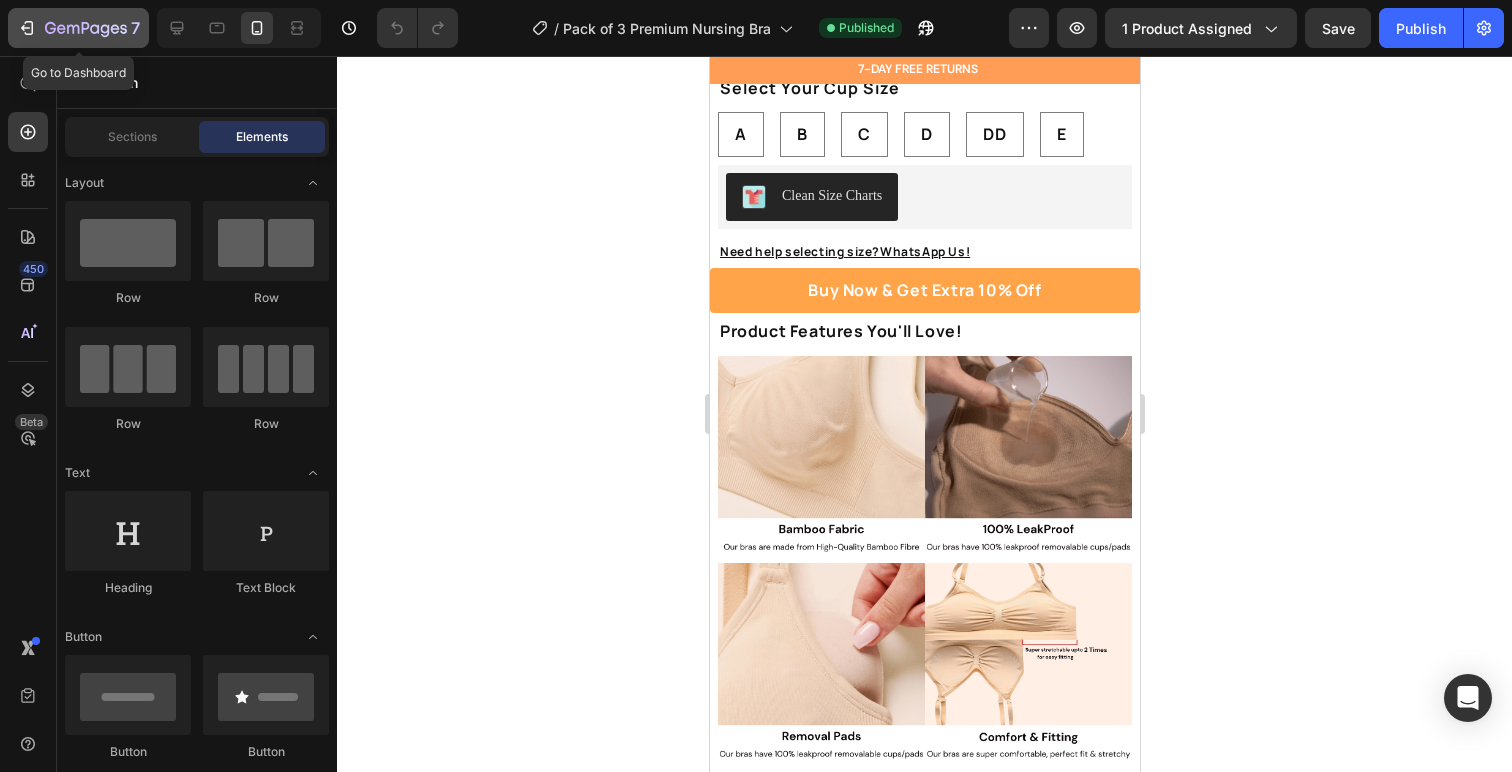 click 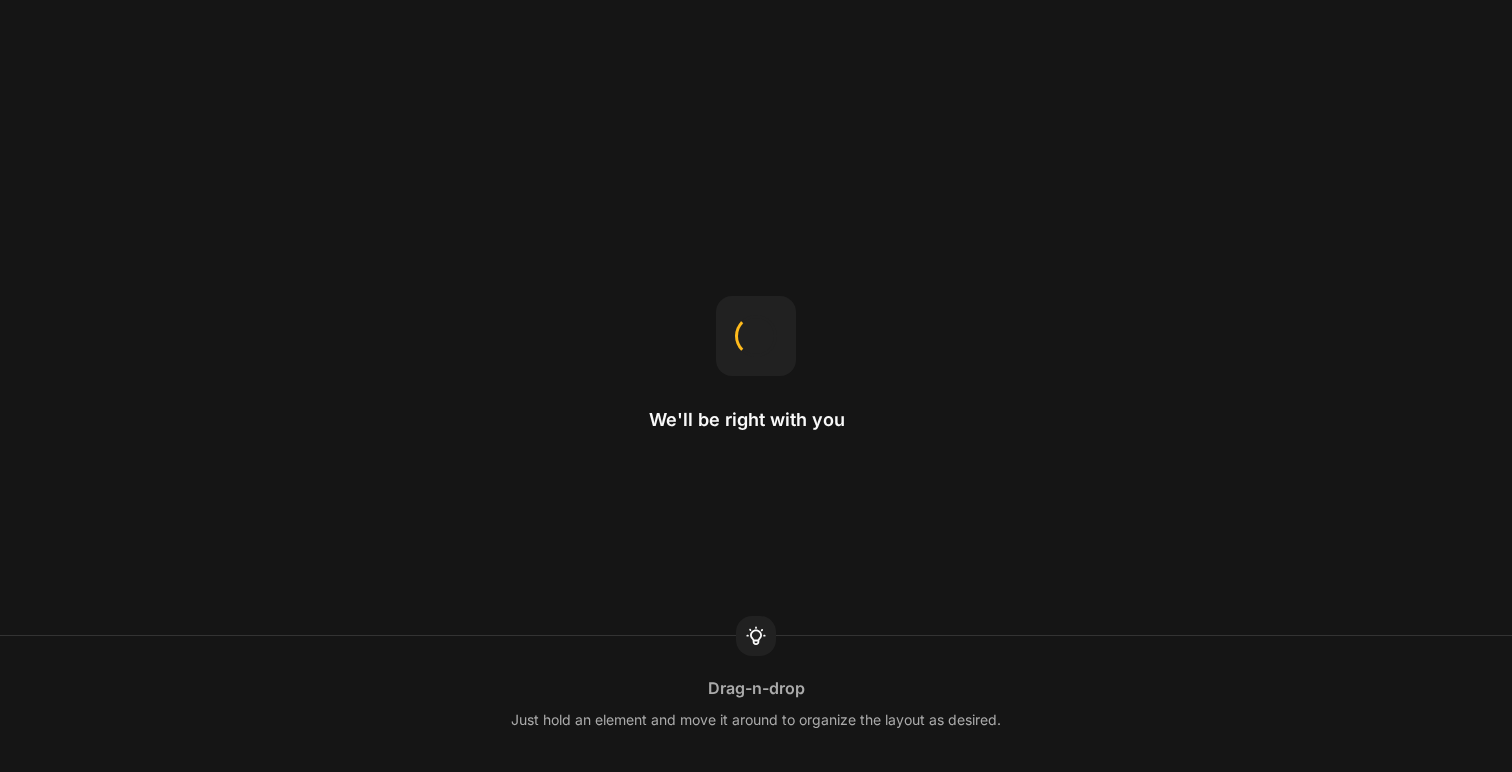 scroll, scrollTop: 0, scrollLeft: 0, axis: both 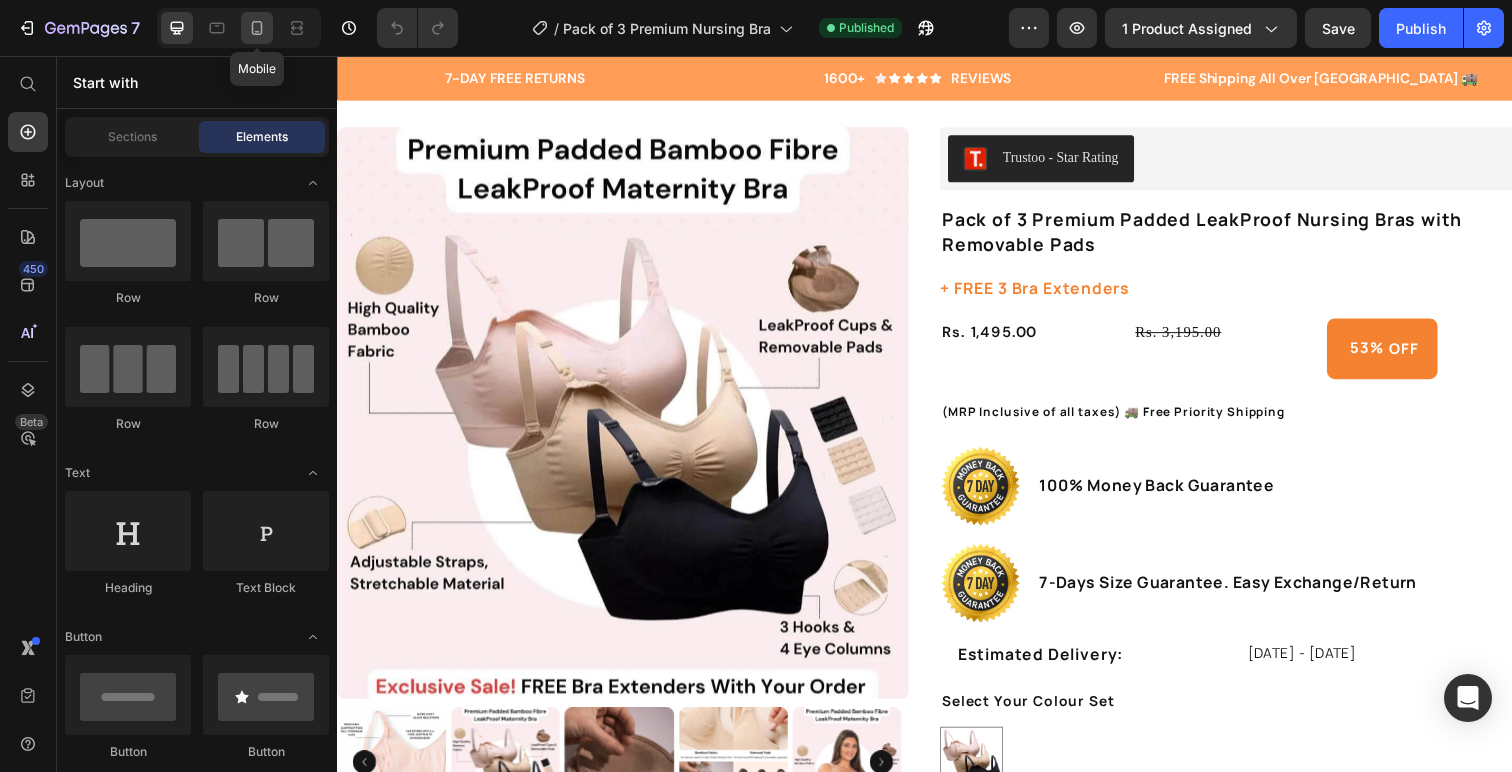 click 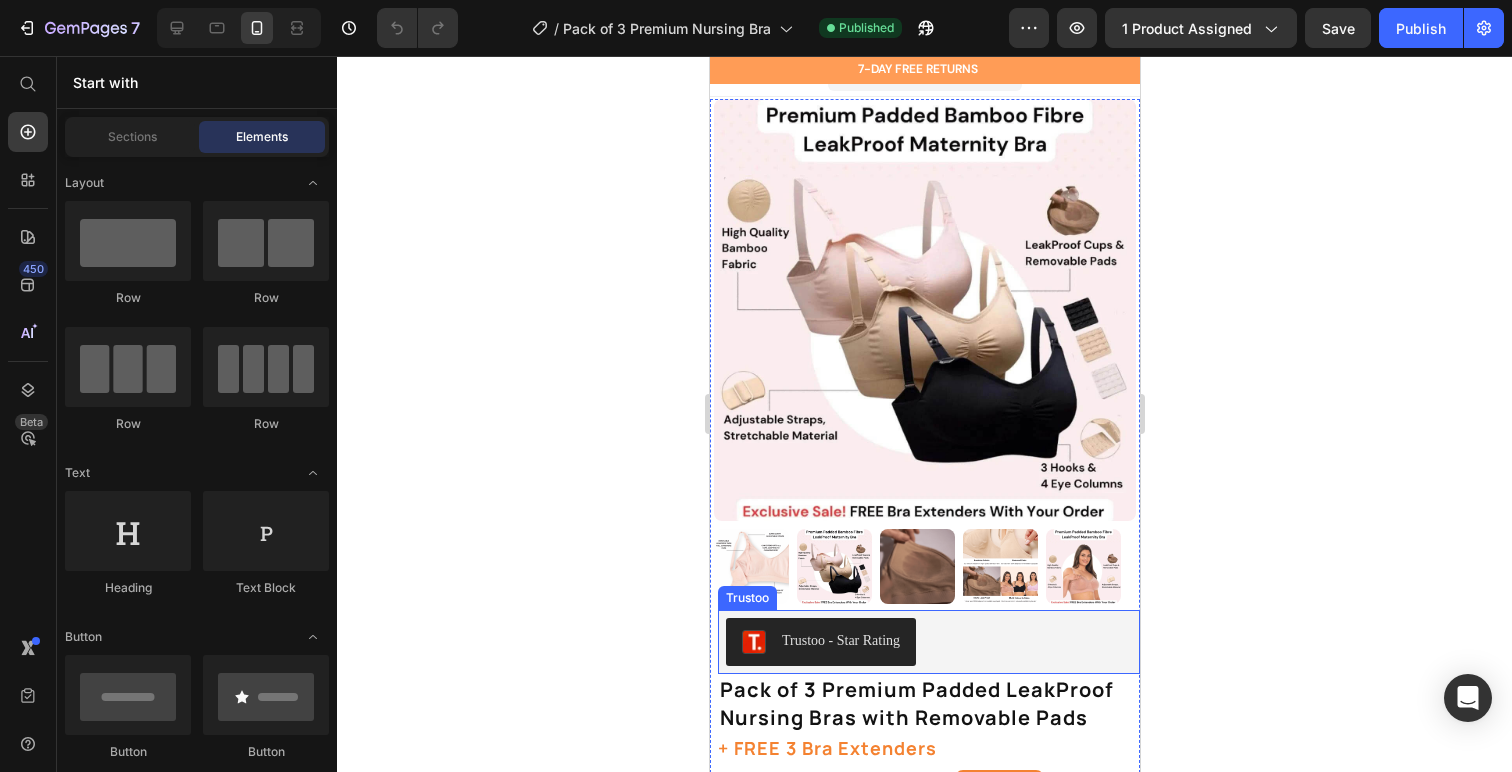 click on "Trustoo - Star Rating" at bounding box center (928, 642) 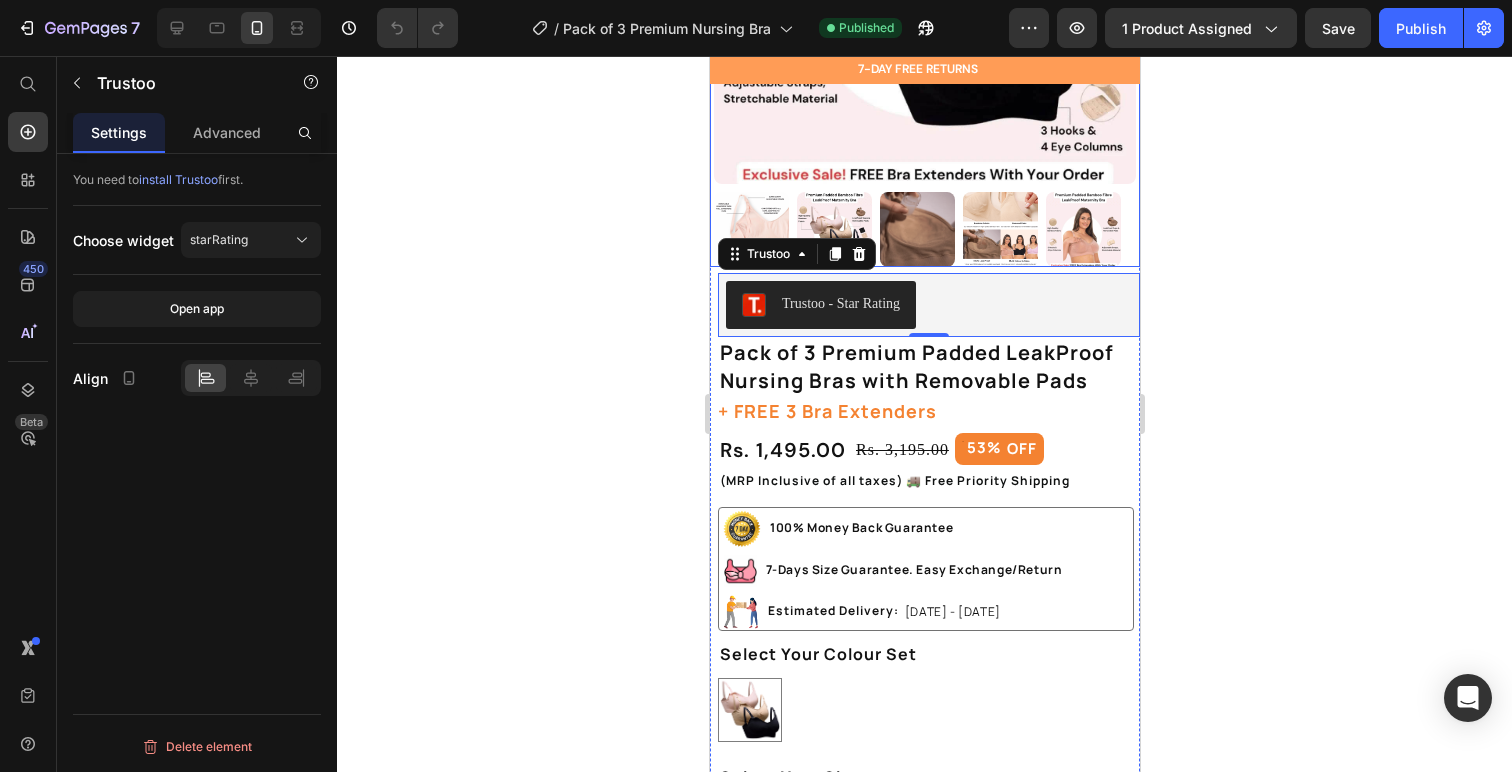 scroll, scrollTop: 342, scrollLeft: 0, axis: vertical 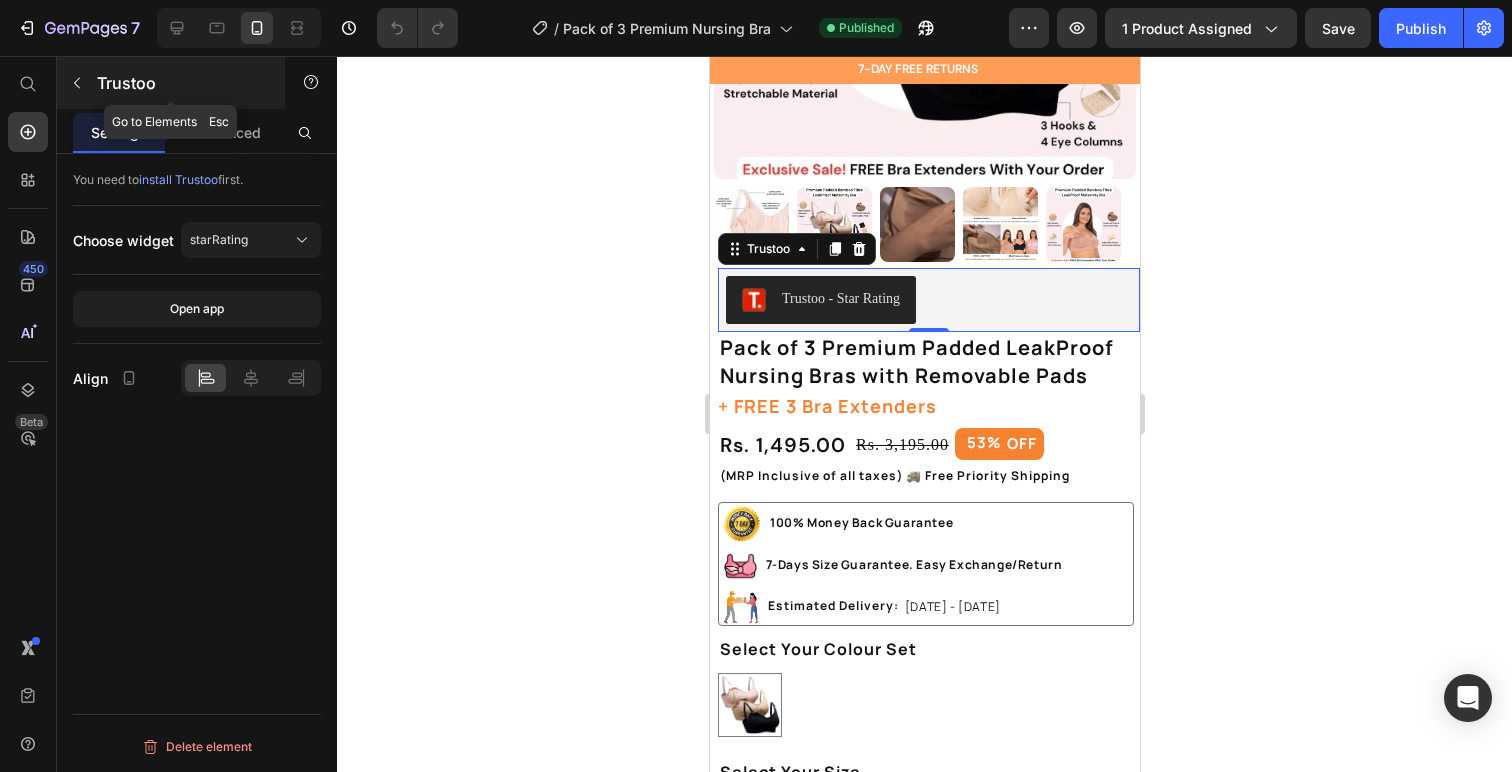 click 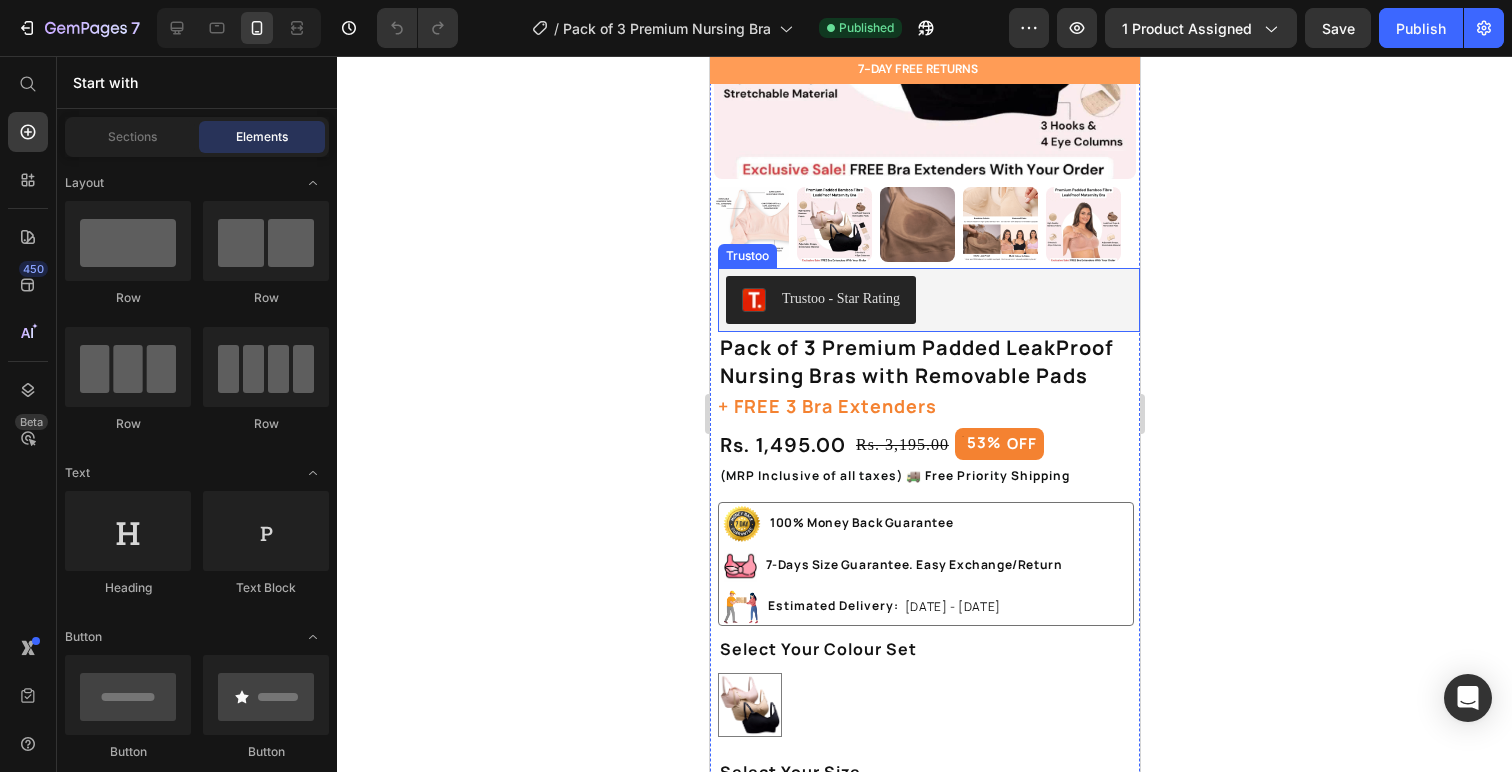 click on "Trustoo - Star Rating" at bounding box center (928, 300) 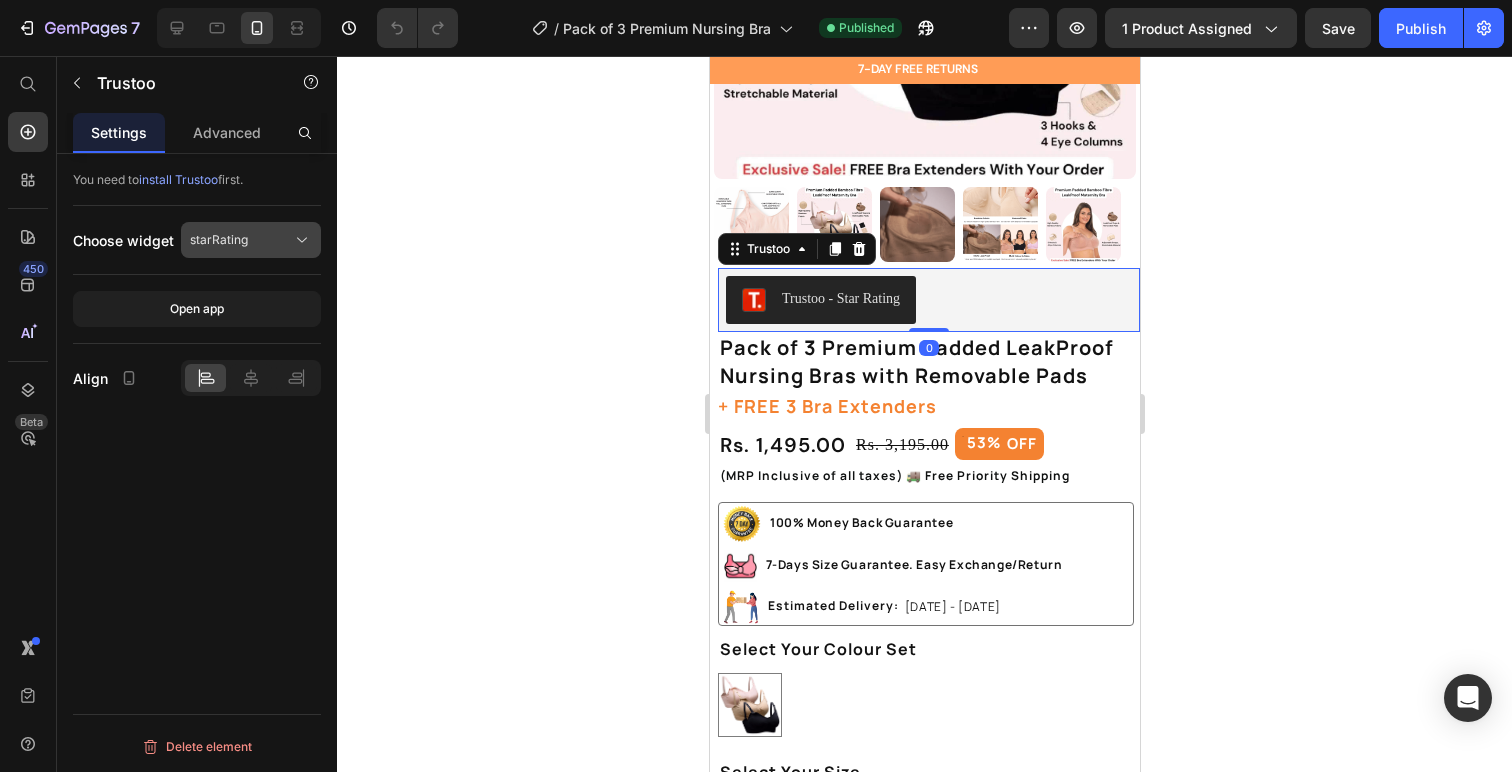 click on "starRating" at bounding box center (219, 240) 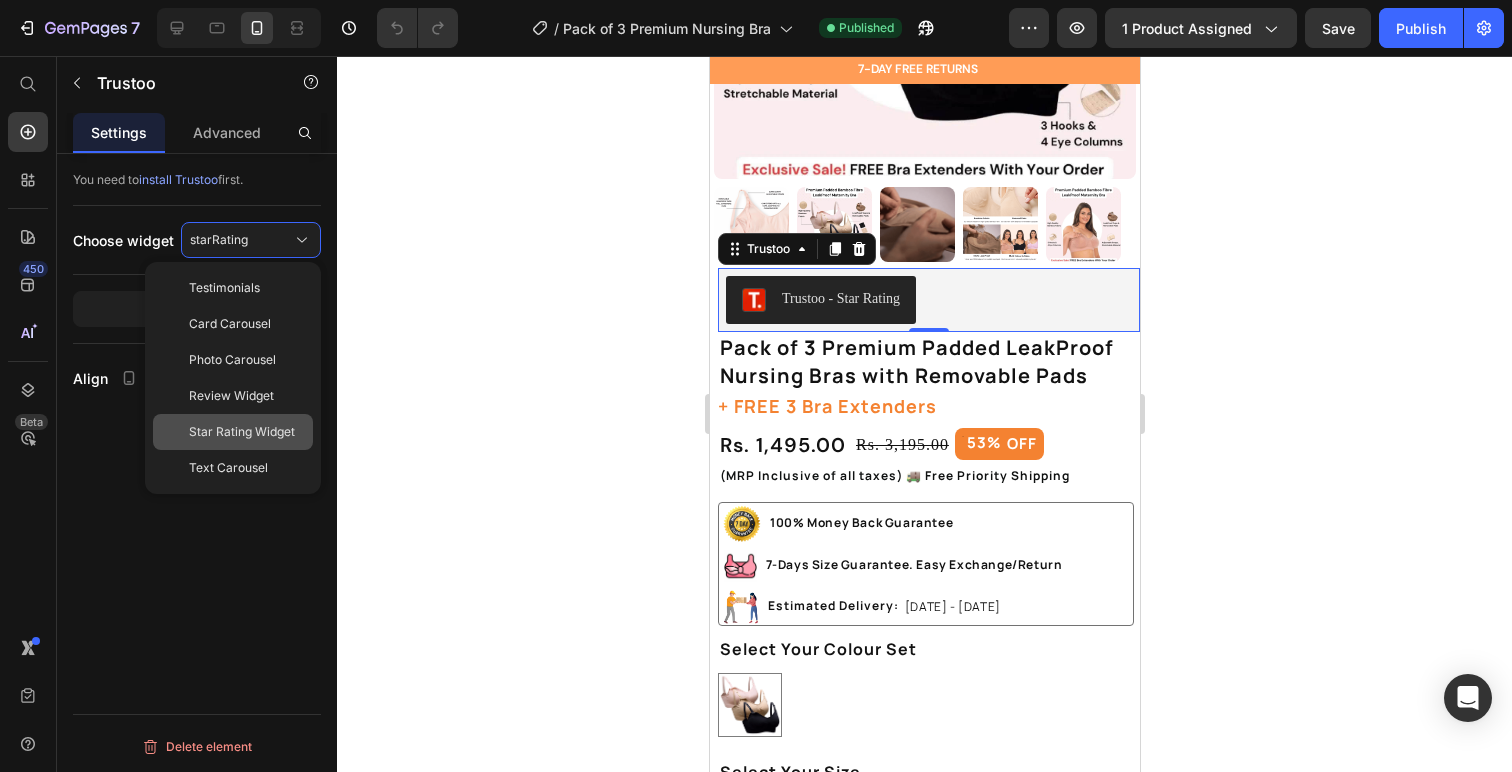 click on "Star Rating Widget" at bounding box center (242, 432) 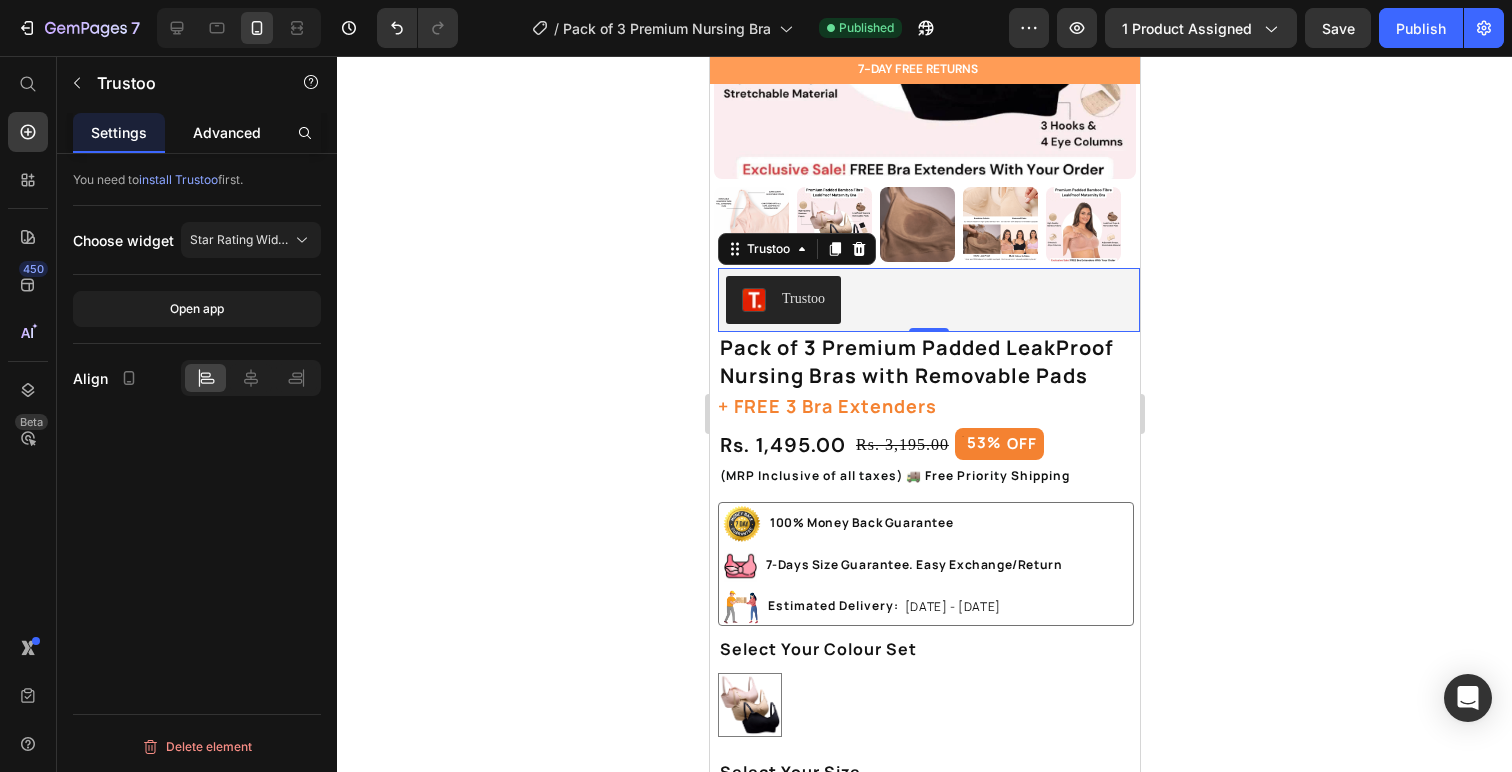 click on "Advanced" at bounding box center [227, 132] 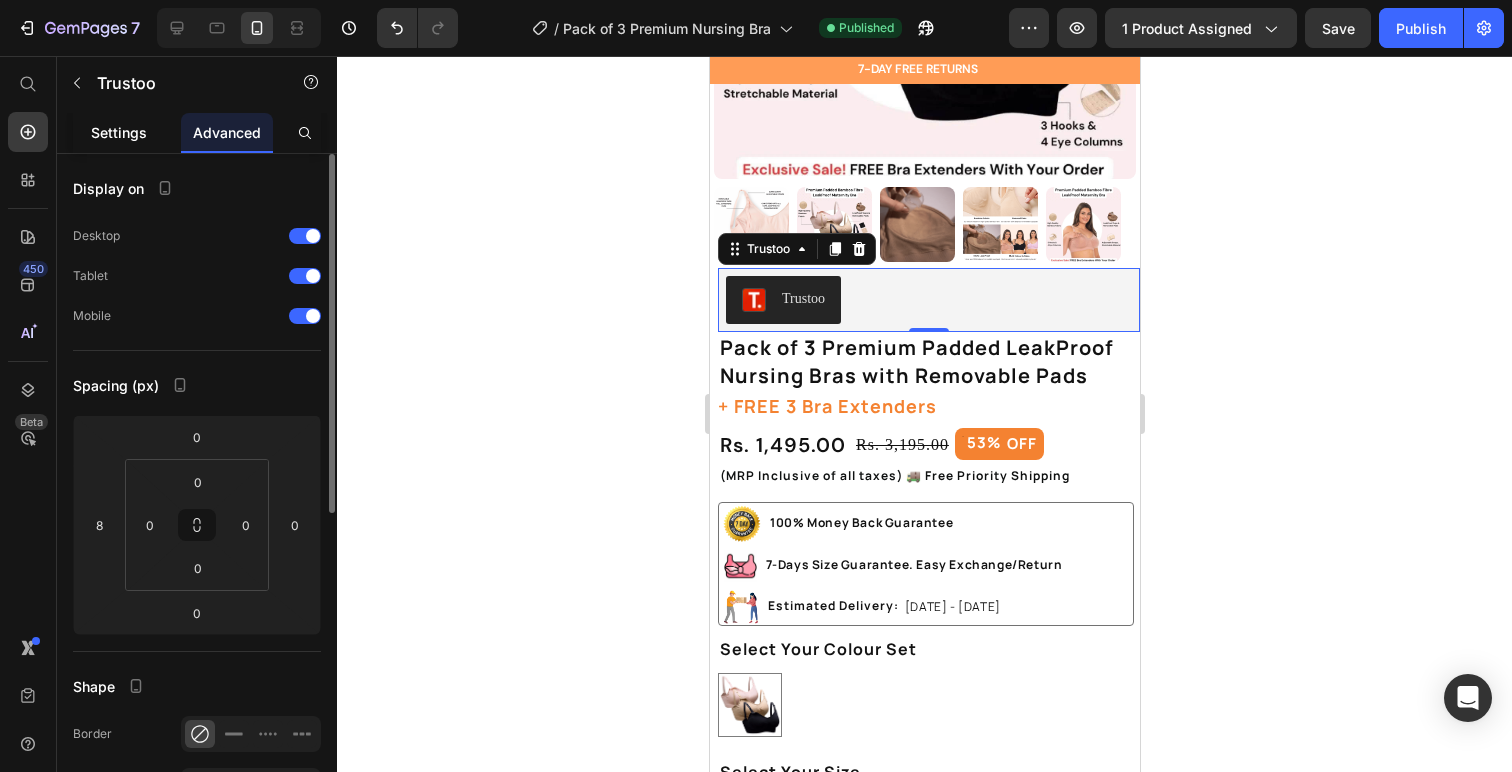 click on "Settings" at bounding box center [119, 132] 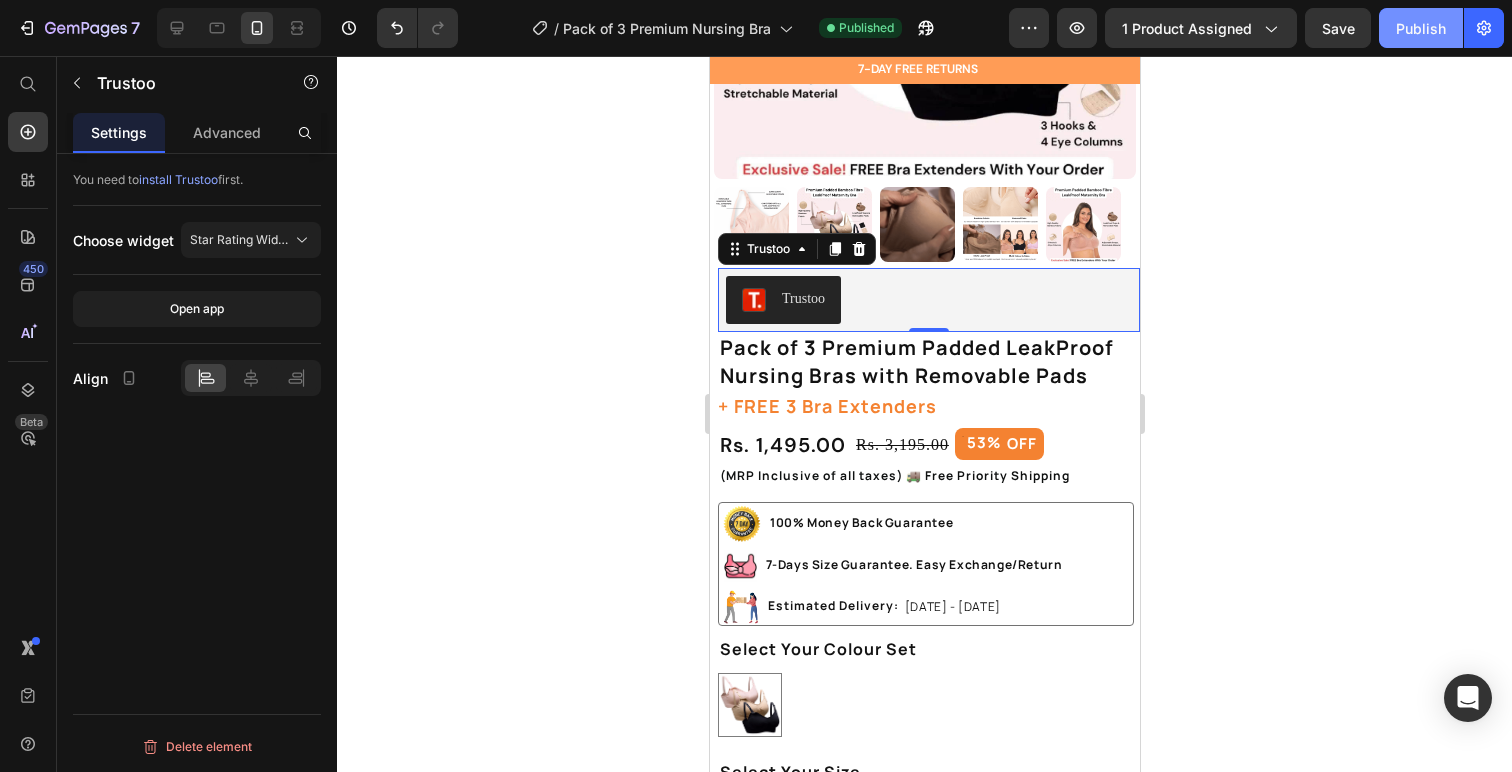click on "Publish" at bounding box center (1421, 28) 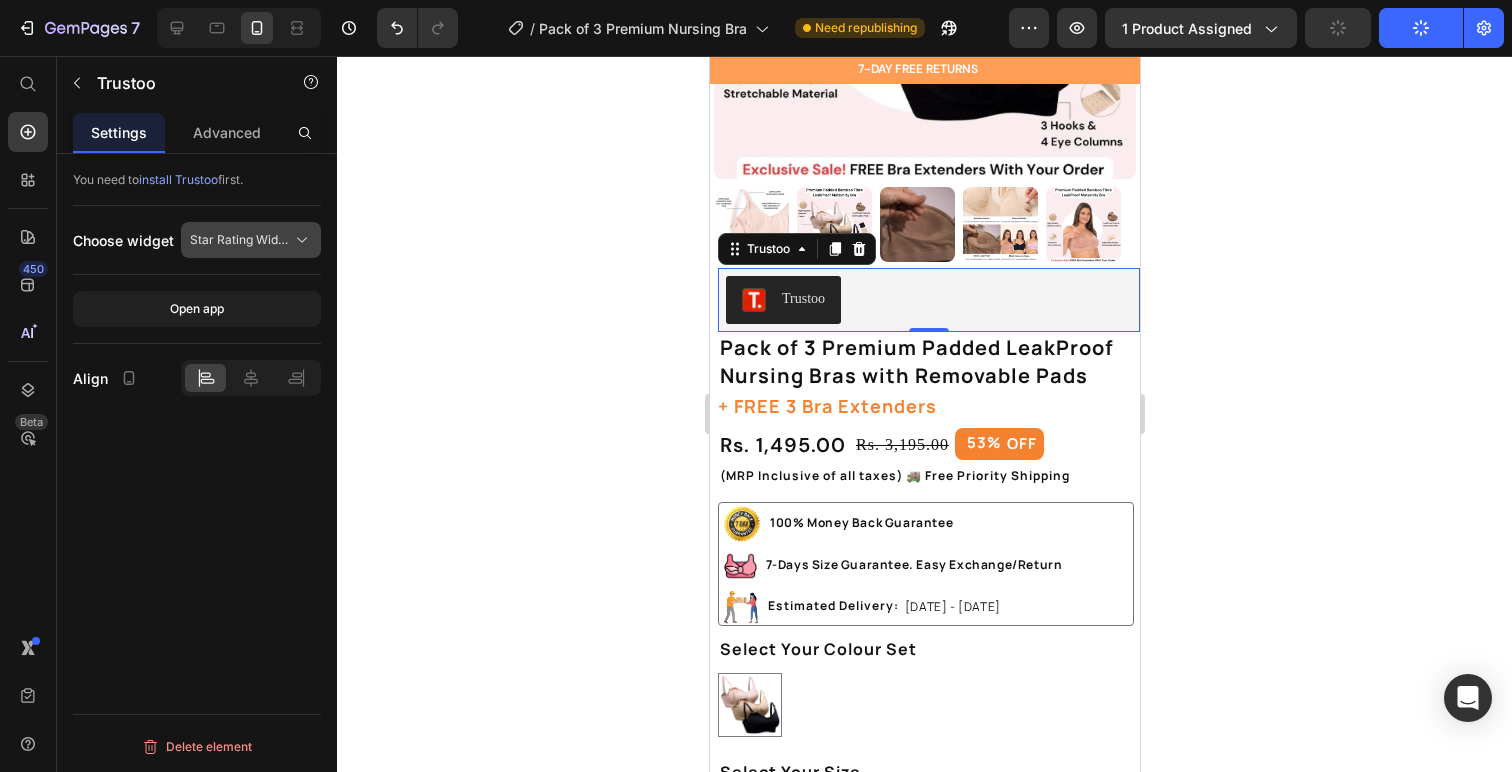 click on "Star Rating Widget" at bounding box center [239, 240] 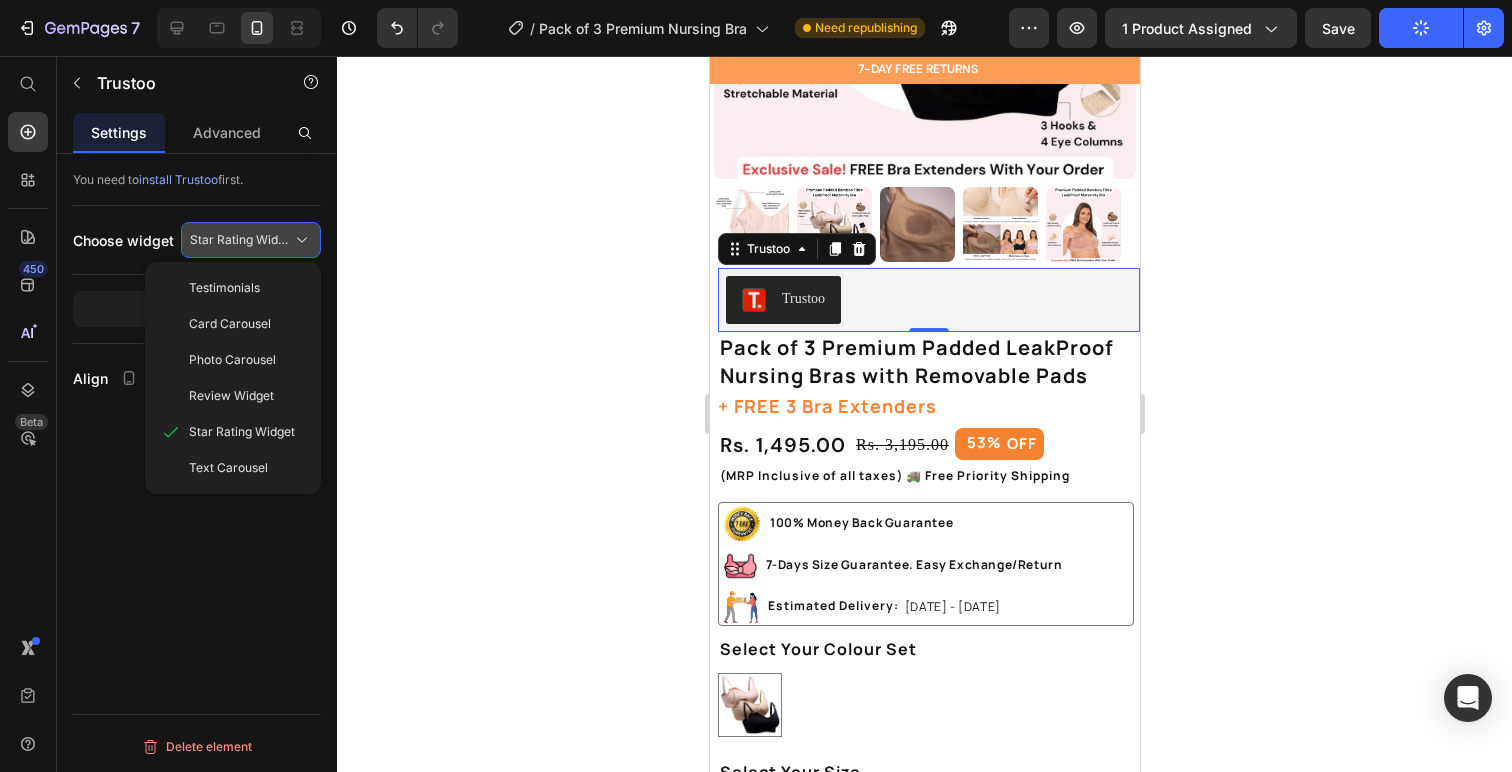 click on "Star Rating Widget" at bounding box center [239, 240] 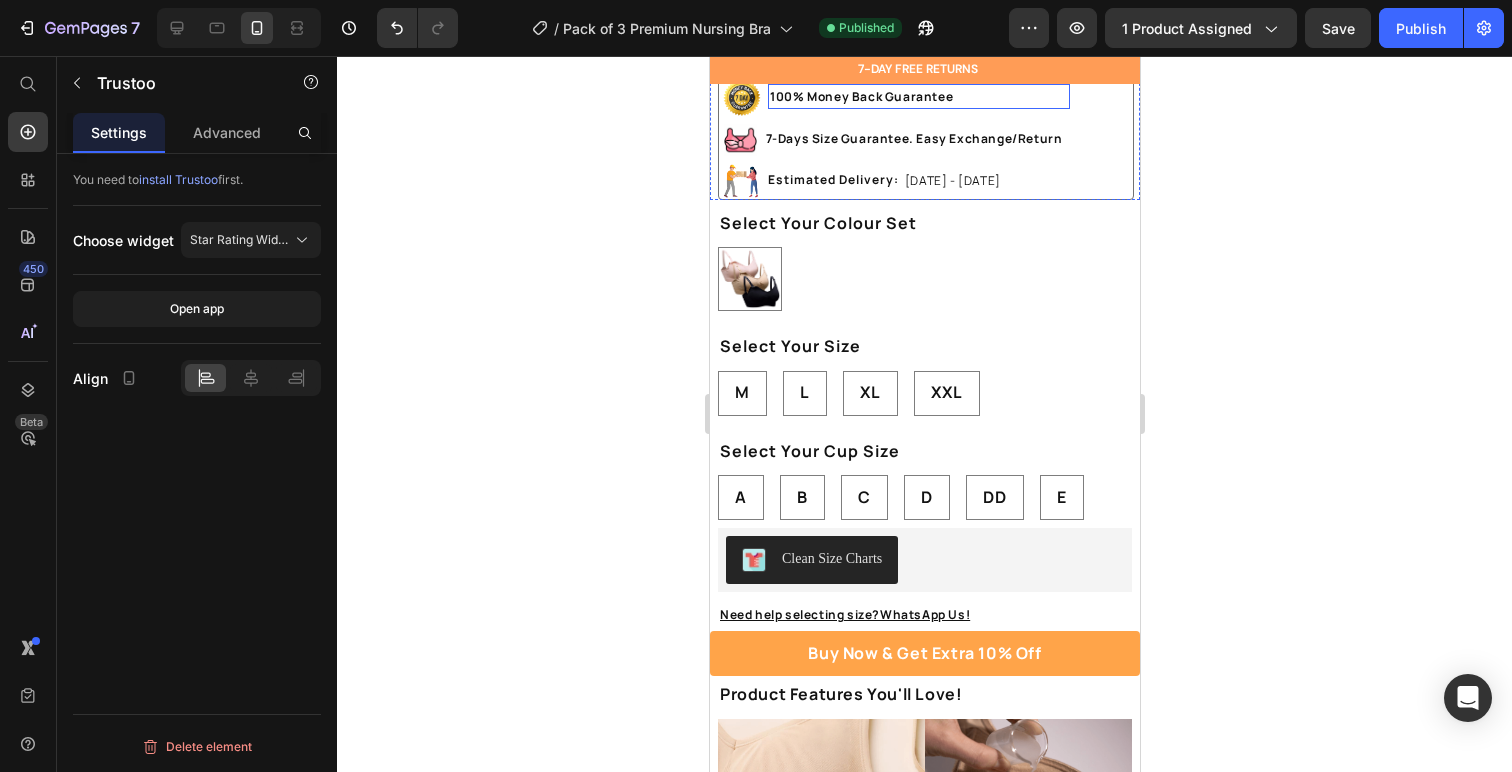 scroll, scrollTop: 815, scrollLeft: 0, axis: vertical 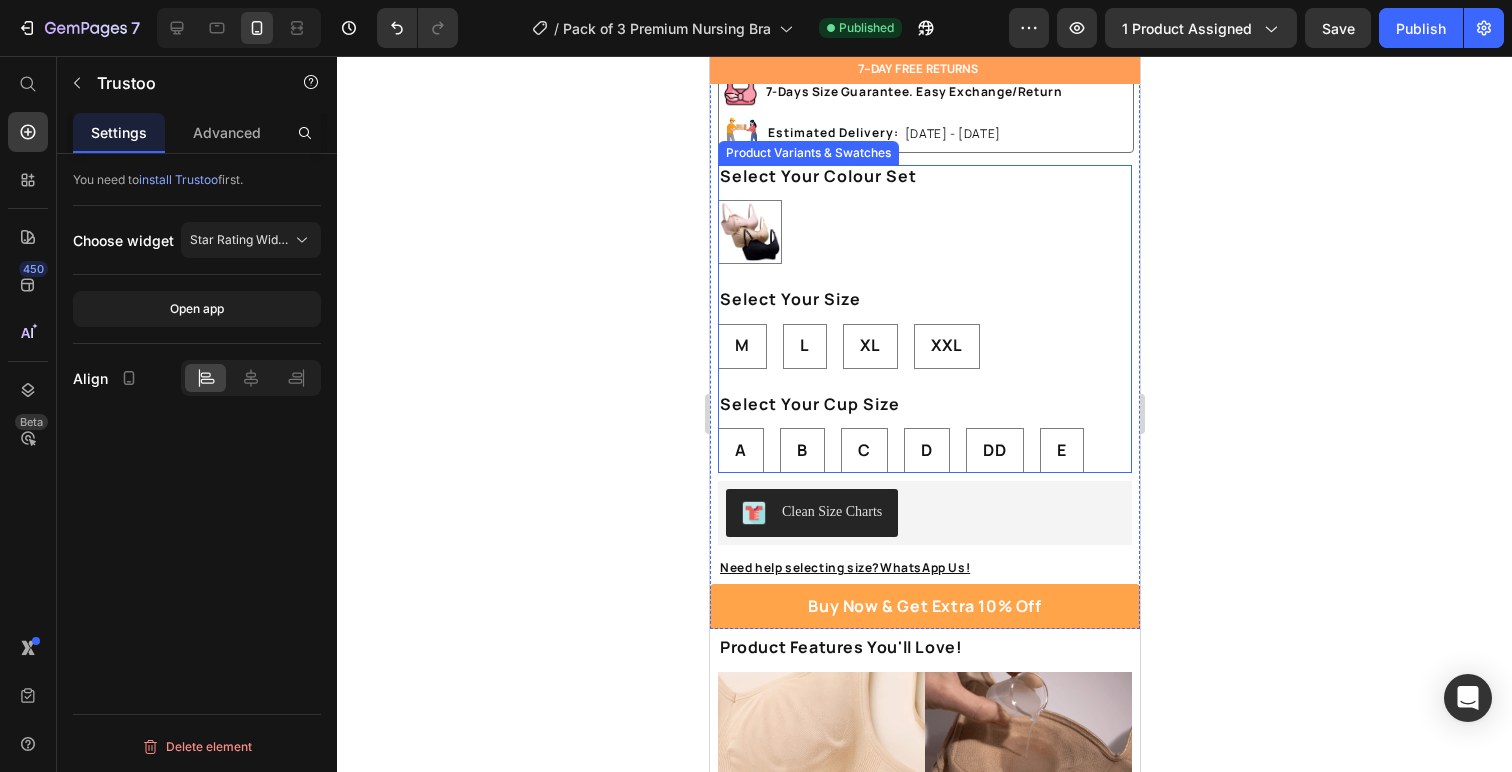 click on "M M M L L L XL XL XL XXL XXL XXL" at bounding box center [924, 346] 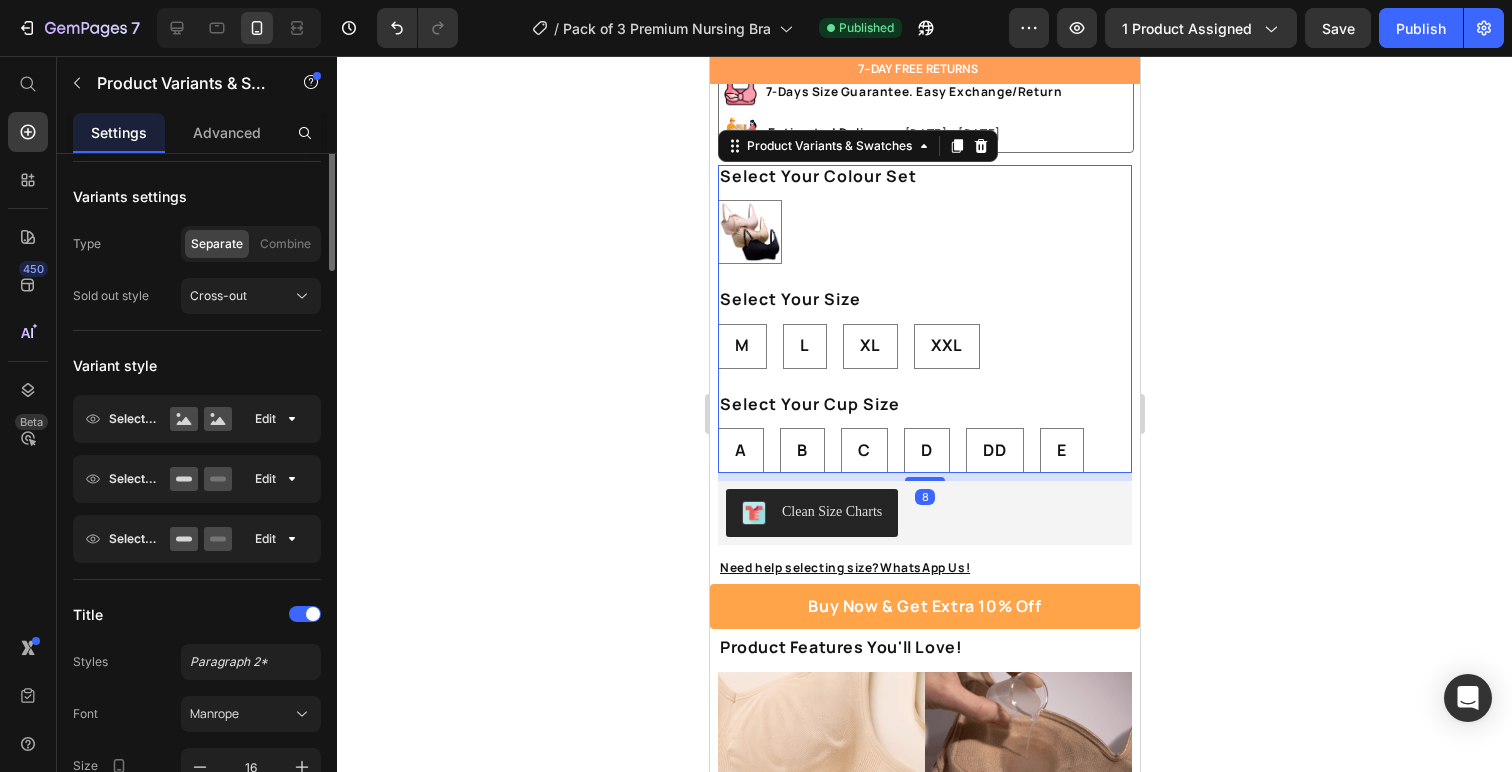 scroll, scrollTop: 157, scrollLeft: 0, axis: vertical 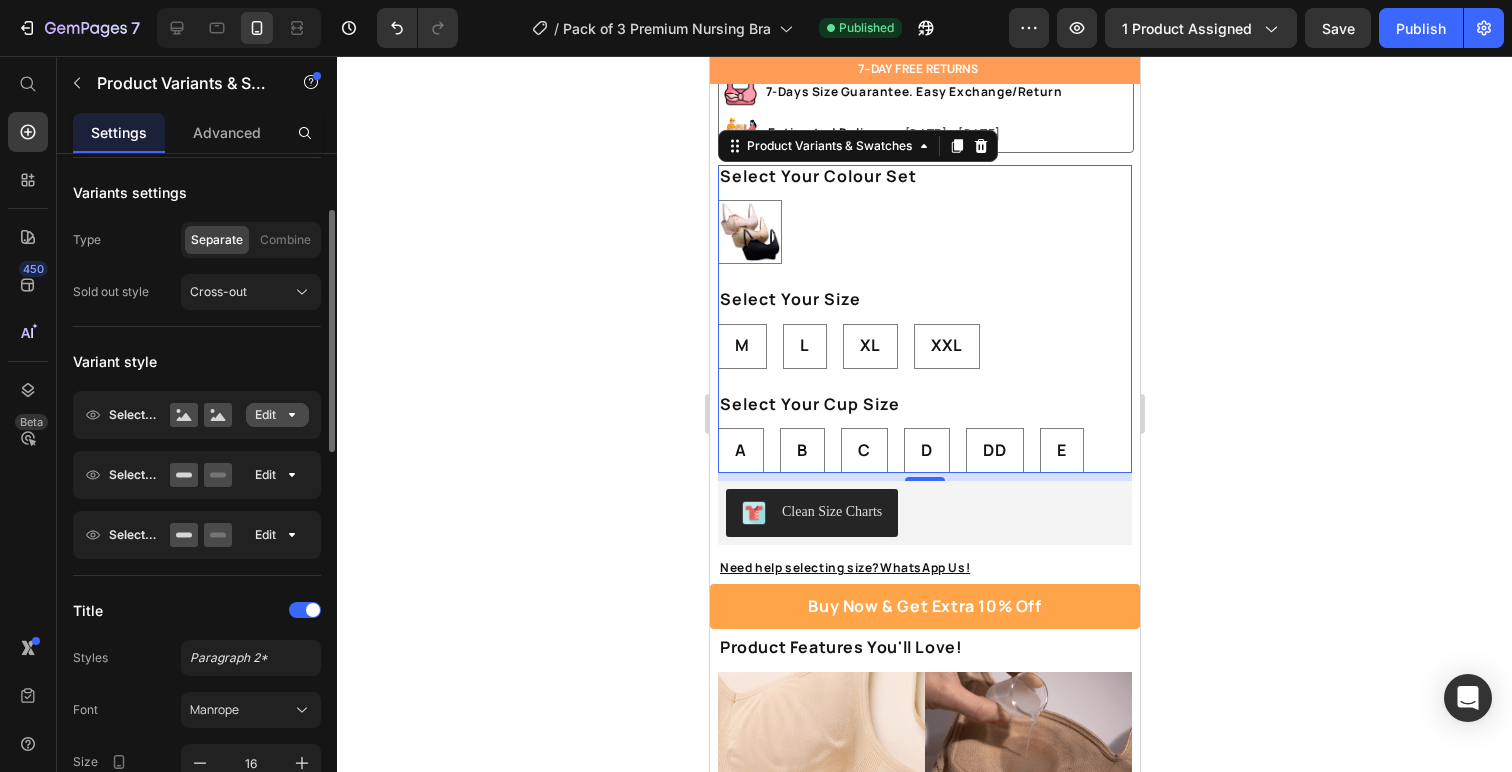 click on "Edit" at bounding box center [277, 415] 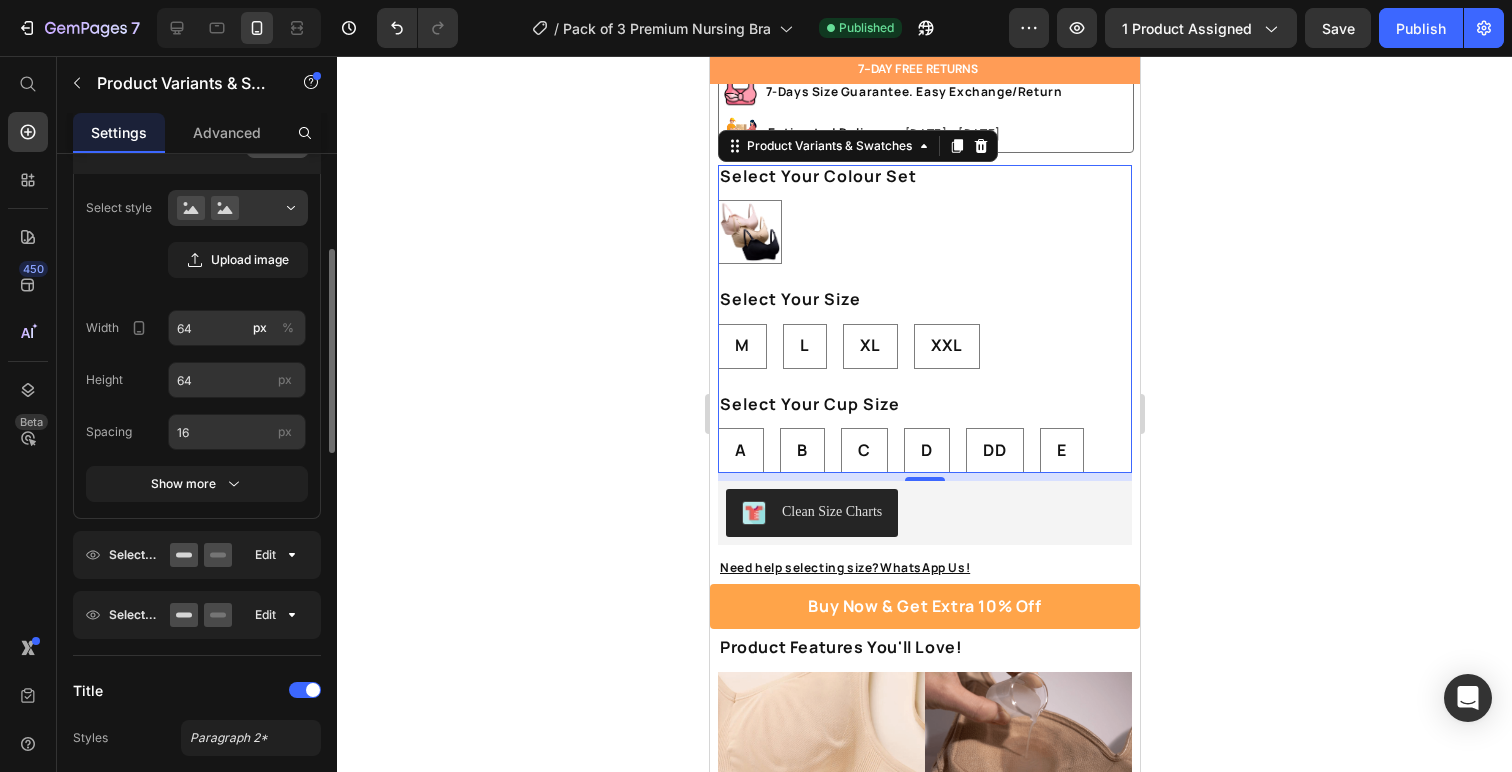 scroll, scrollTop: 436, scrollLeft: 0, axis: vertical 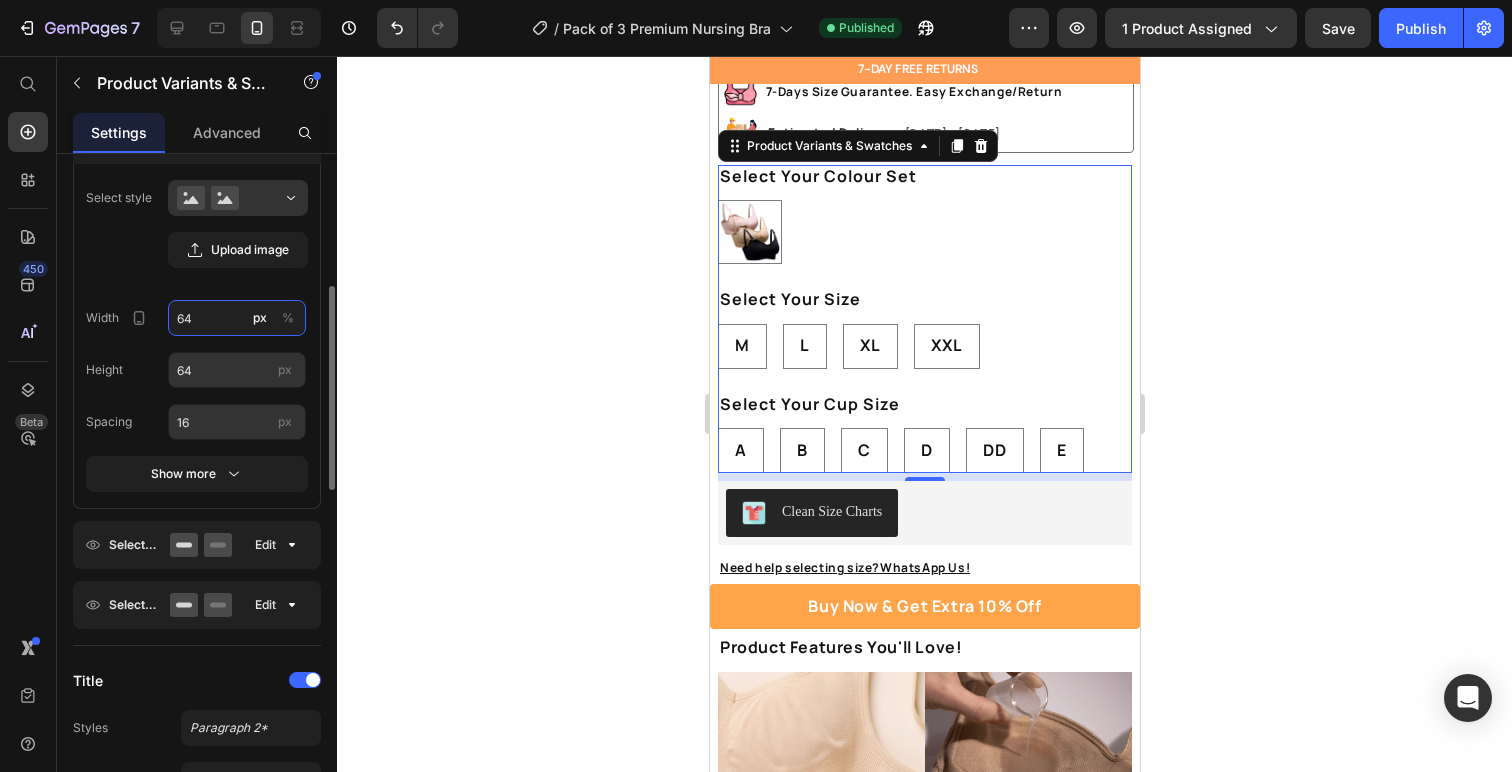 click on "64" at bounding box center [237, 318] 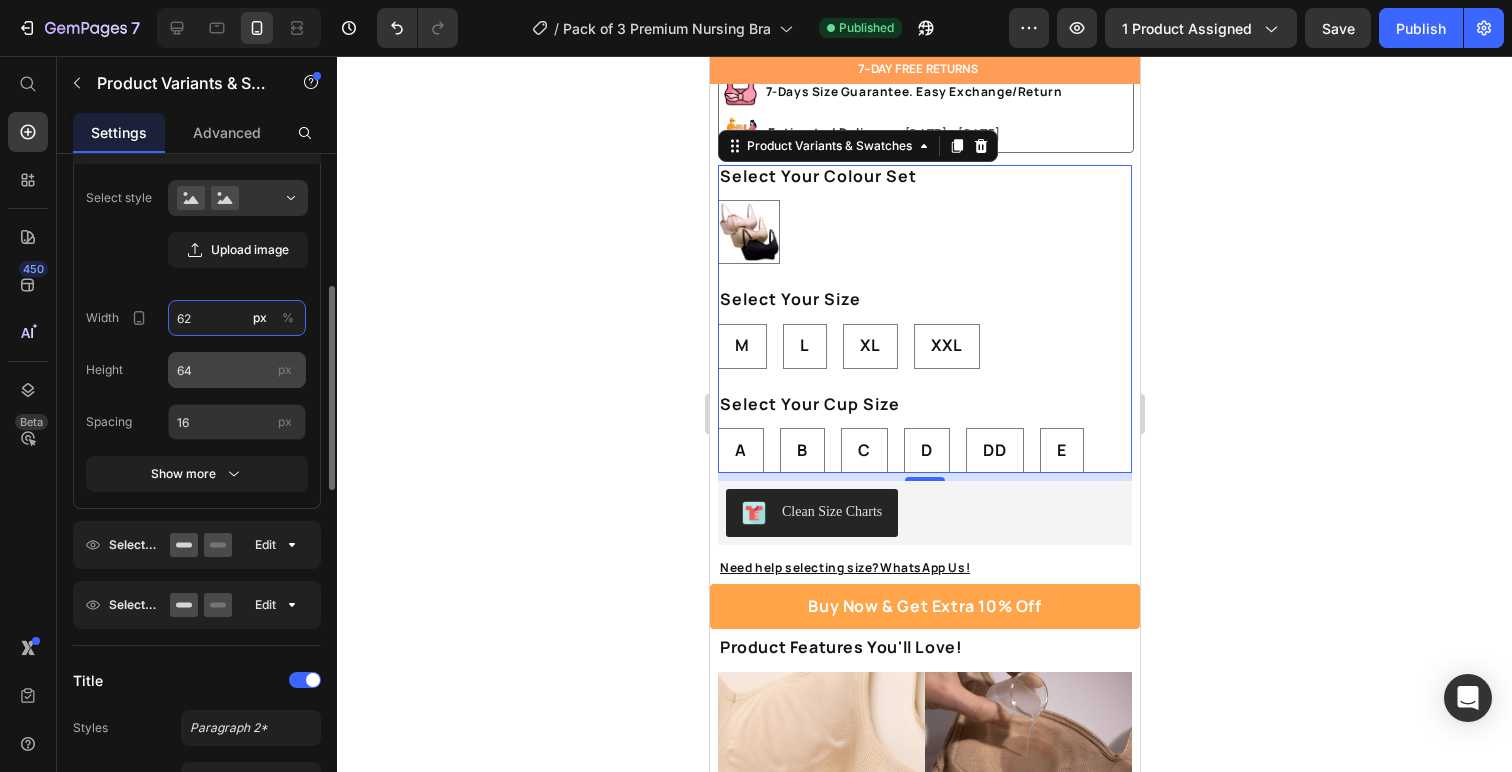 type on "62" 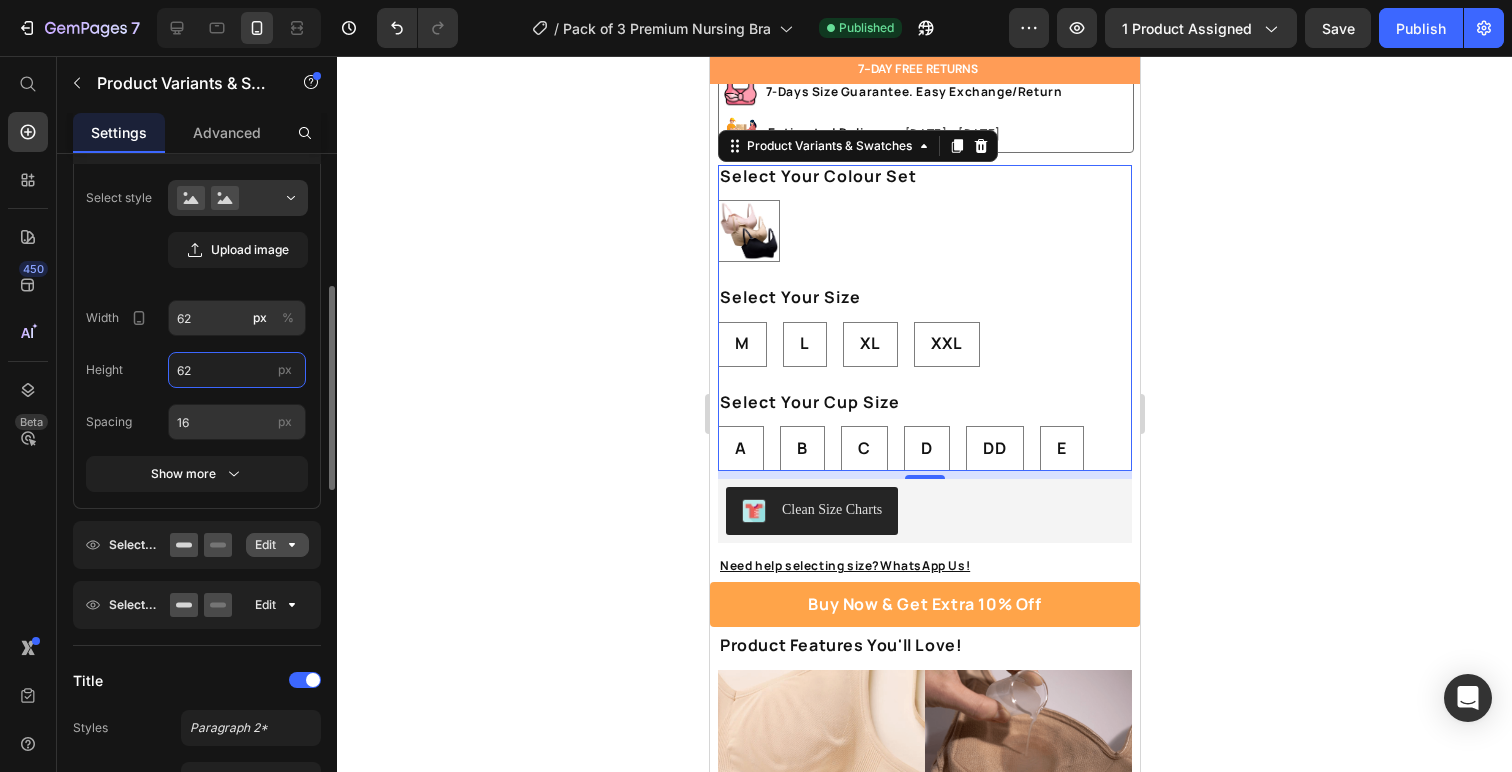 type on "62" 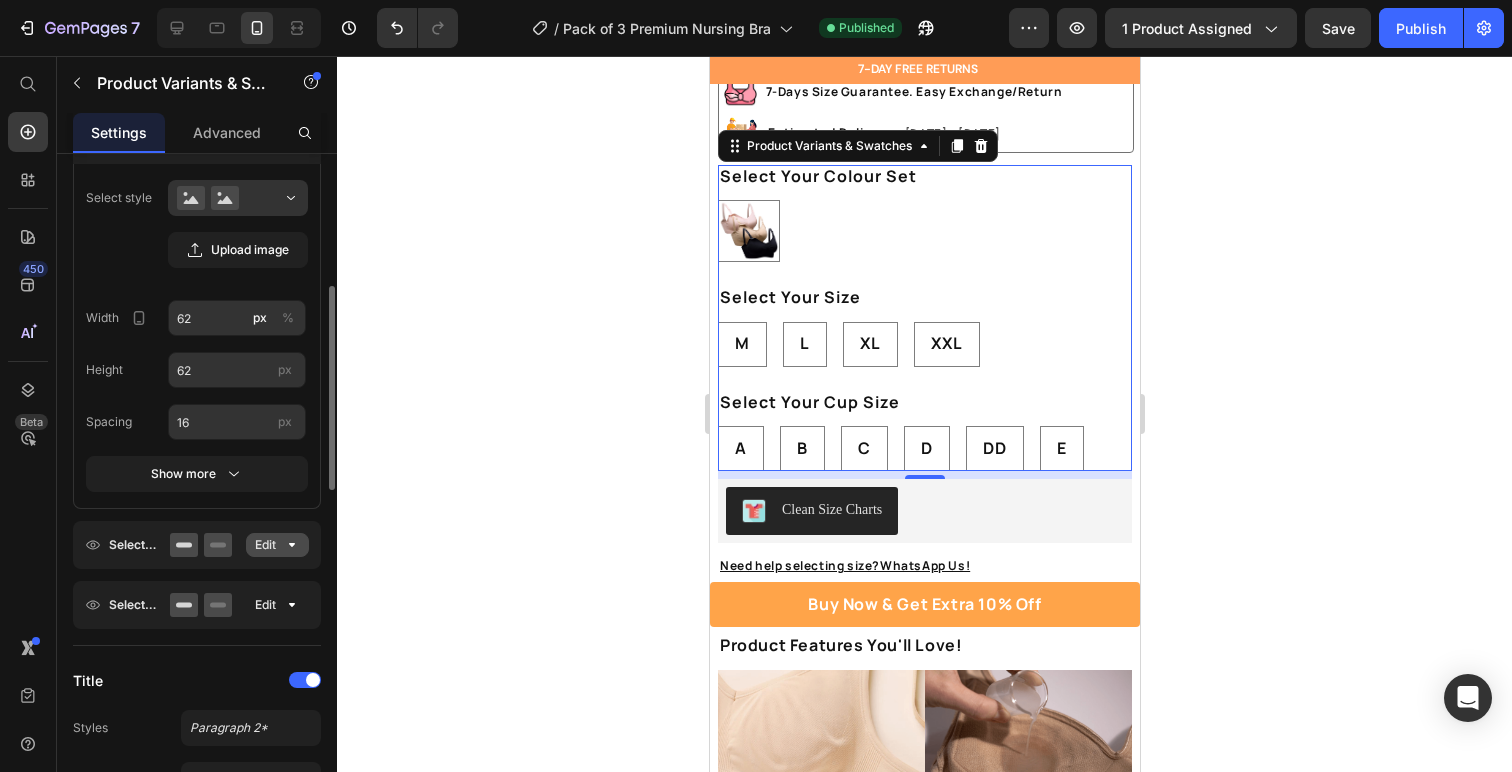 click 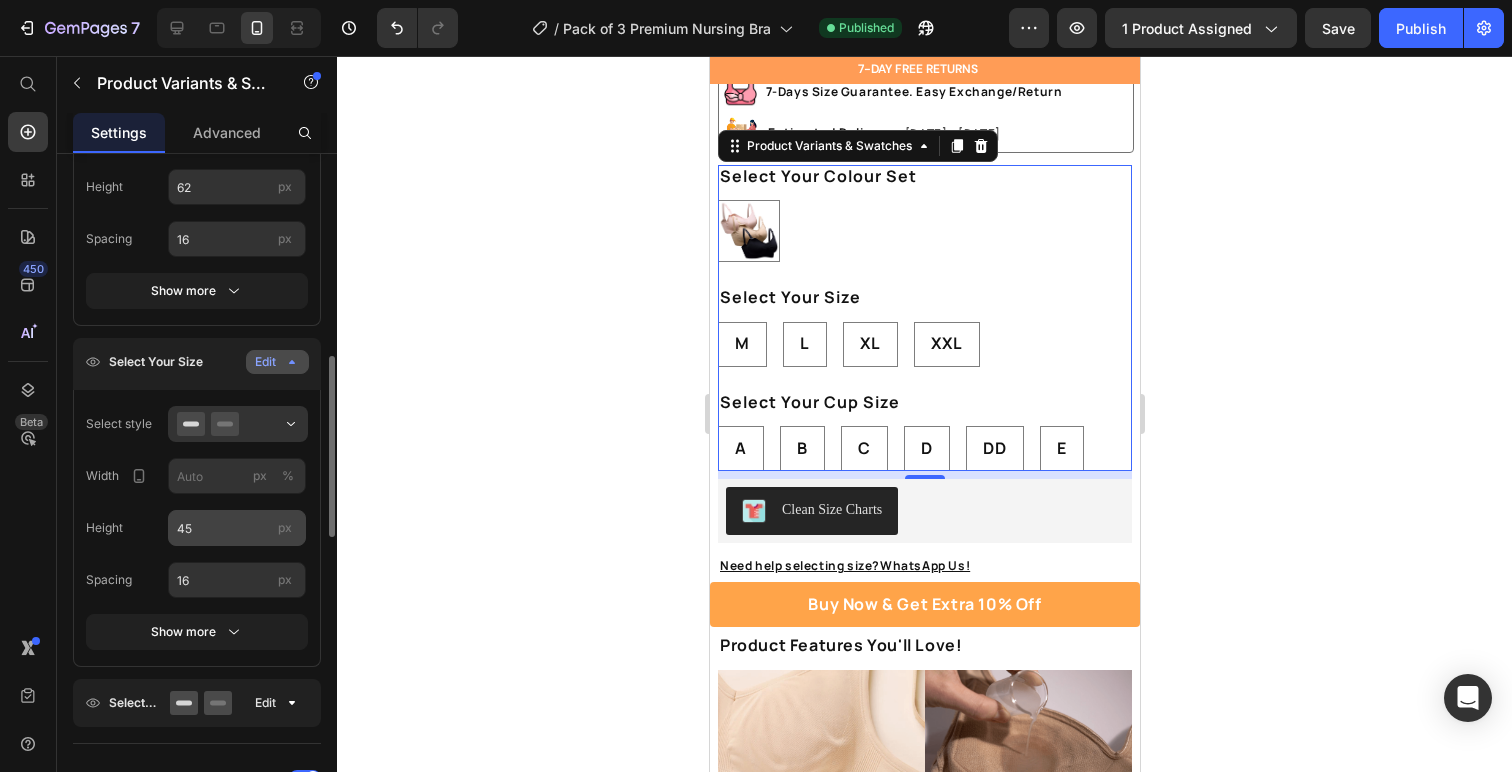 scroll, scrollTop: 650, scrollLeft: 0, axis: vertical 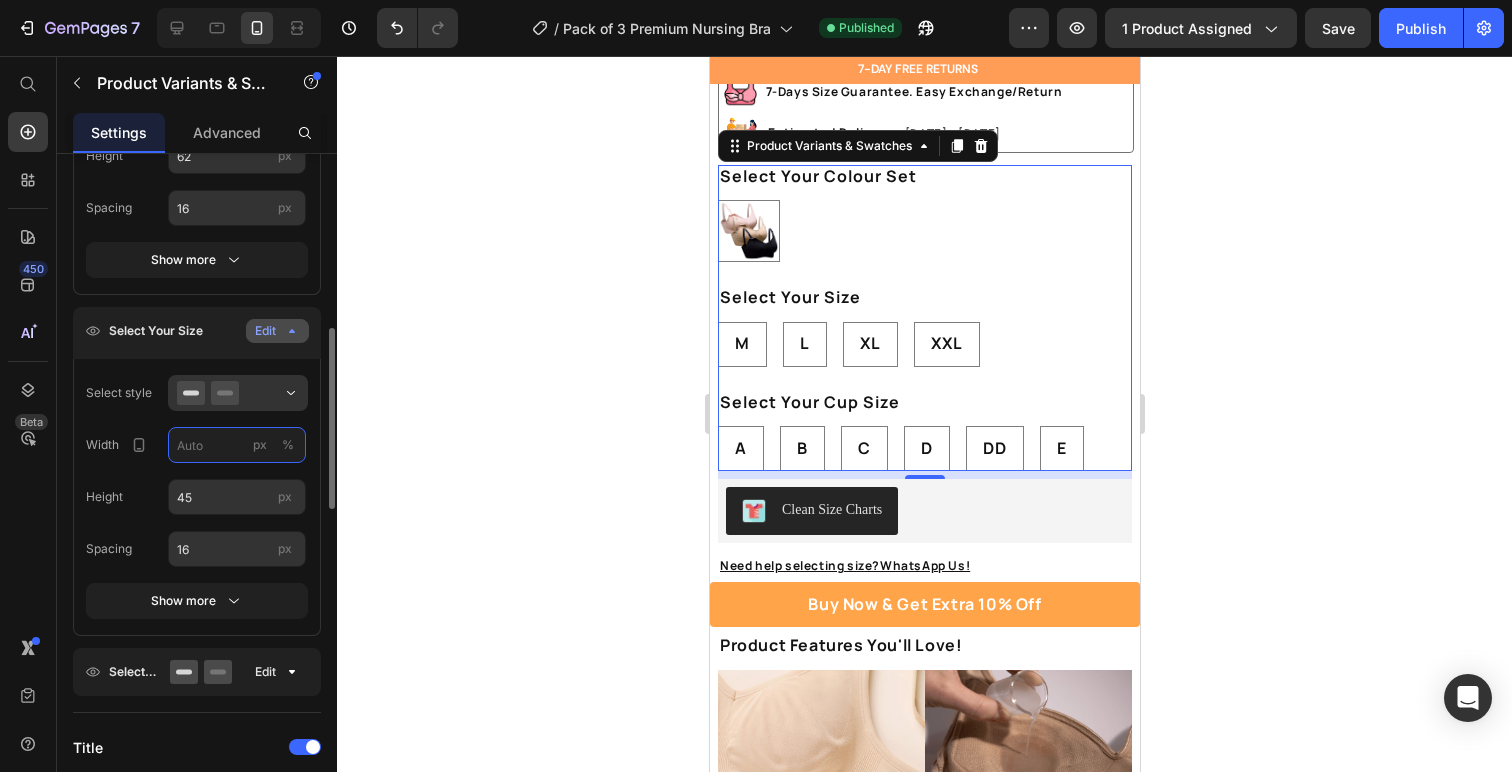 click on "px %" at bounding box center [237, 445] 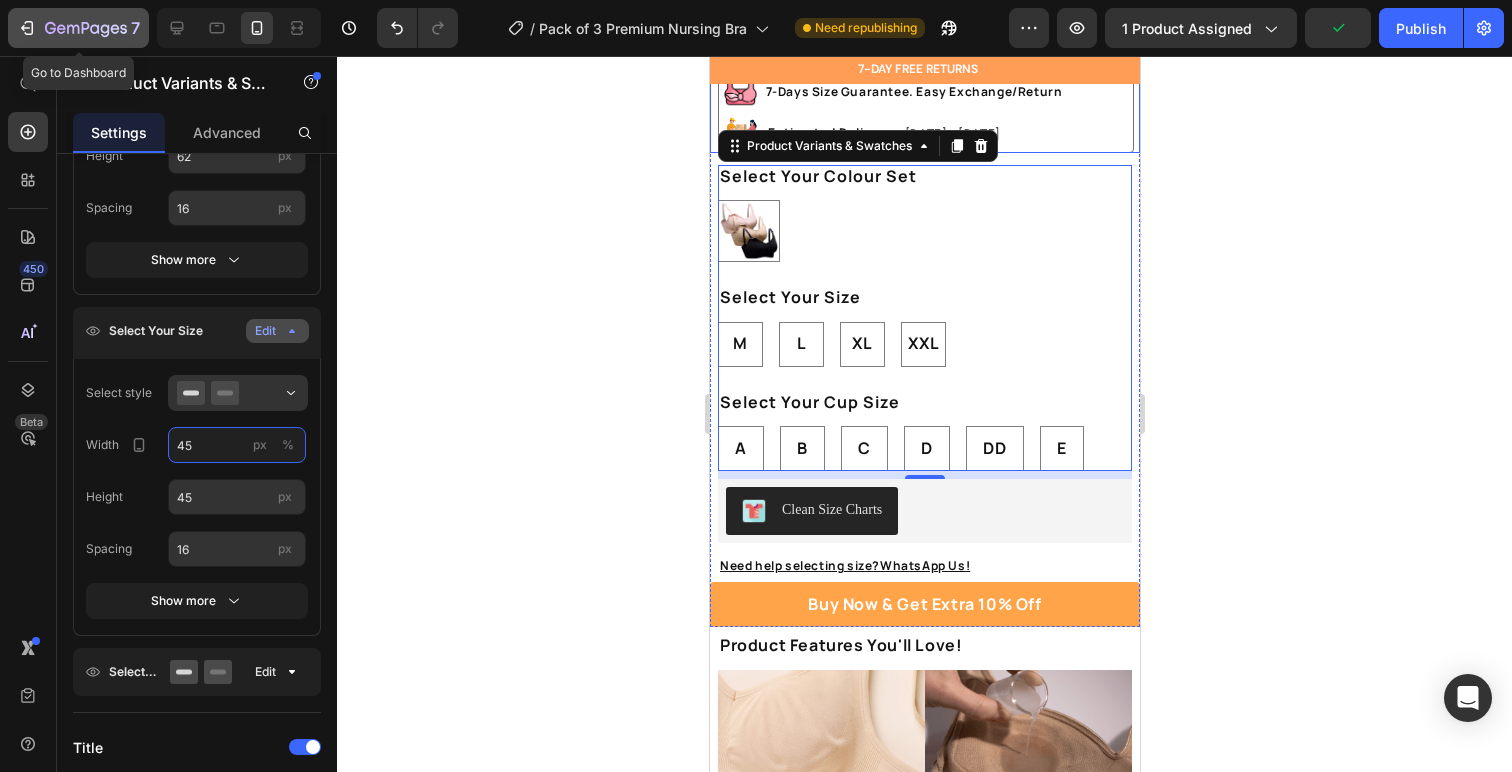 type on "45" 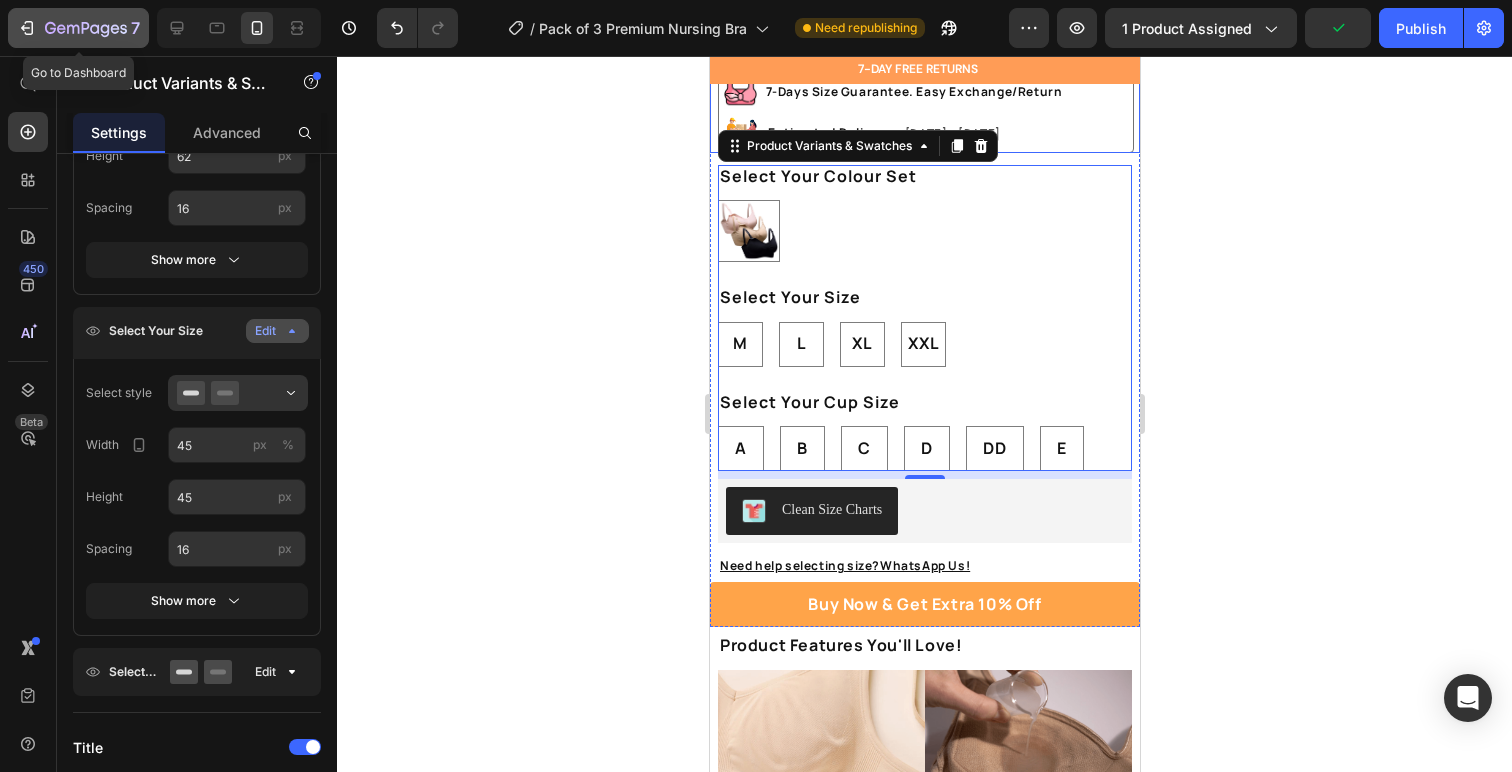click 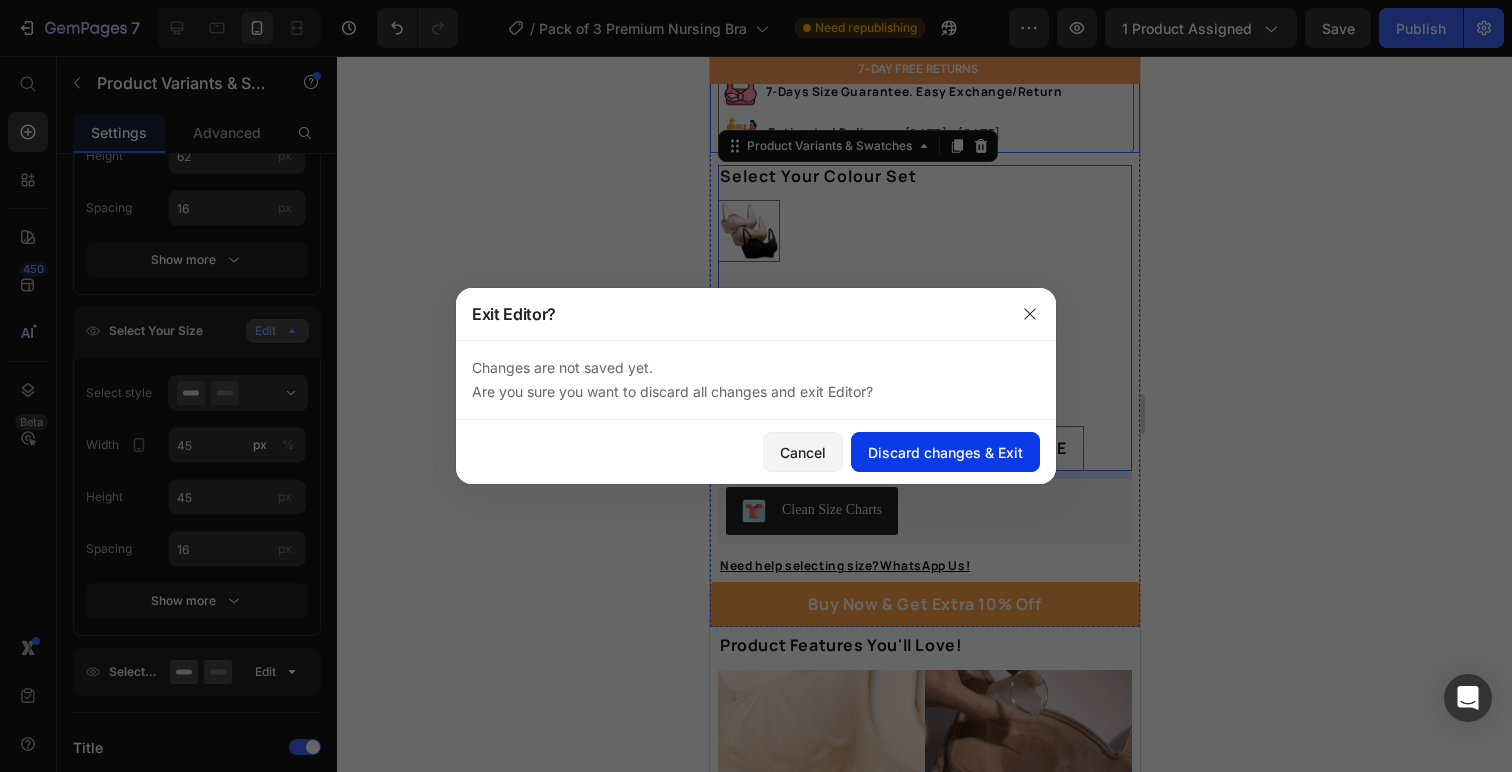 click on "Discard changes & Exit" at bounding box center [945, 452] 